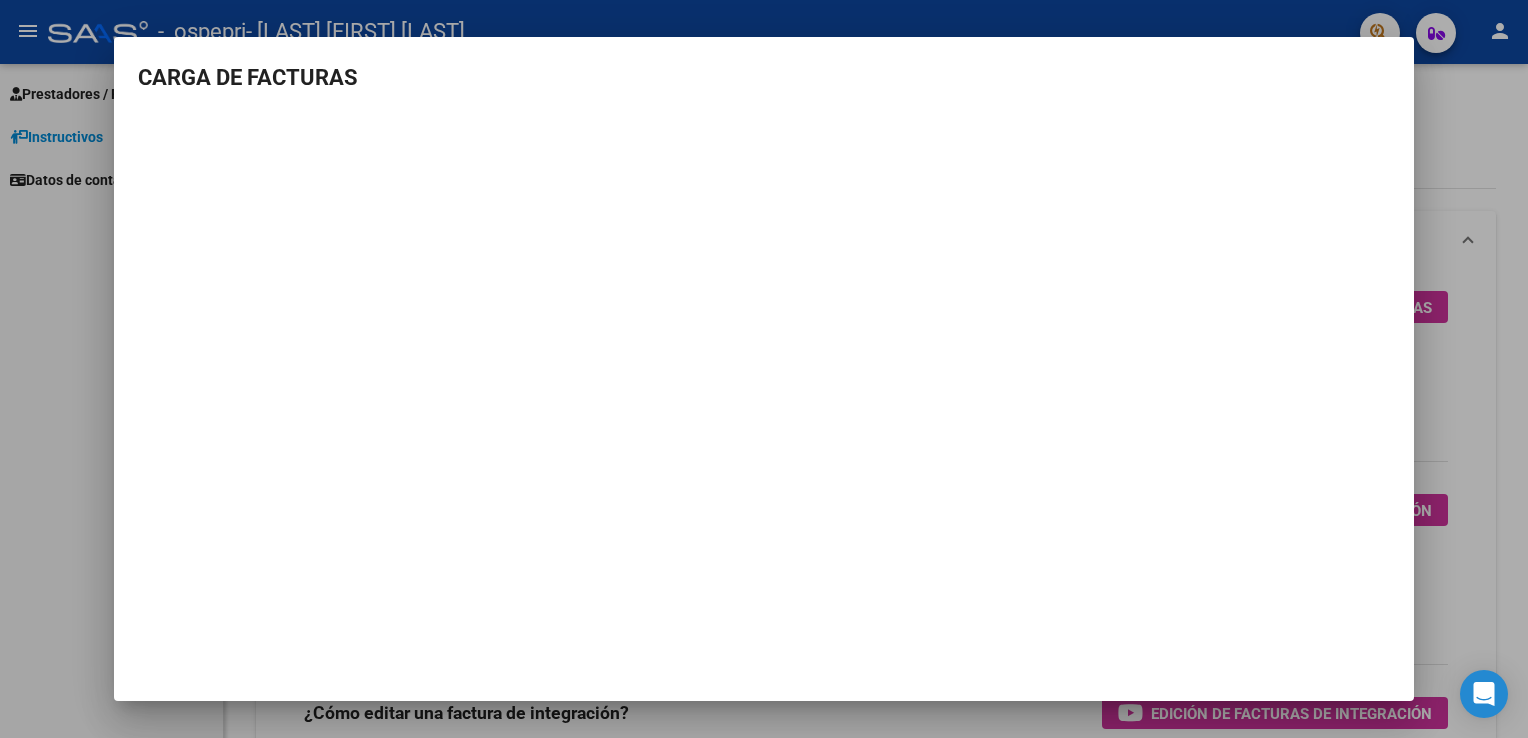 scroll, scrollTop: 0, scrollLeft: 0, axis: both 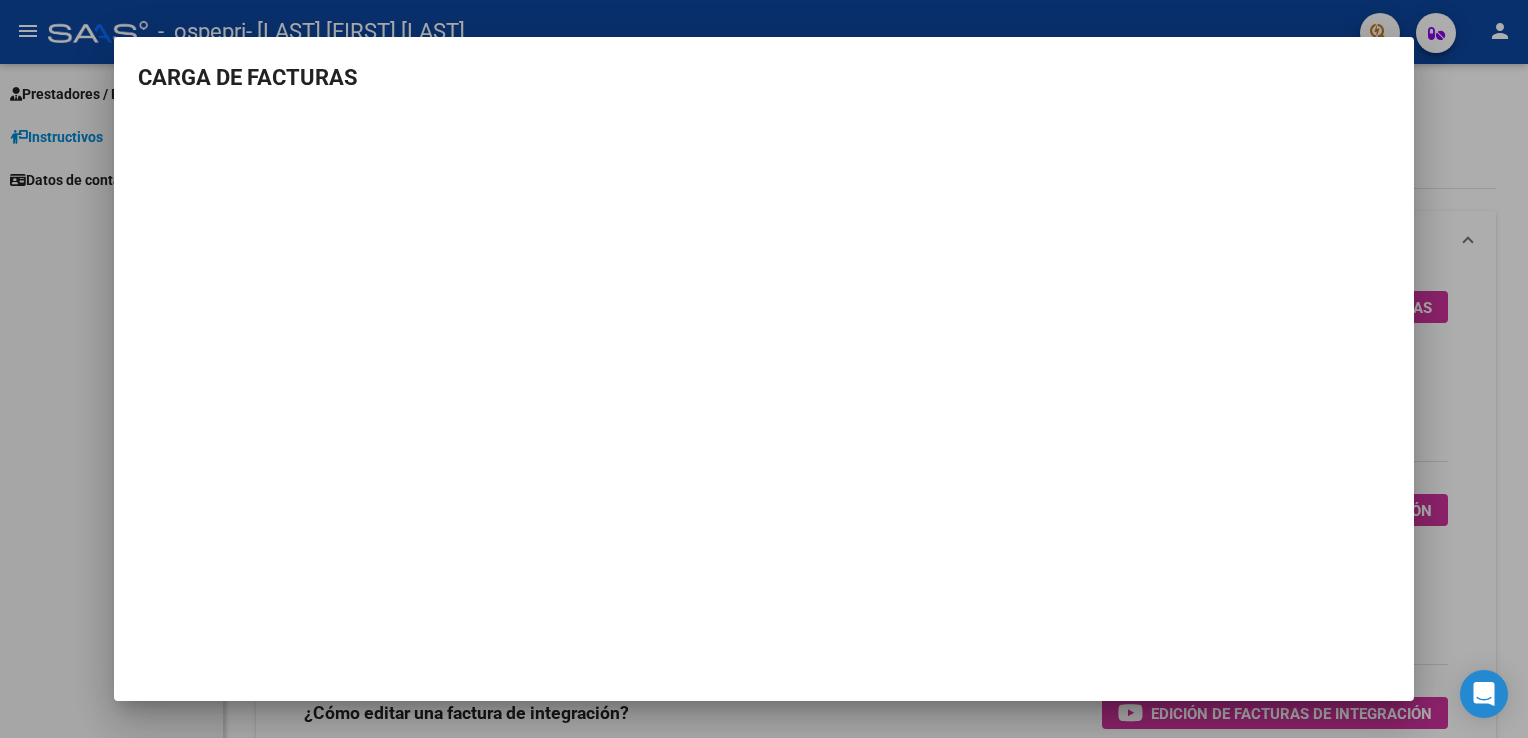 click at bounding box center (764, 369) 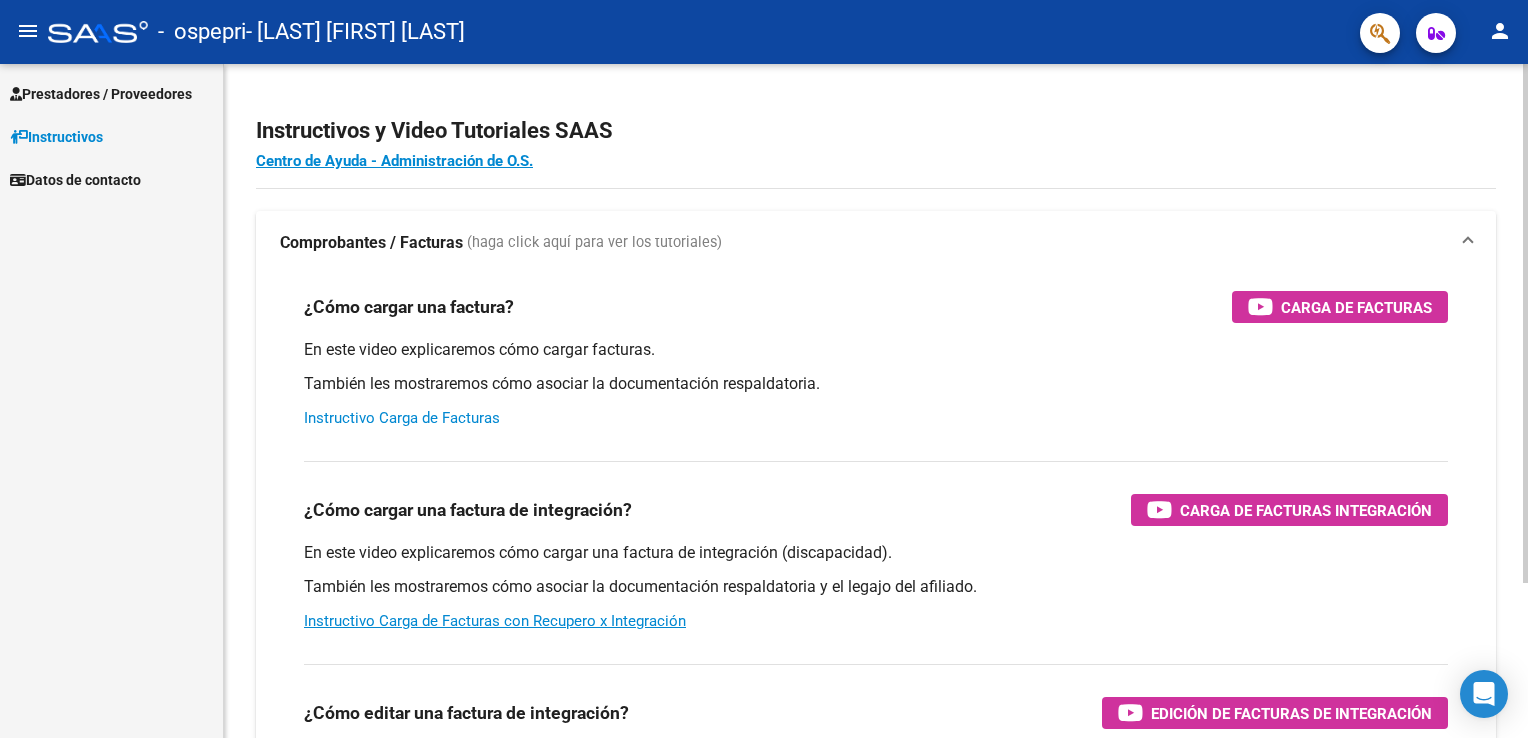 click on "Instructivo Carga de Facturas" at bounding box center (402, 418) 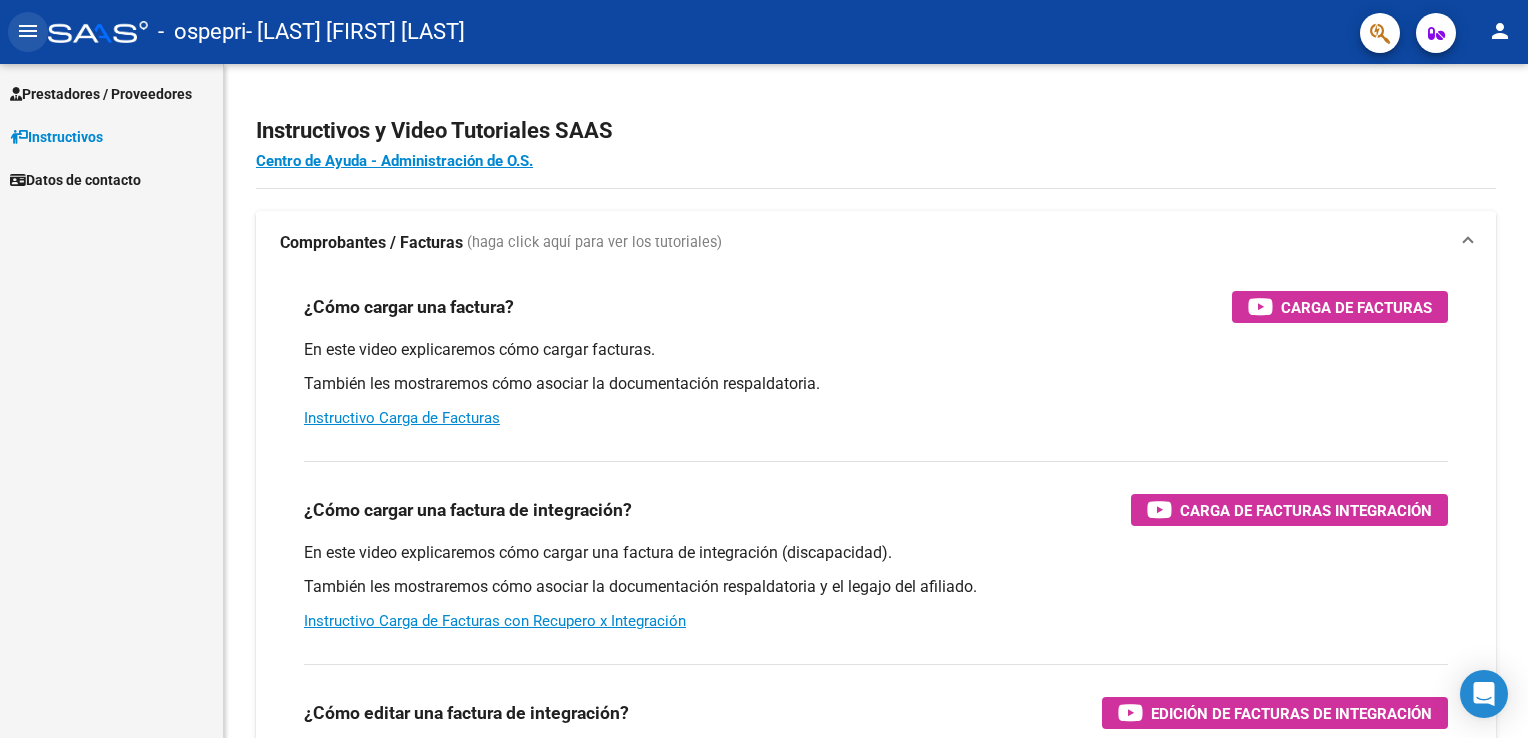 click on "menu" 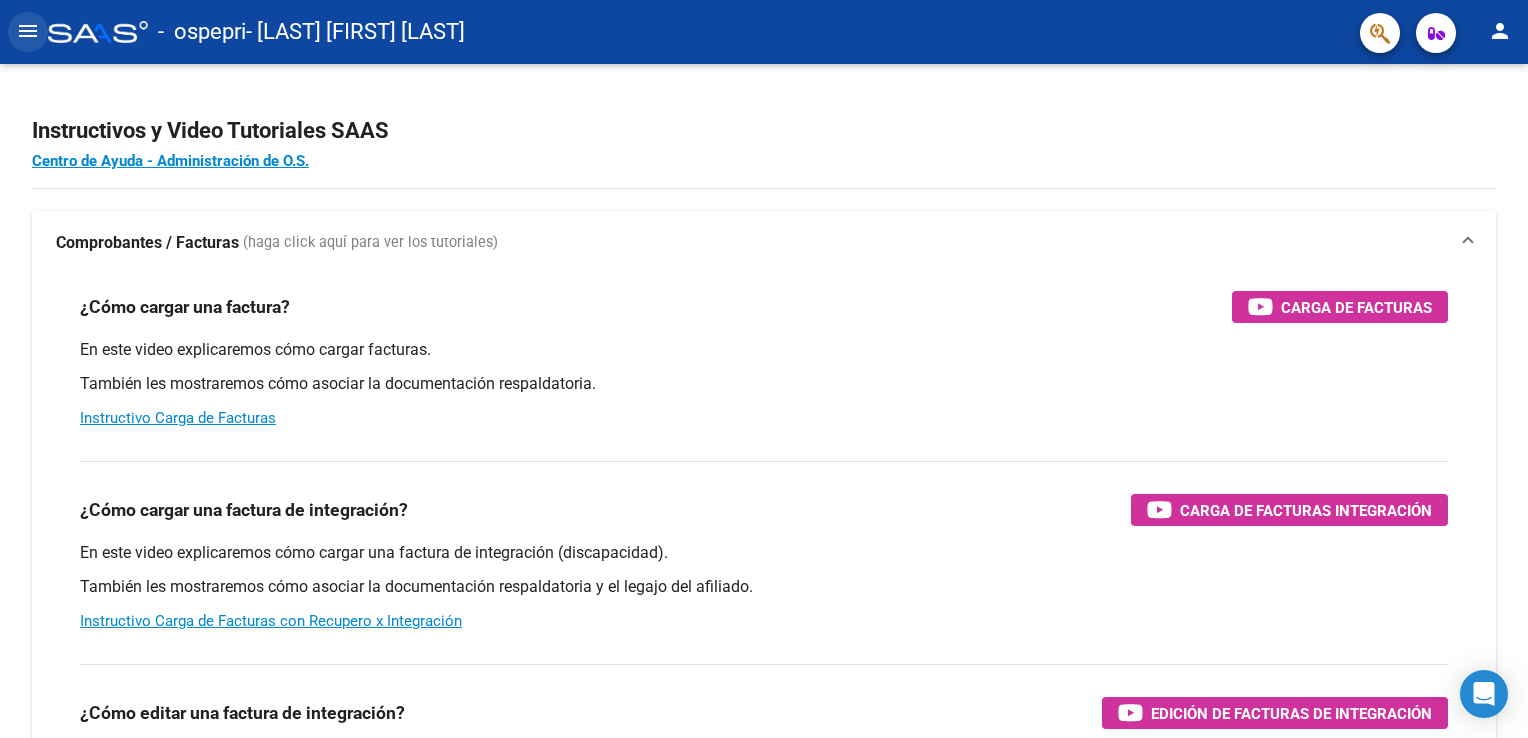 click on "menu" 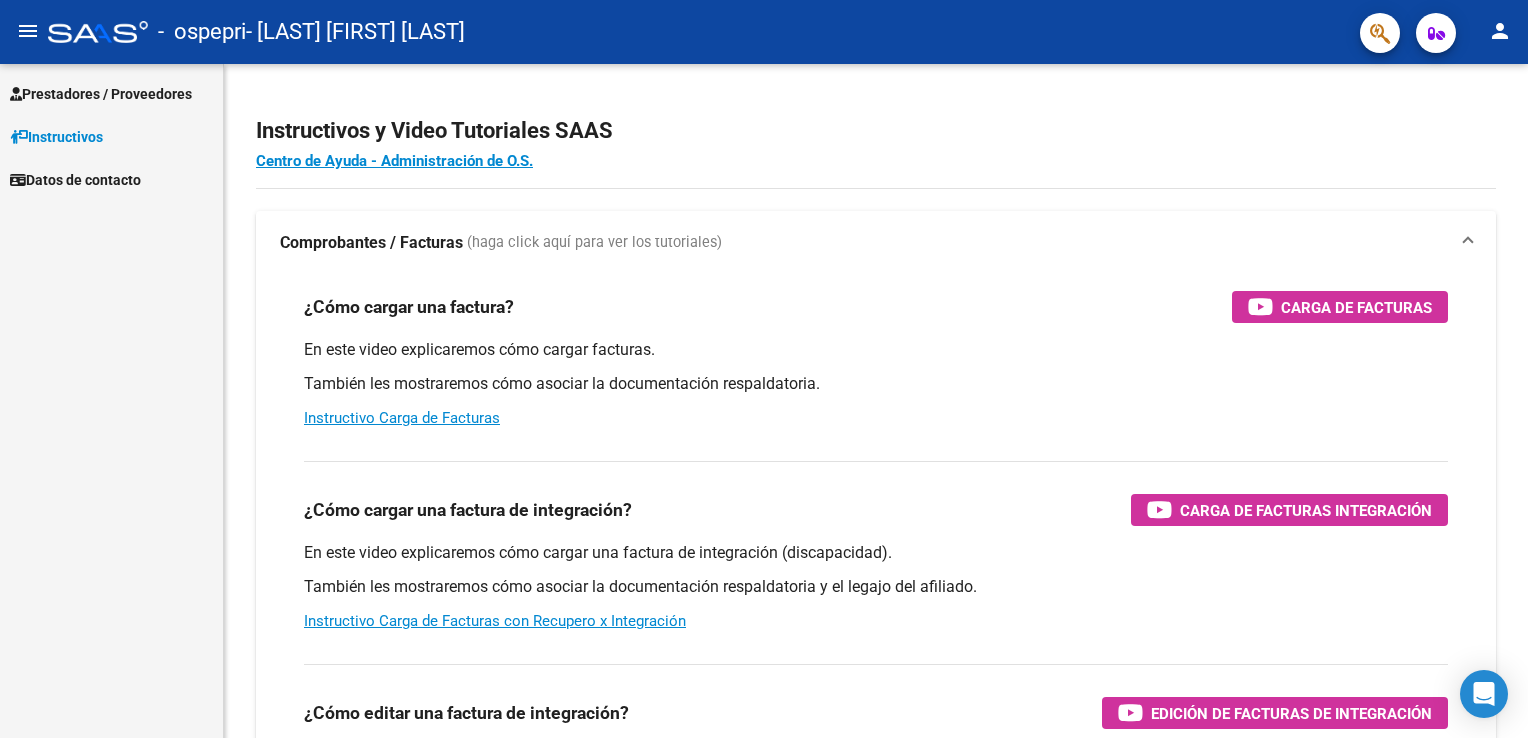 click on "Prestadores / Proveedores" at bounding box center [101, 94] 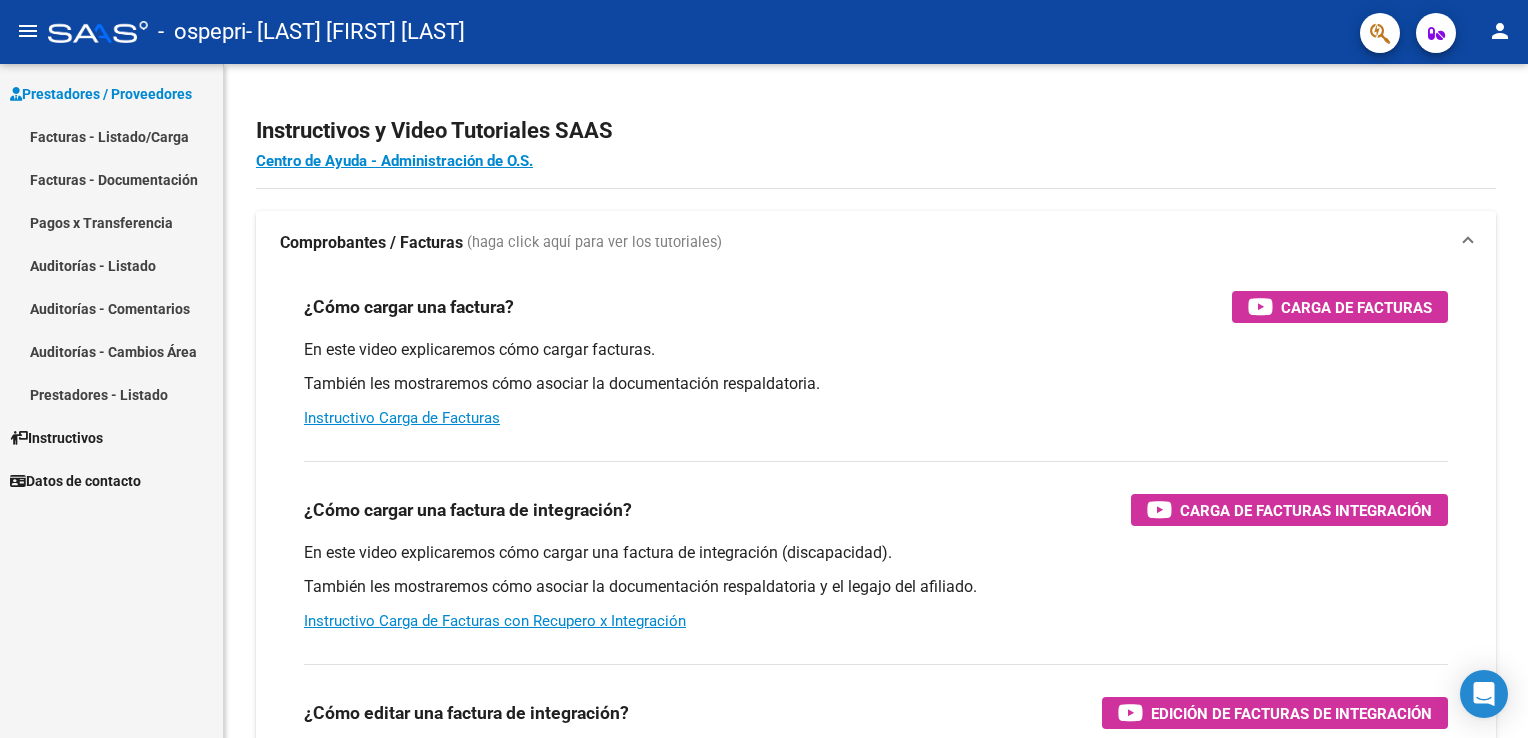 click on "Facturas - Documentación" at bounding box center (111, 179) 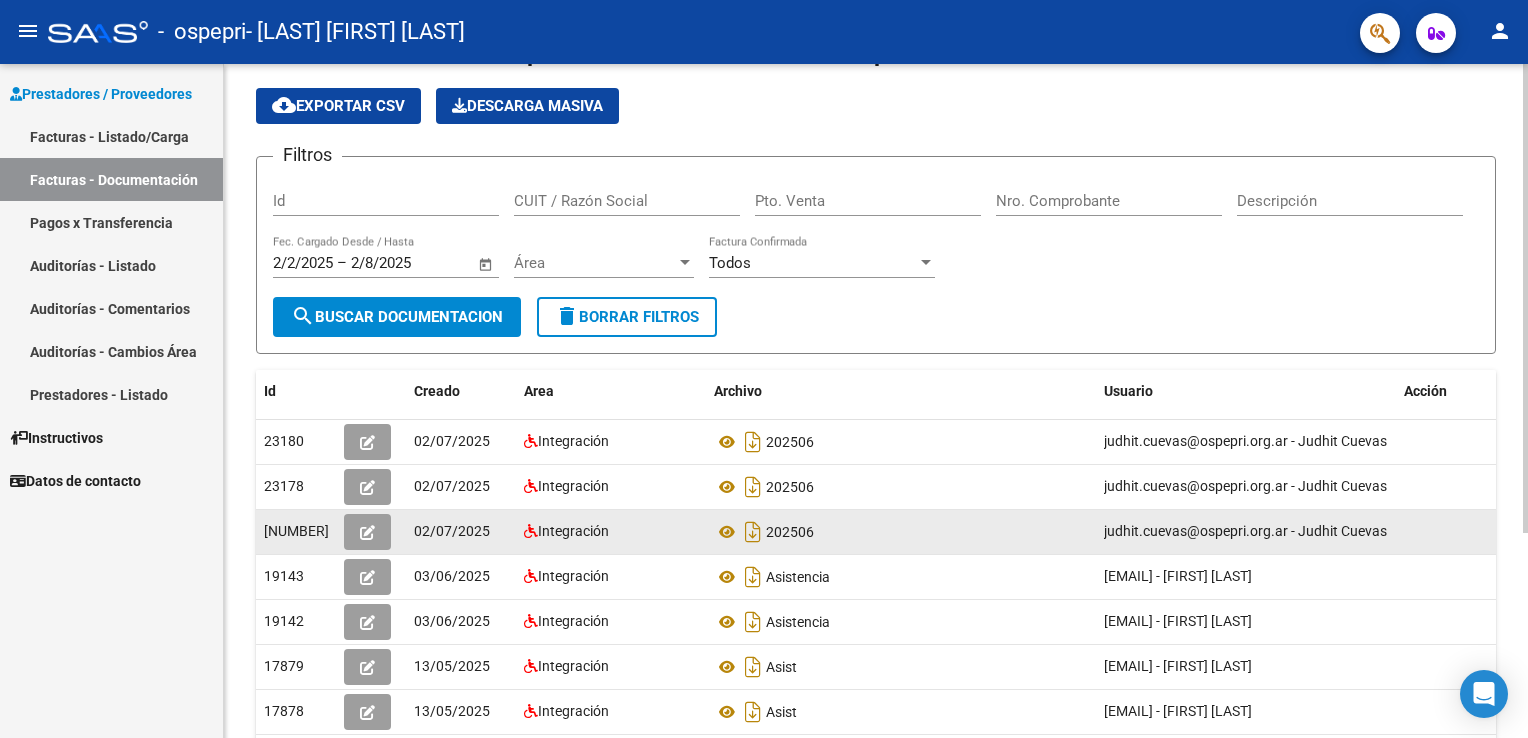 scroll, scrollTop: 0, scrollLeft: 0, axis: both 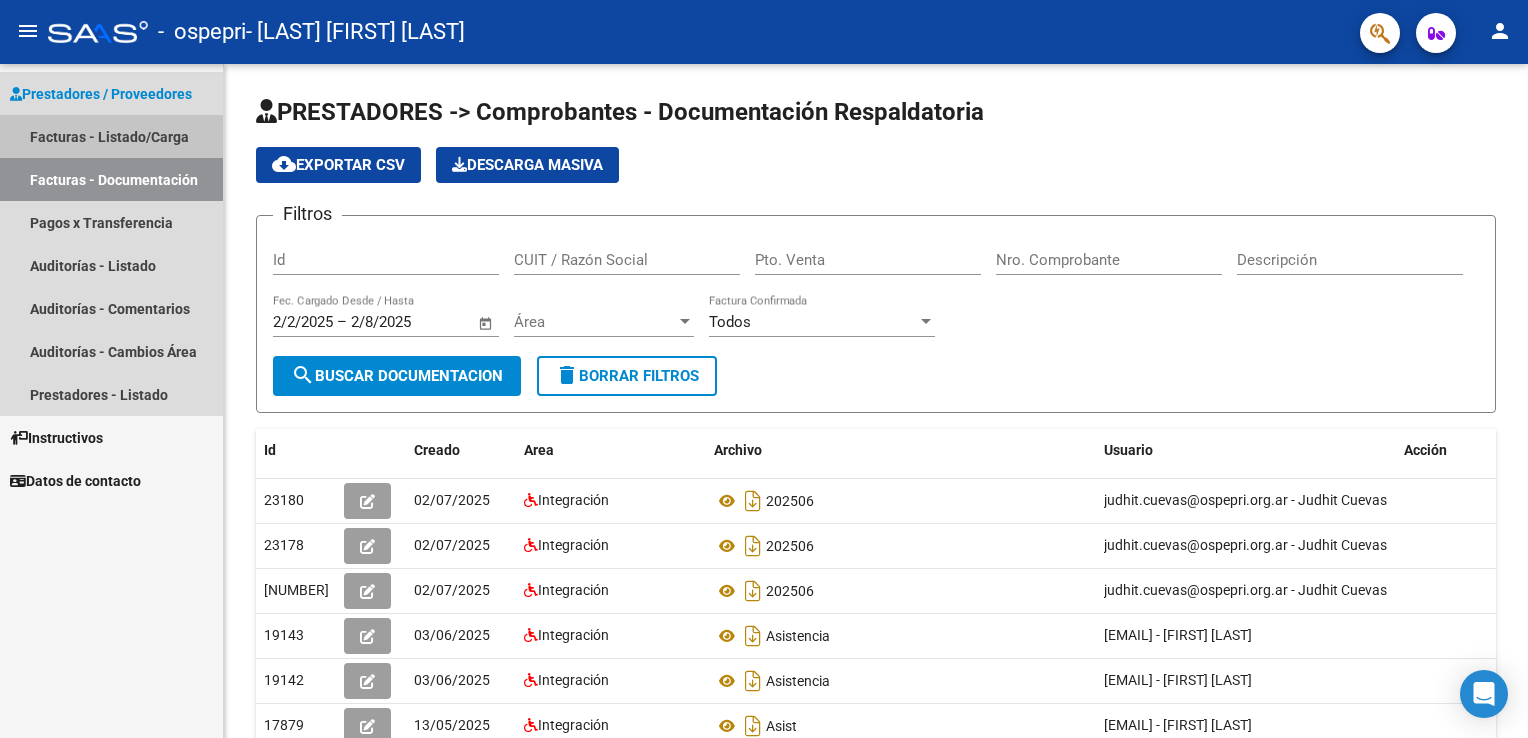 click on "Facturas - Listado/Carga" at bounding box center [111, 136] 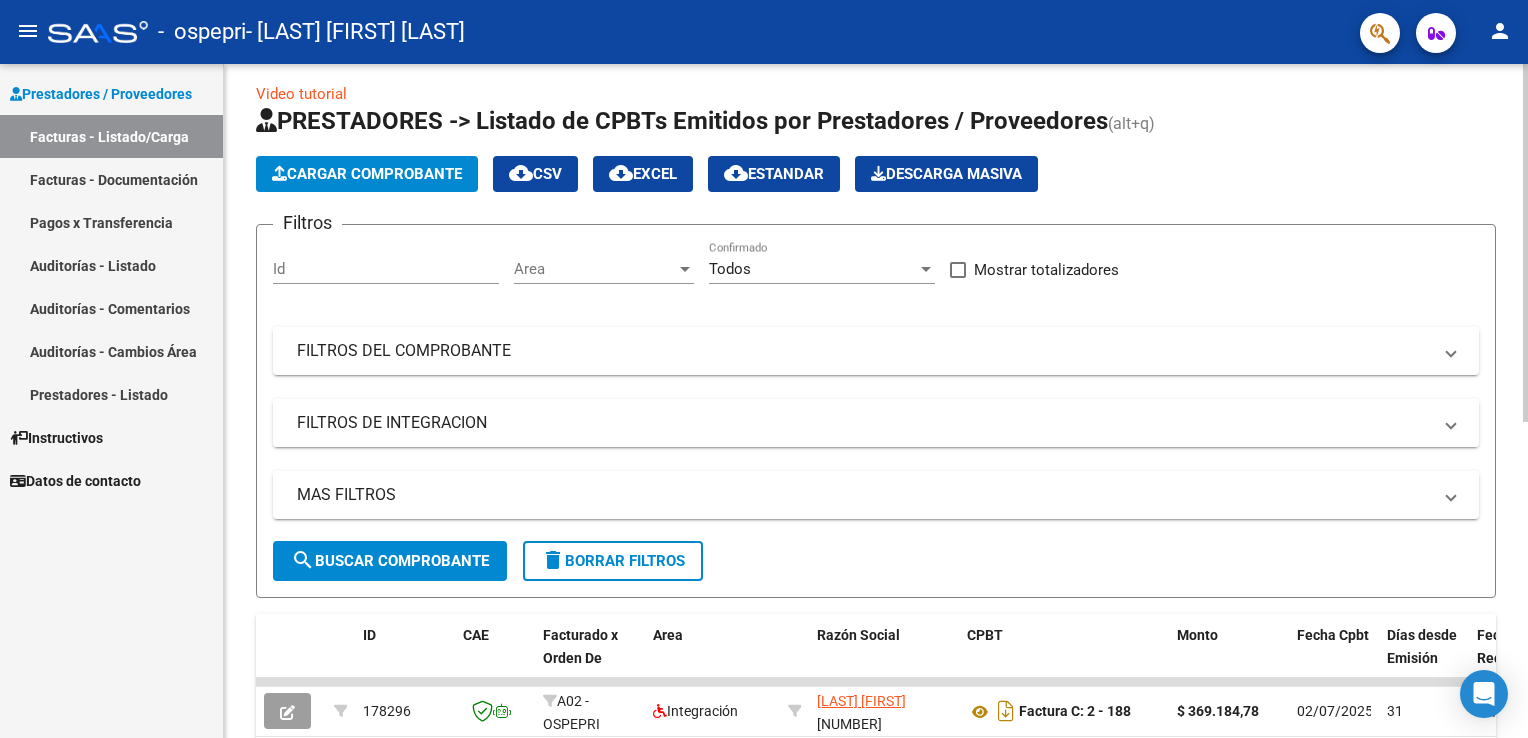 scroll, scrollTop: 0, scrollLeft: 0, axis: both 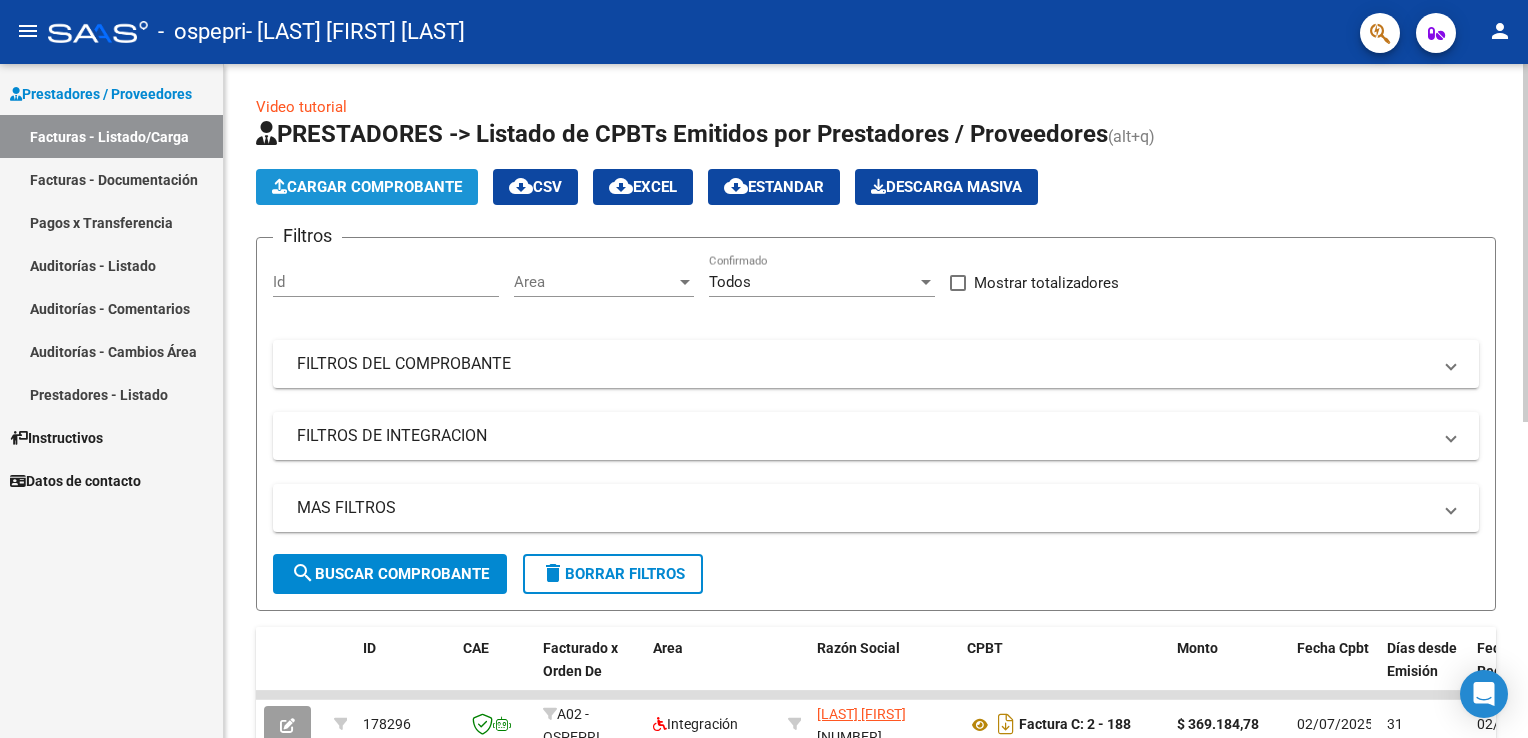 click on "Cargar Comprobante" 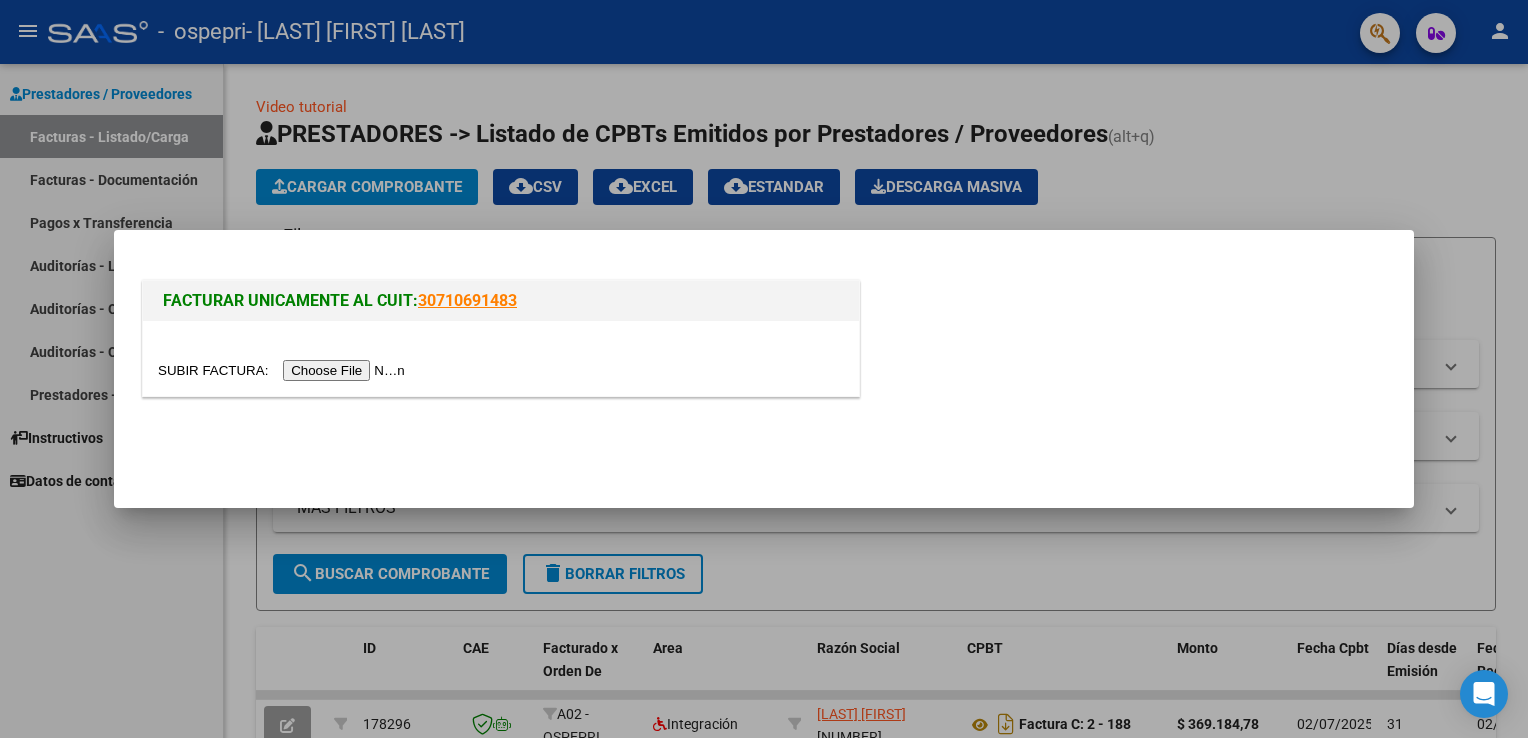 click at bounding box center [284, 370] 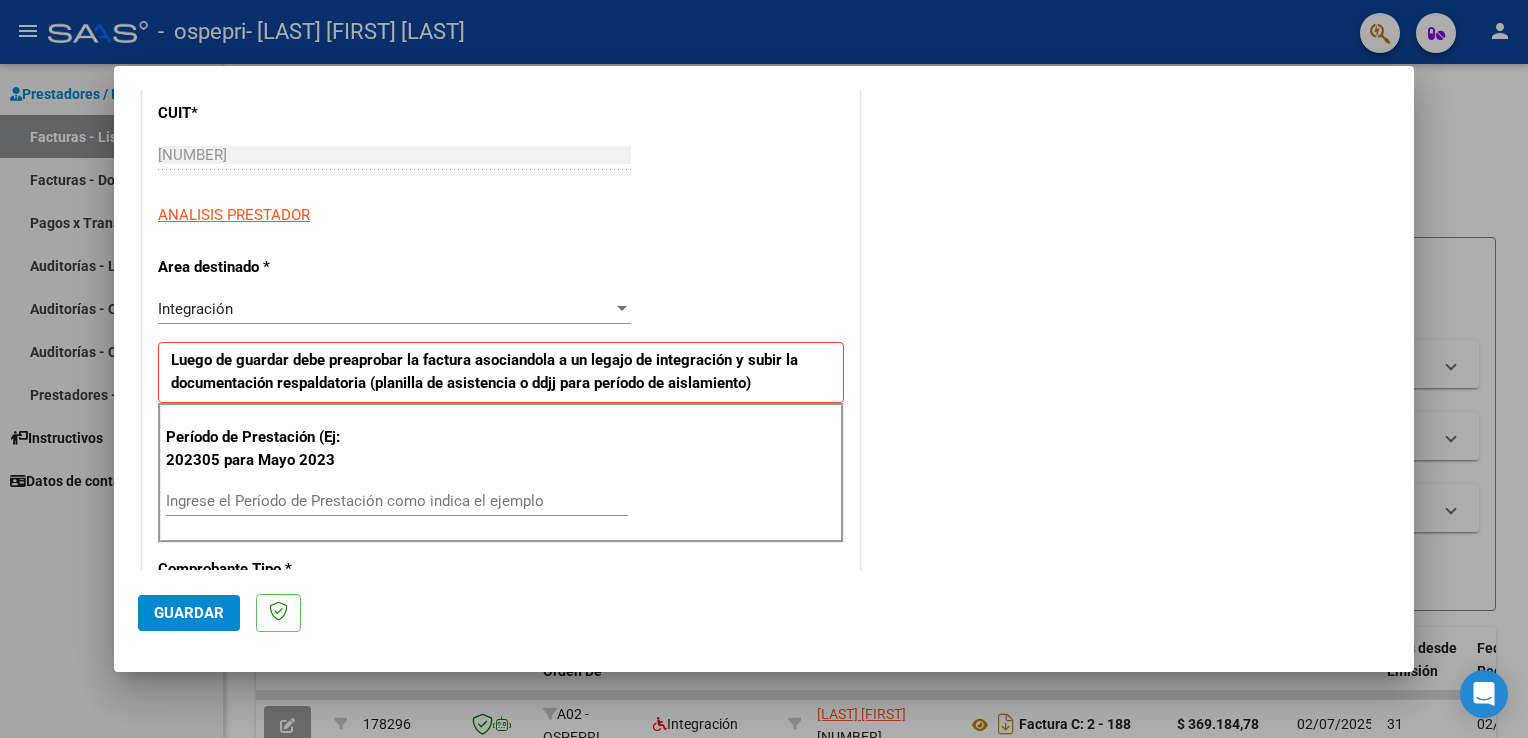 scroll, scrollTop: 300, scrollLeft: 0, axis: vertical 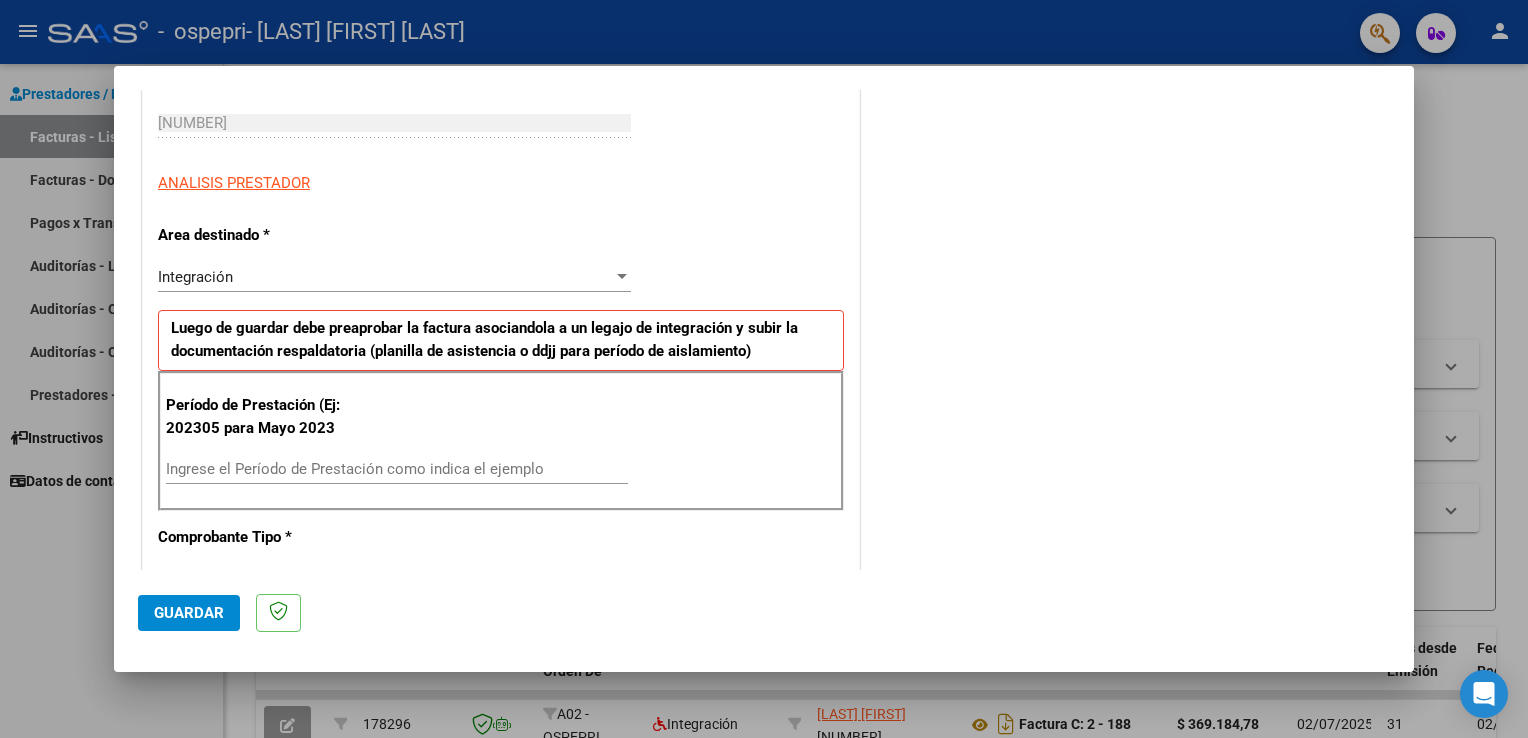 click on "Ingrese el Período de Prestación como indica el ejemplo" at bounding box center [397, 469] 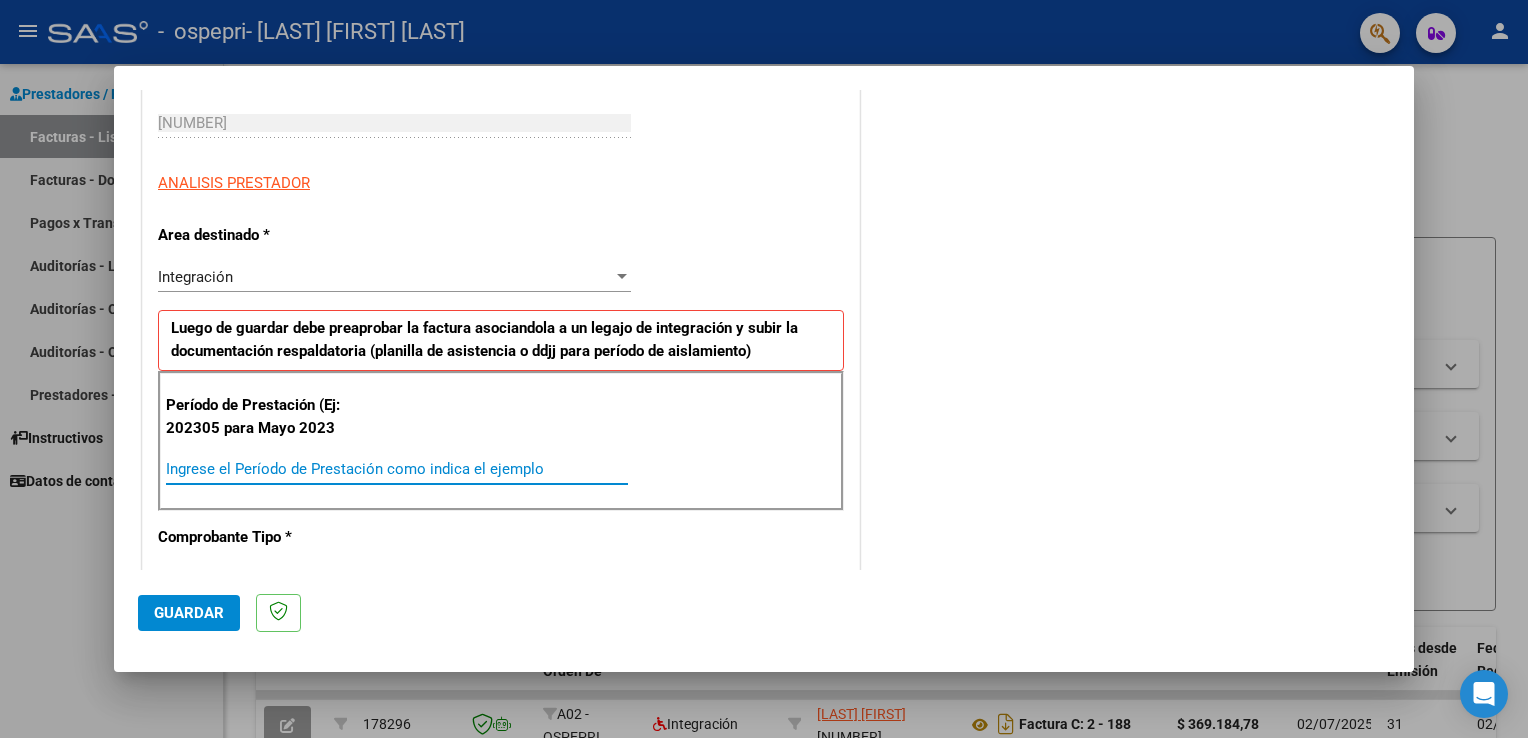 click on "Ingrese el Período de Prestación como indica el ejemplo" at bounding box center (397, 469) 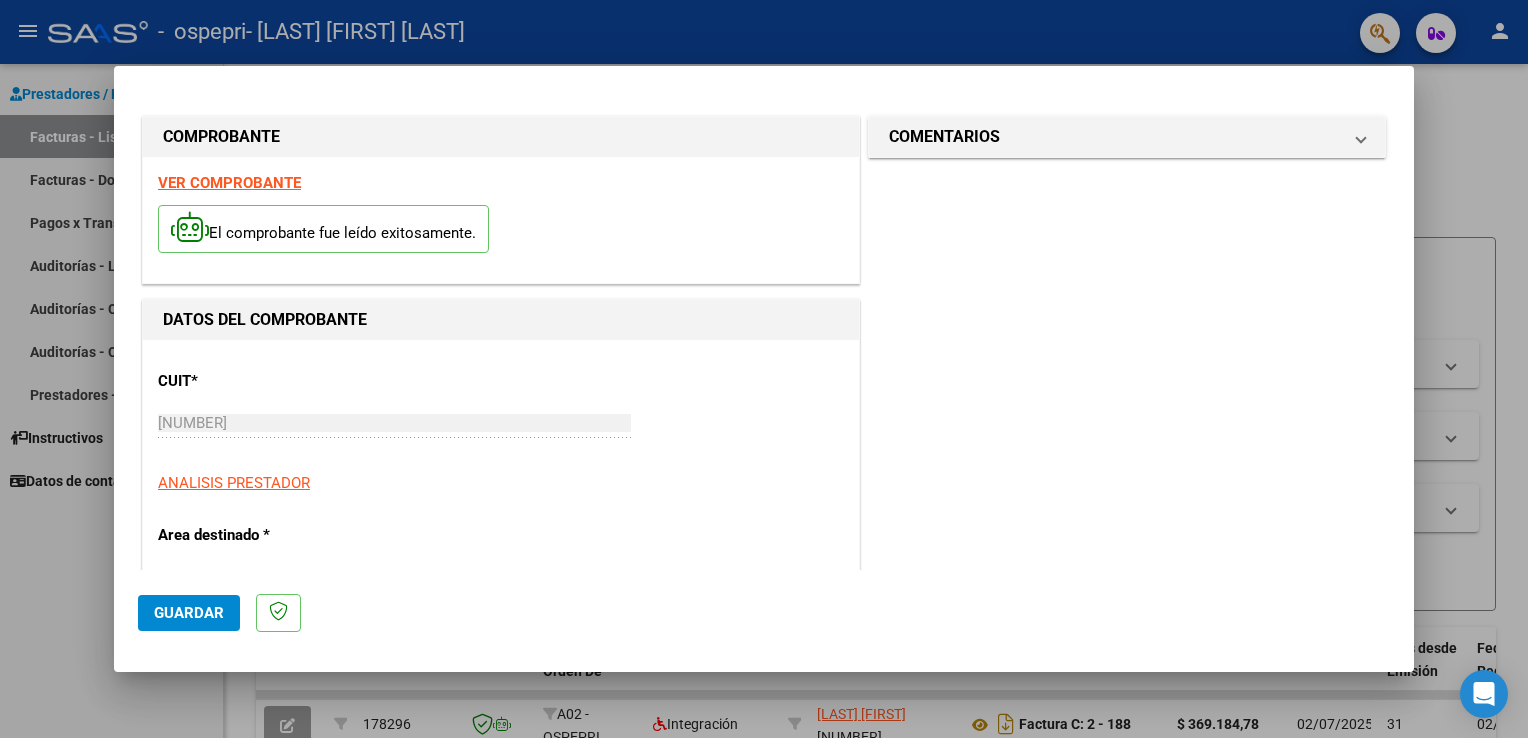 scroll, scrollTop: 300, scrollLeft: 0, axis: vertical 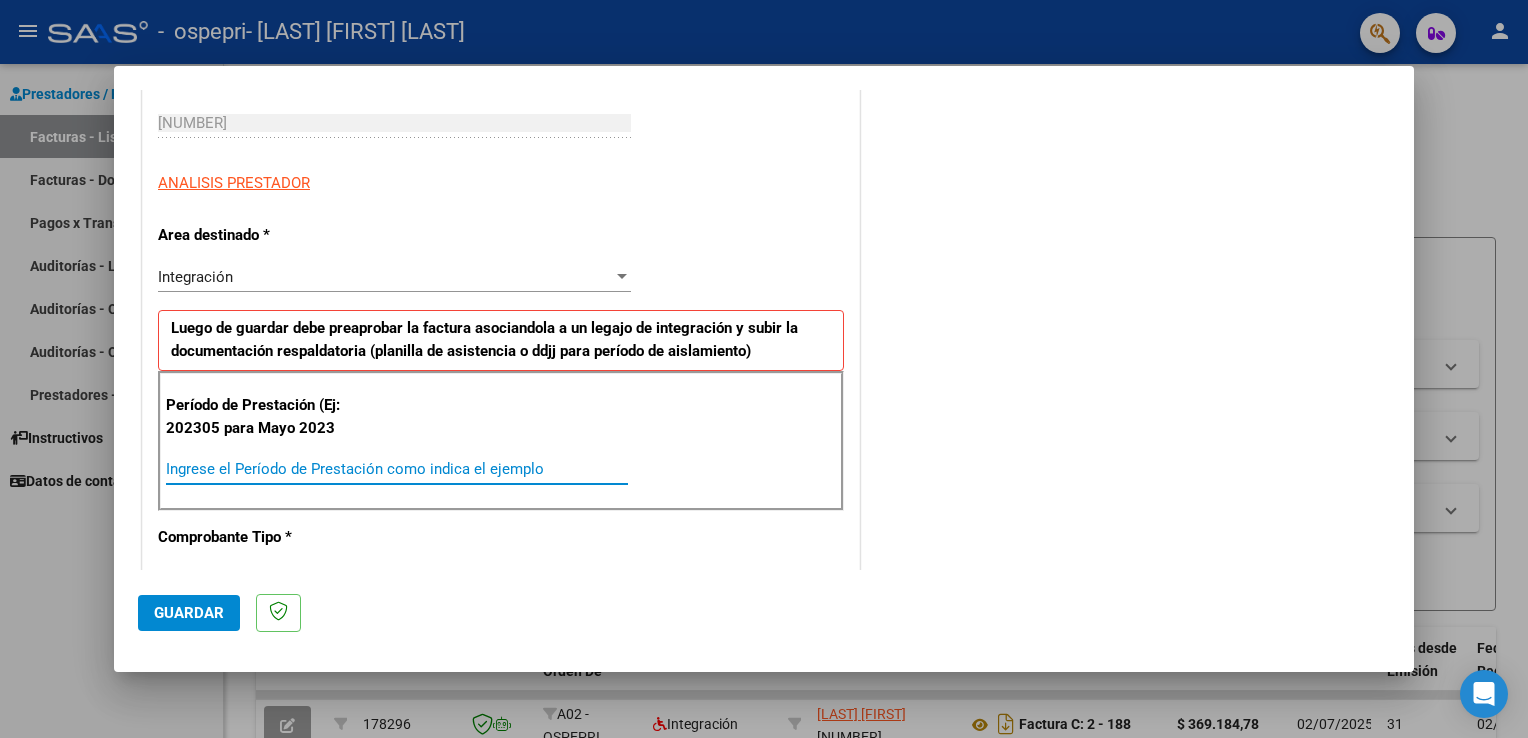 click on "Guardar" 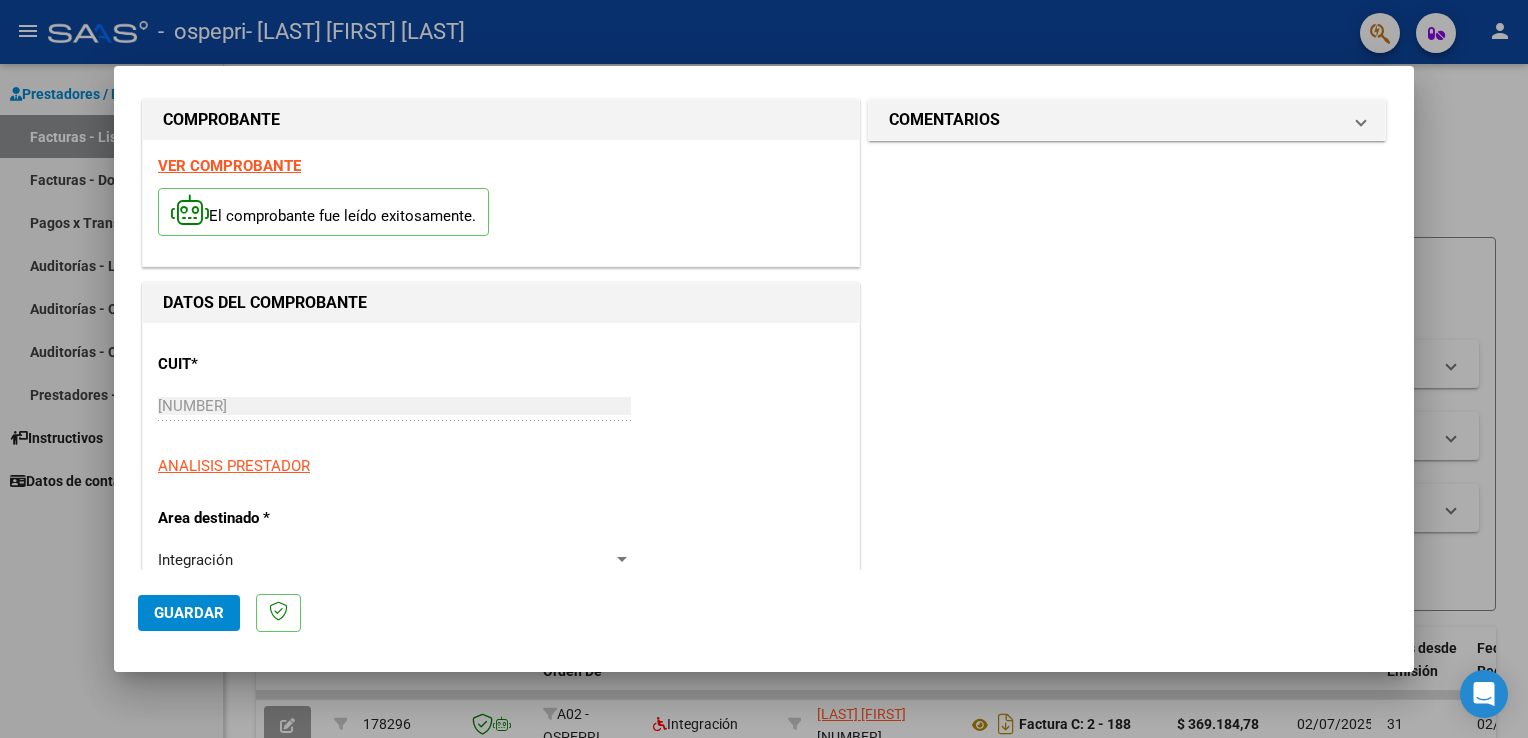 scroll, scrollTop: 117, scrollLeft: 0, axis: vertical 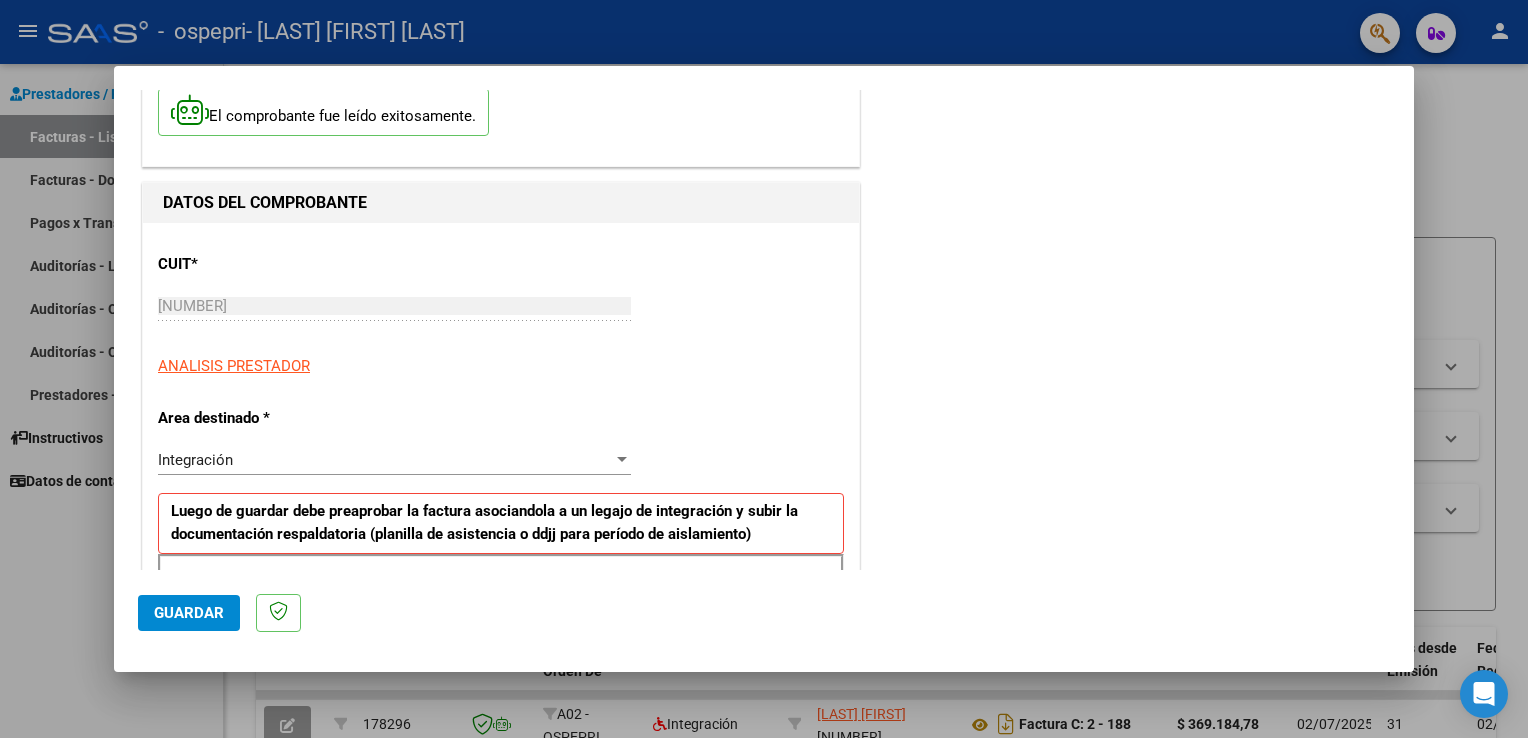 click at bounding box center [622, 459] 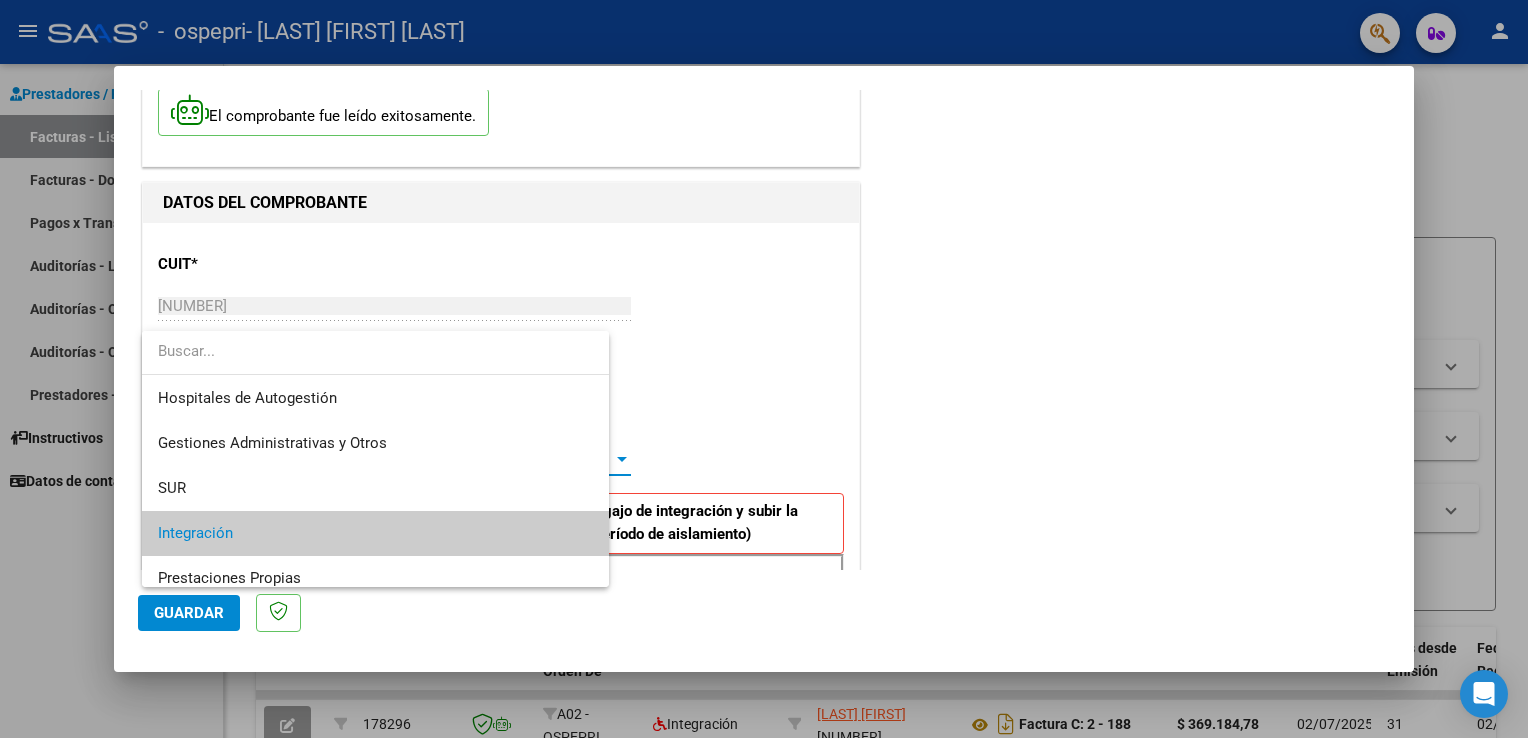 scroll, scrollTop: 74, scrollLeft: 0, axis: vertical 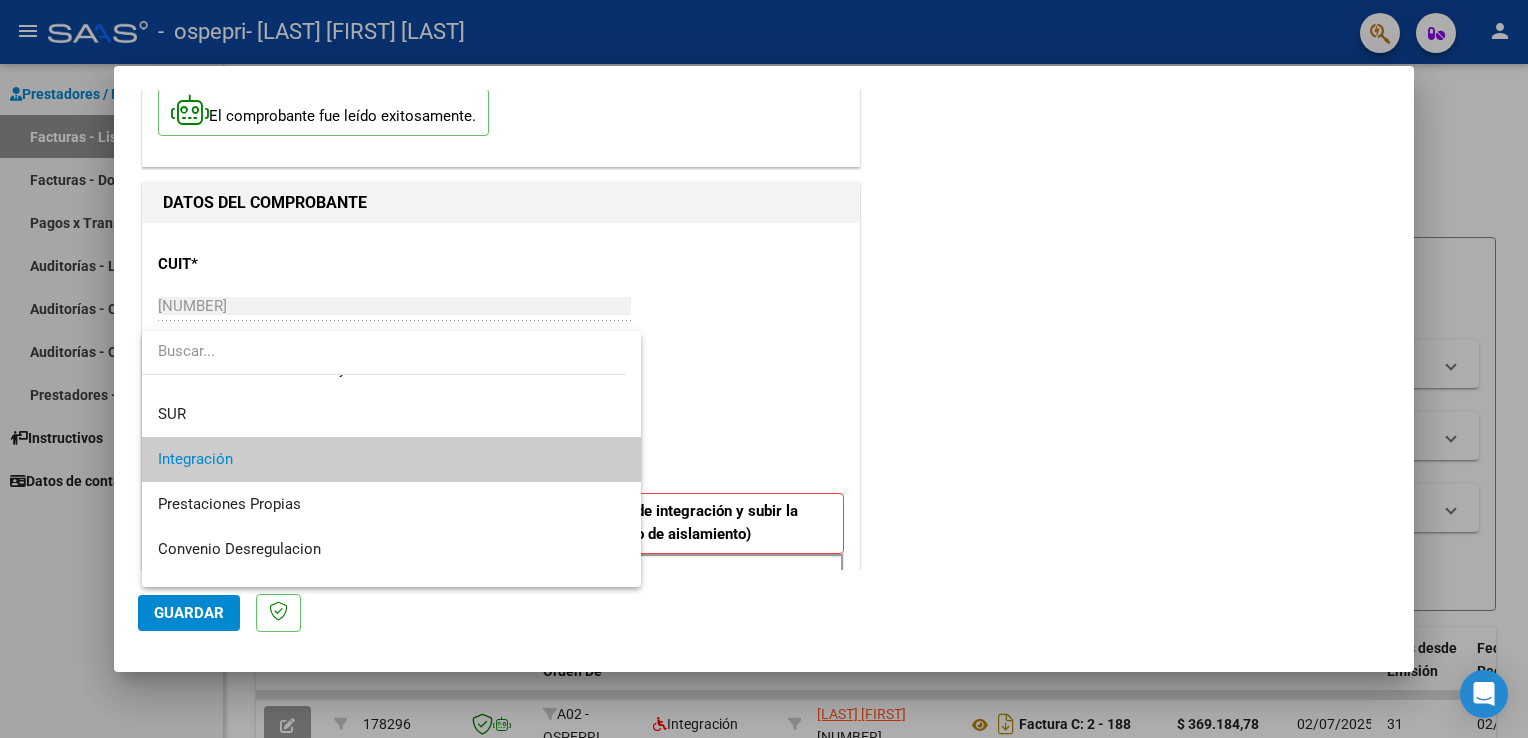 click on "Integración" at bounding box center (392, 459) 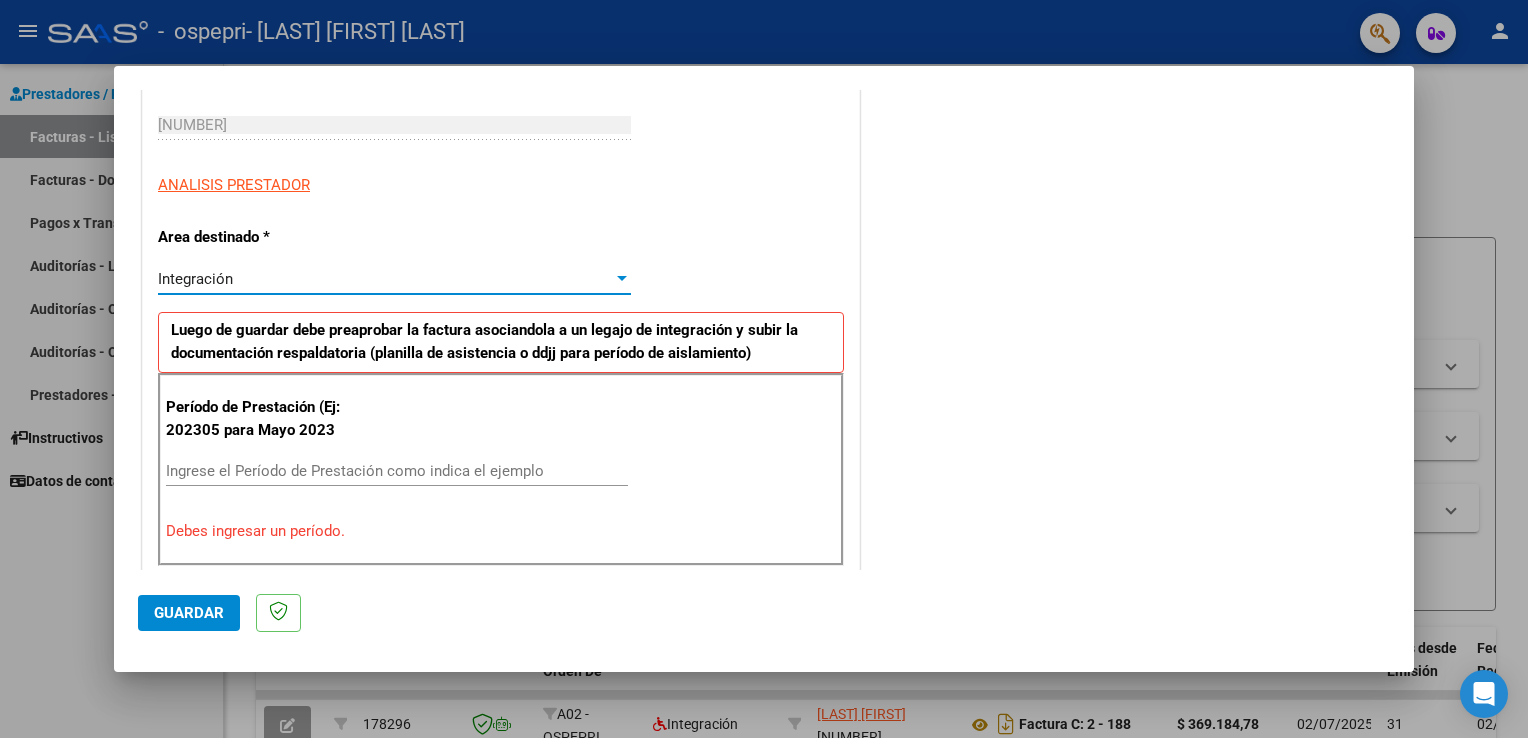 scroll, scrollTop: 417, scrollLeft: 0, axis: vertical 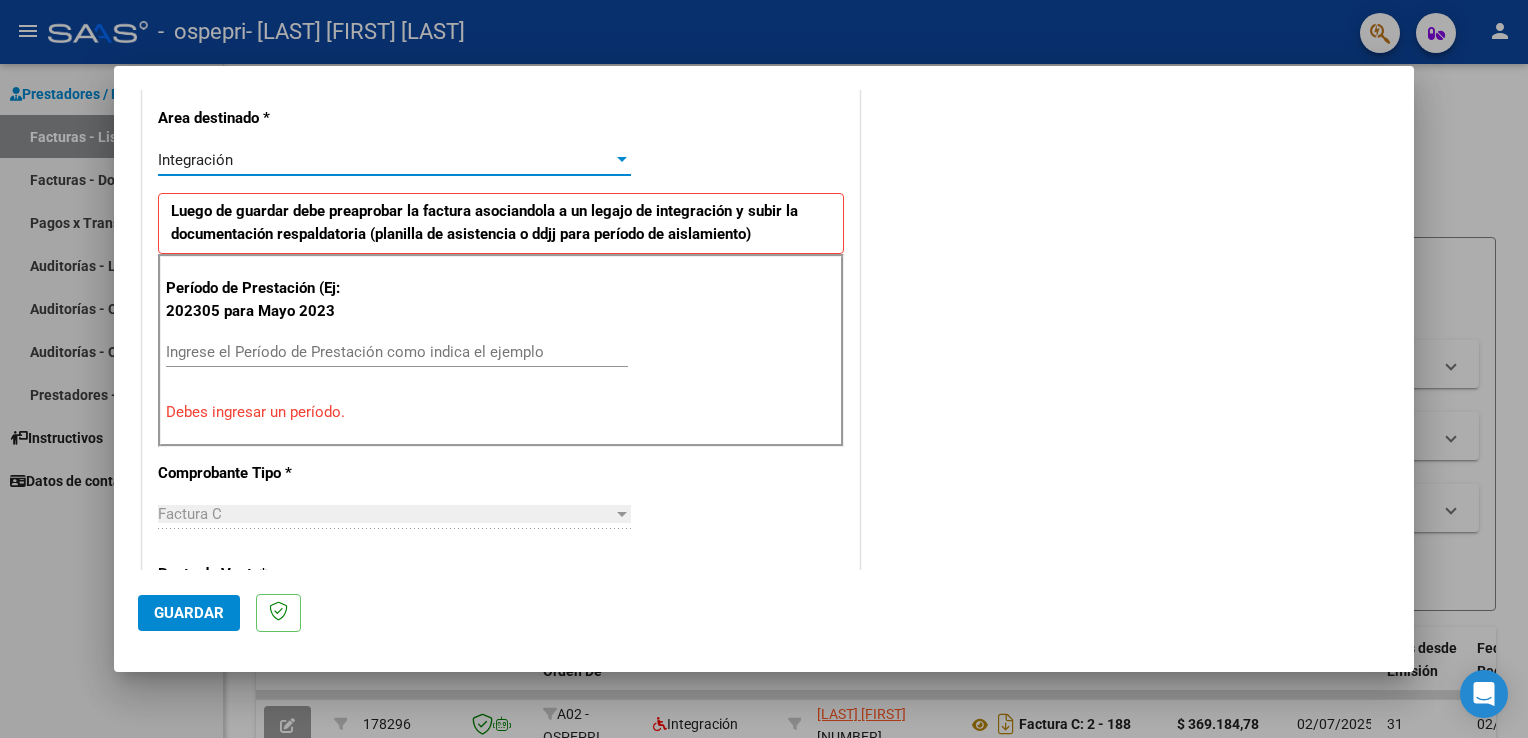 click on "Ingrese el Período de Prestación como indica el ejemplo" at bounding box center (397, 352) 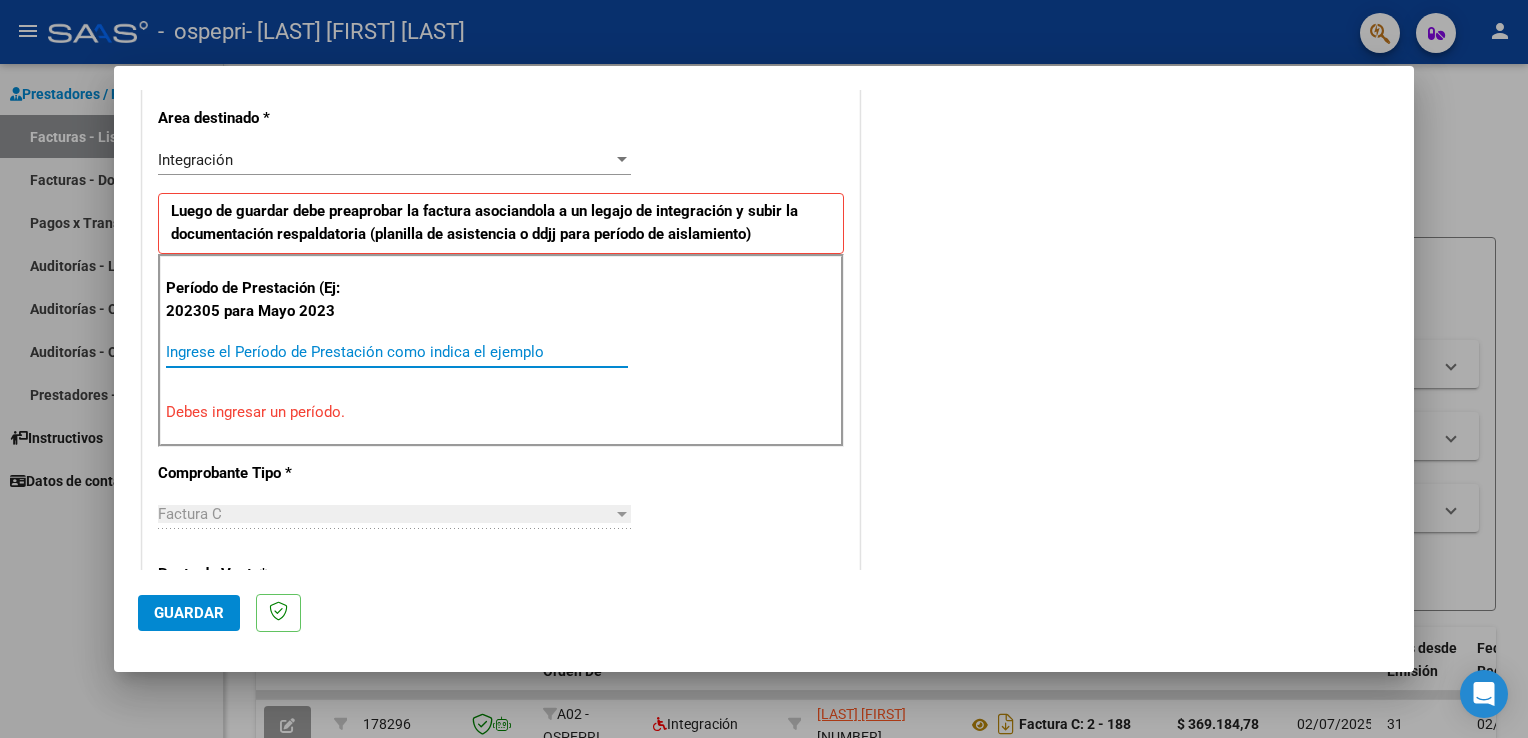 click on "Ingrese el Período de Prestación como indica el ejemplo" at bounding box center [397, 352] 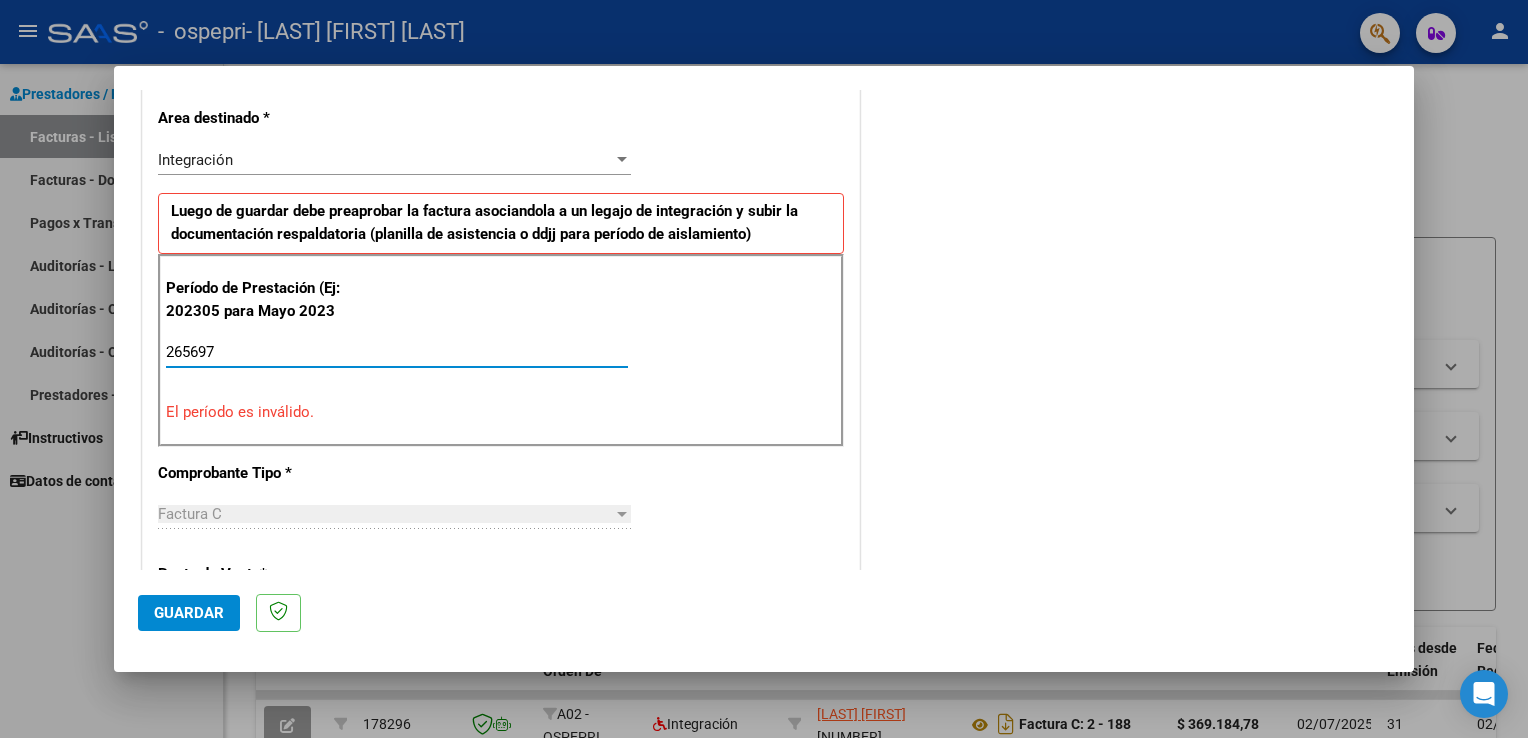 click on "265697" at bounding box center (397, 352) 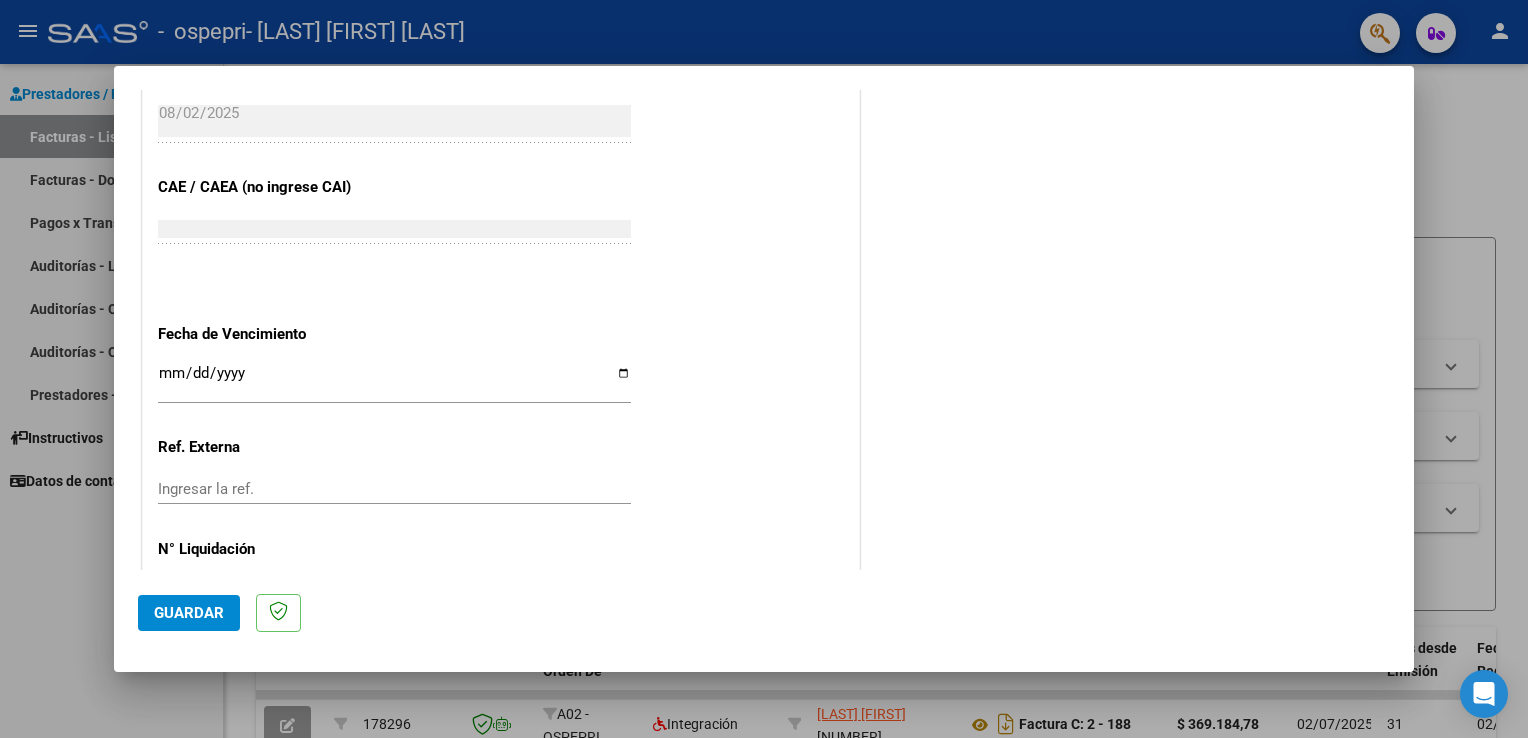 scroll, scrollTop: 1292, scrollLeft: 0, axis: vertical 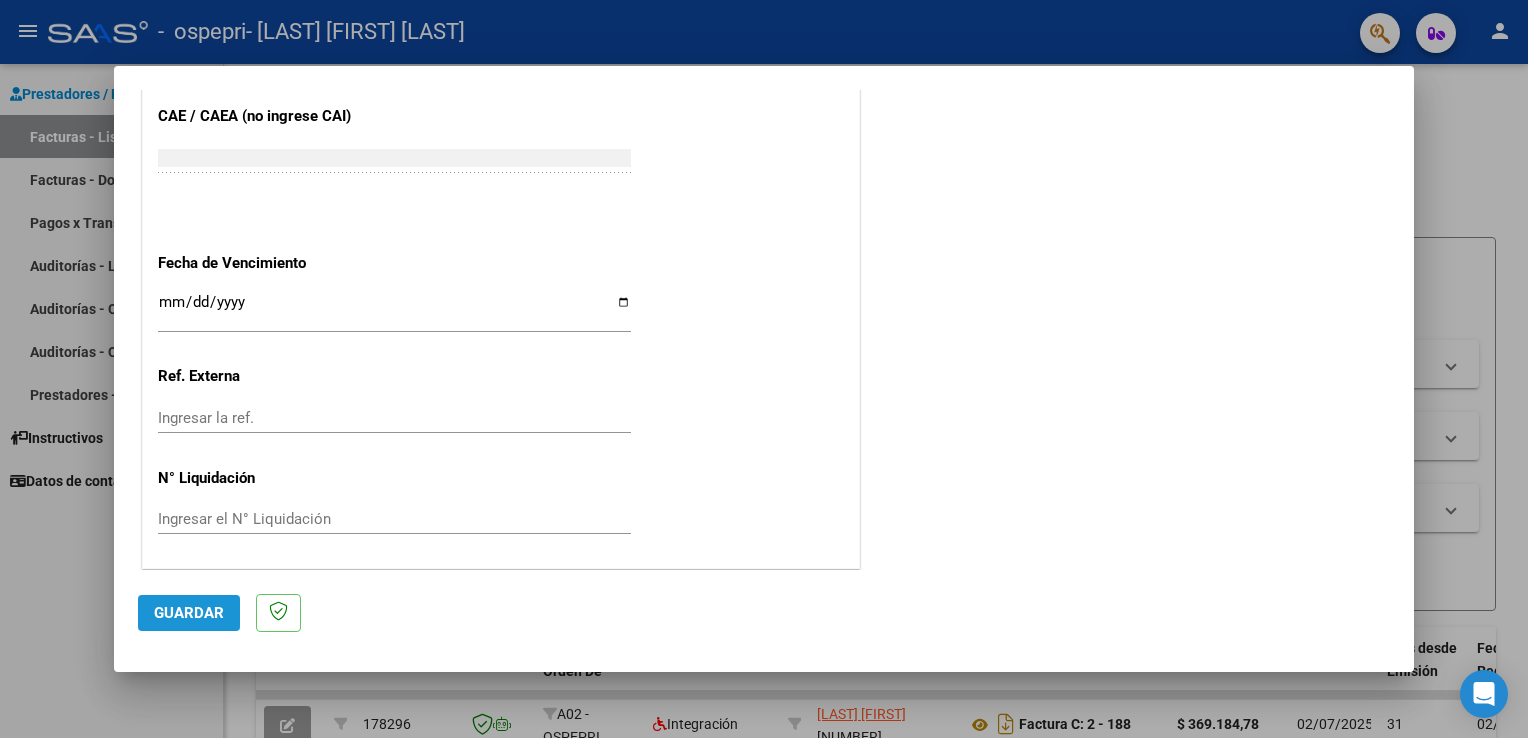 click on "Guardar" 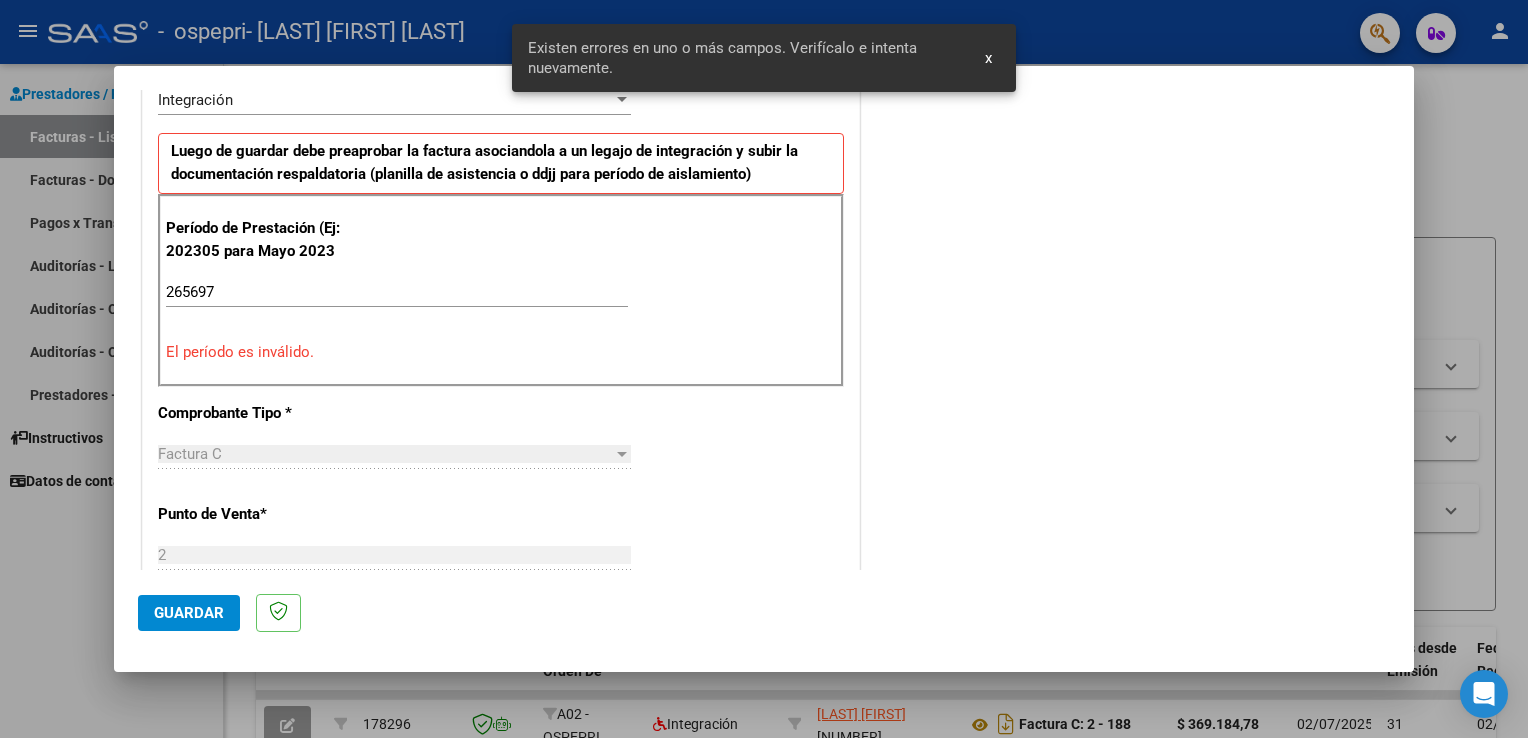 scroll, scrollTop: 417, scrollLeft: 0, axis: vertical 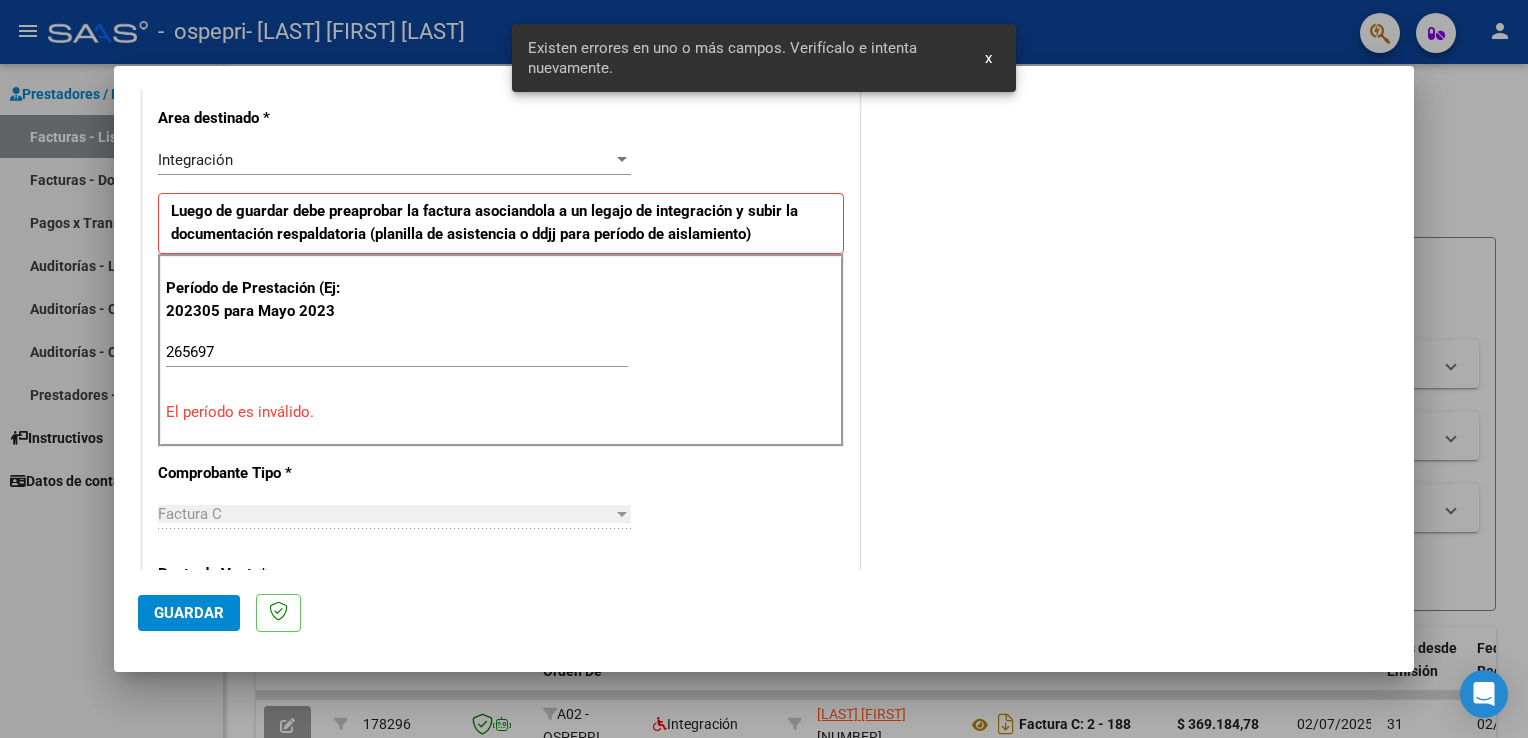click on "265697" at bounding box center (397, 352) 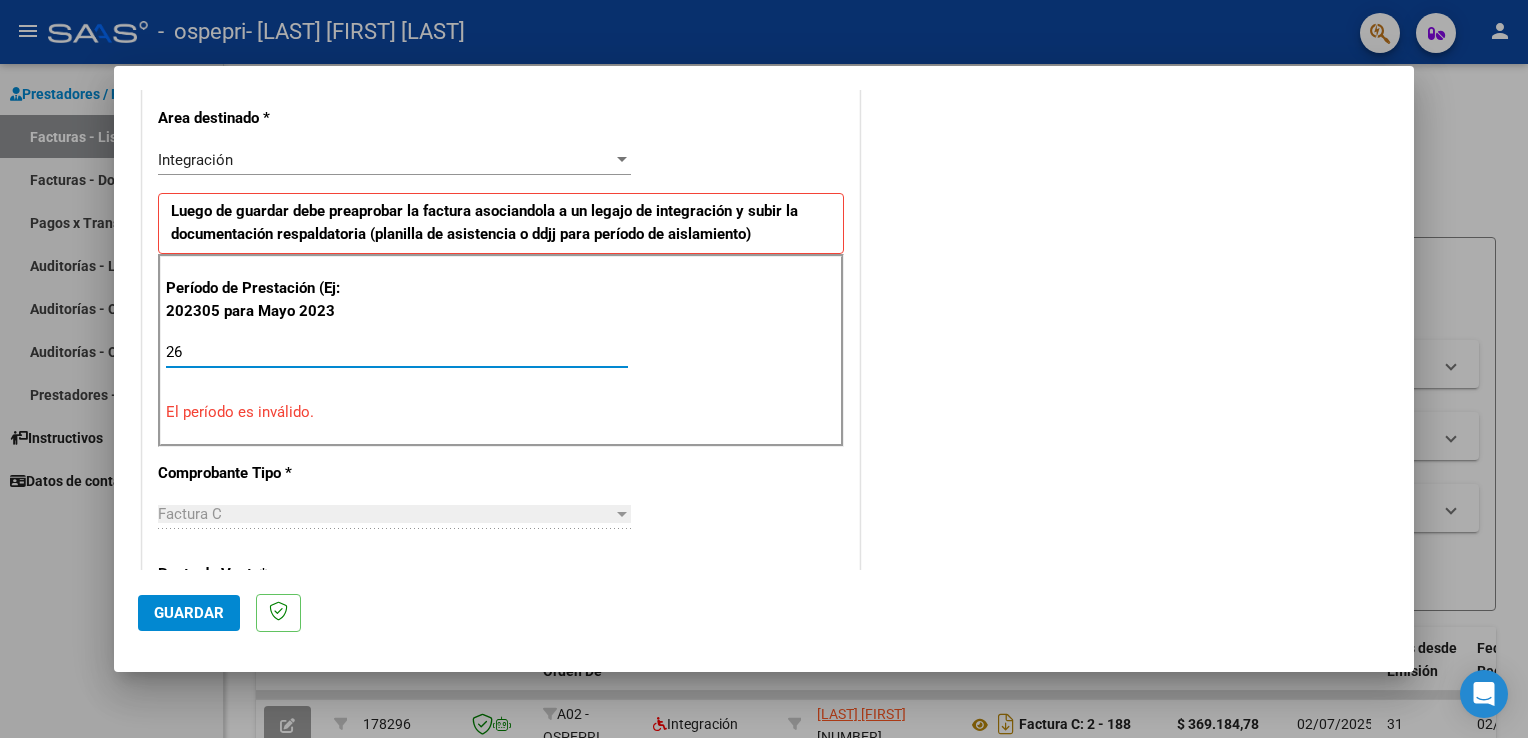 type on "2" 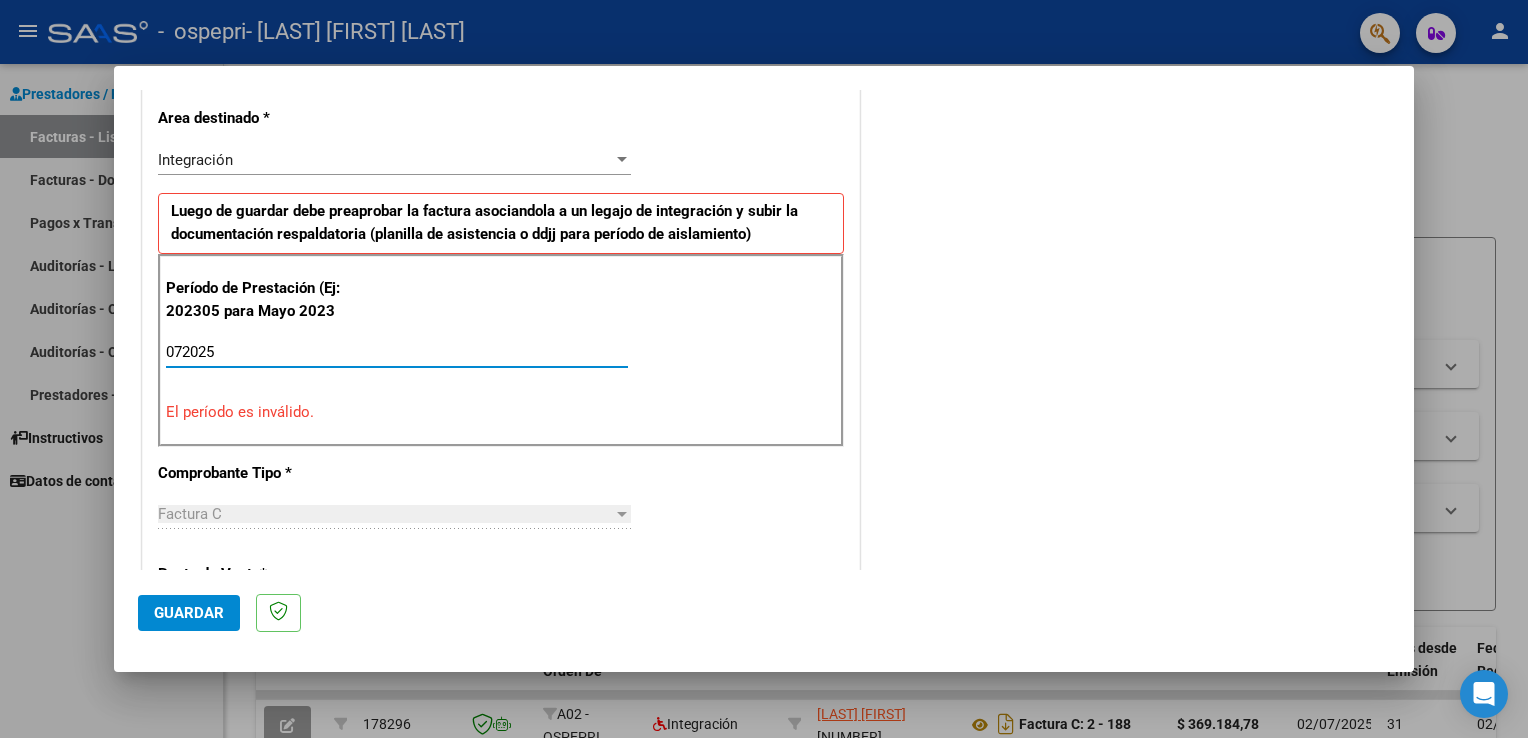 scroll, scrollTop: 617, scrollLeft: 0, axis: vertical 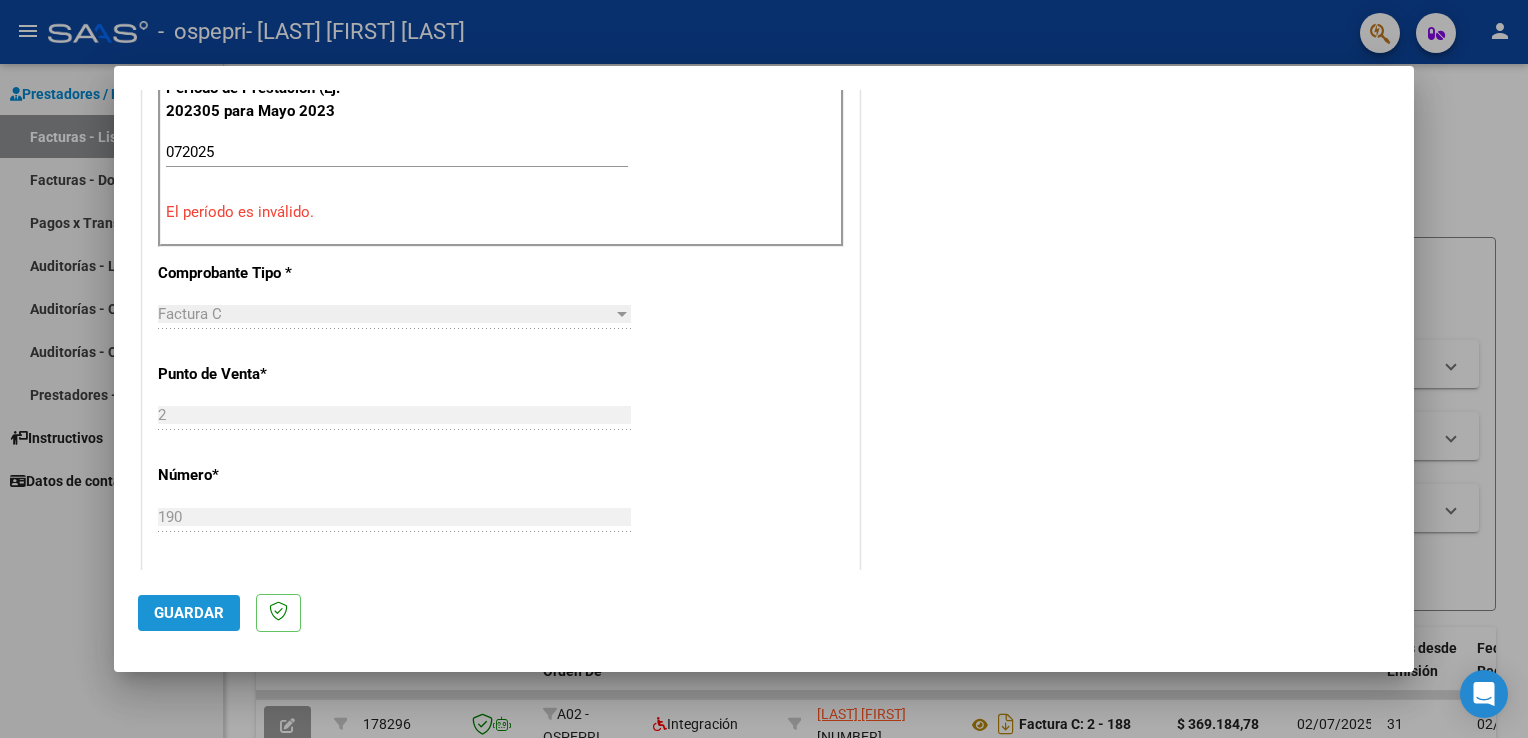 click on "Guardar" 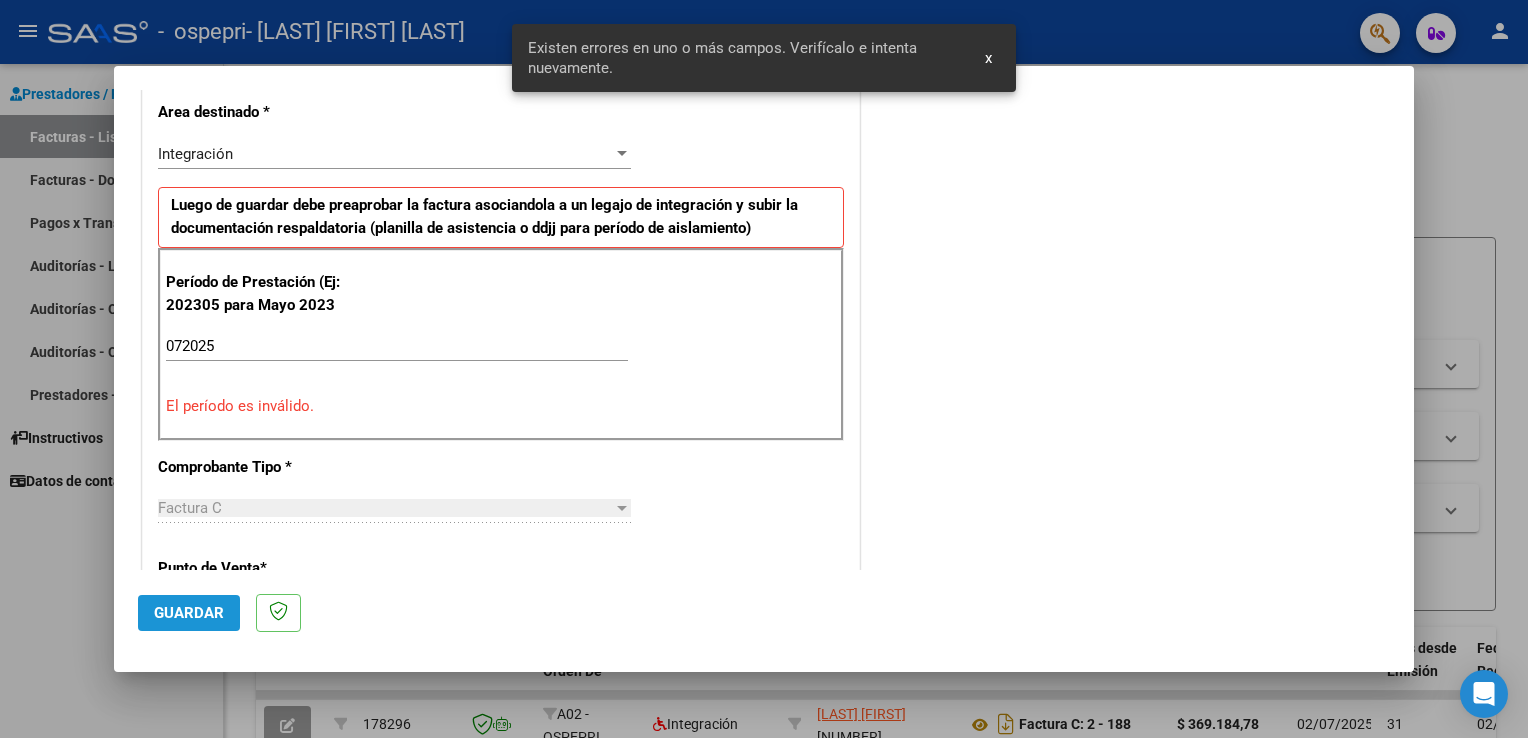 scroll, scrollTop: 417, scrollLeft: 0, axis: vertical 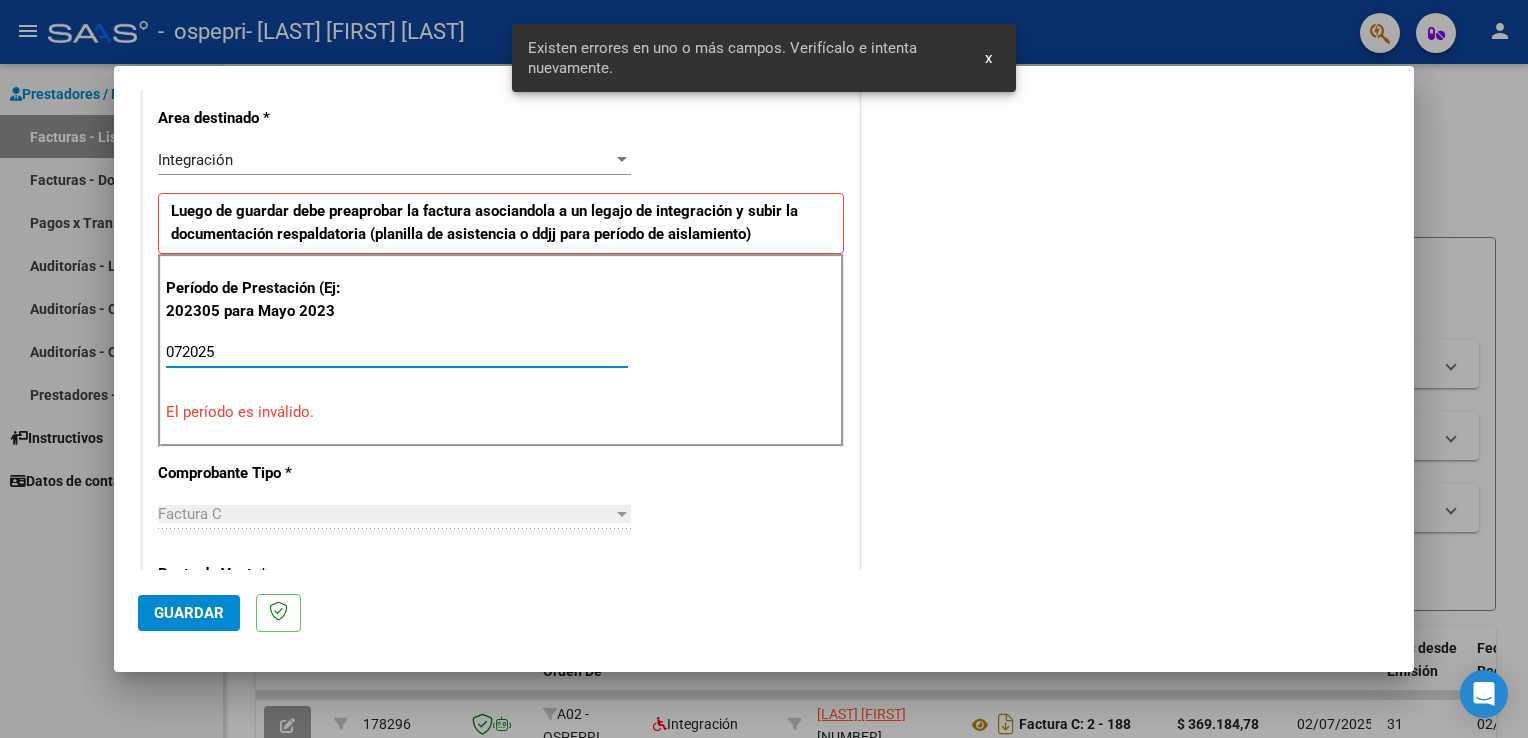 click on "072025" at bounding box center [397, 352] 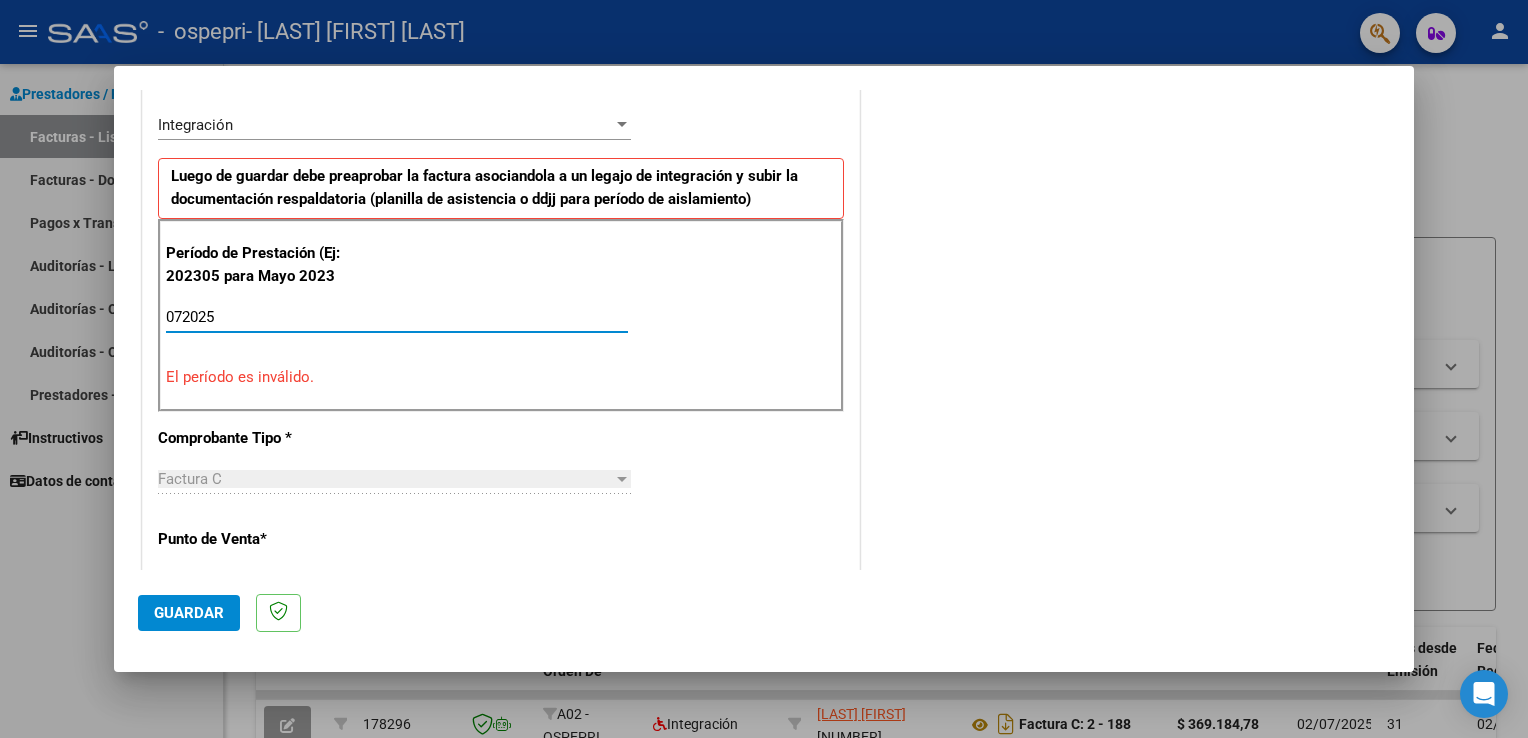 scroll, scrollTop: 417, scrollLeft: 0, axis: vertical 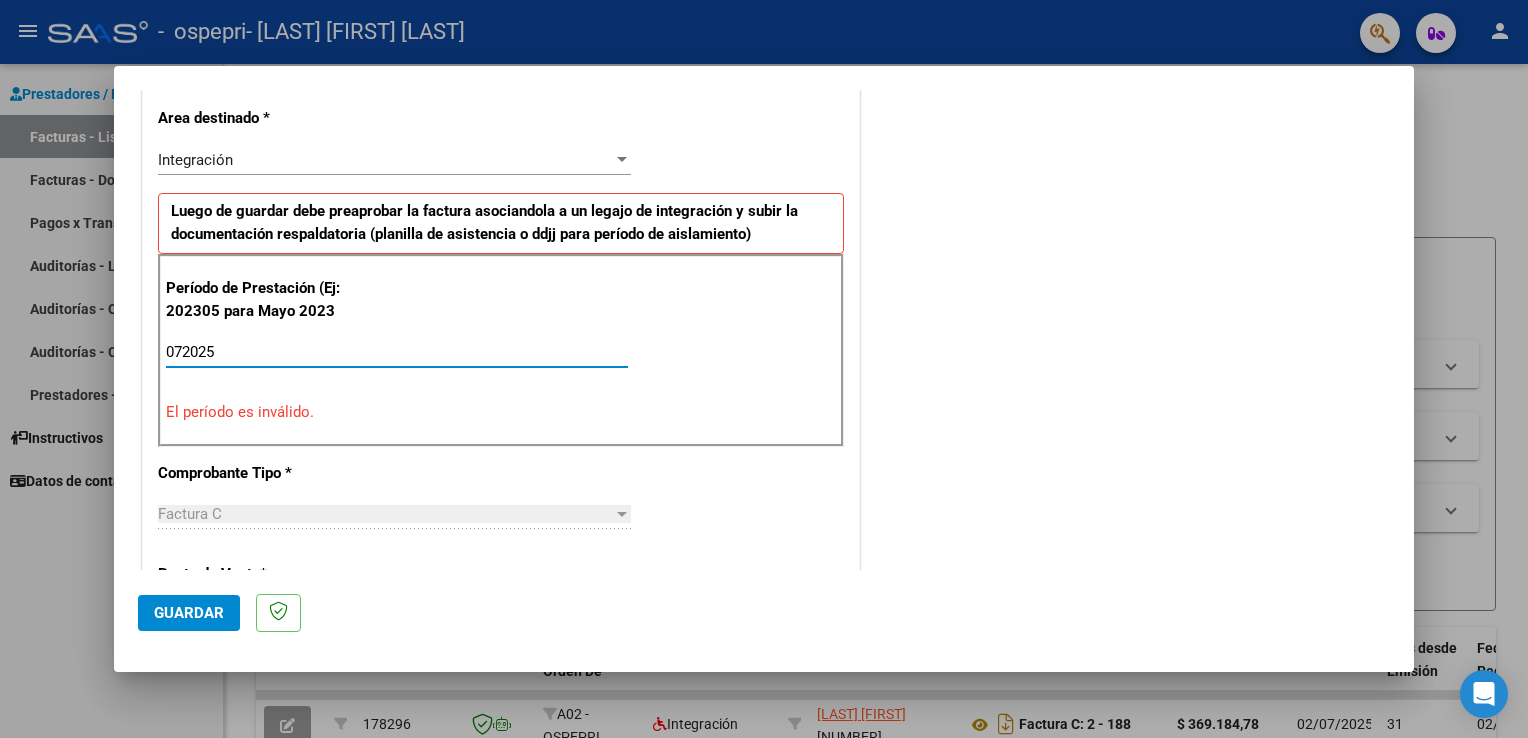 click on "072025" at bounding box center [397, 352] 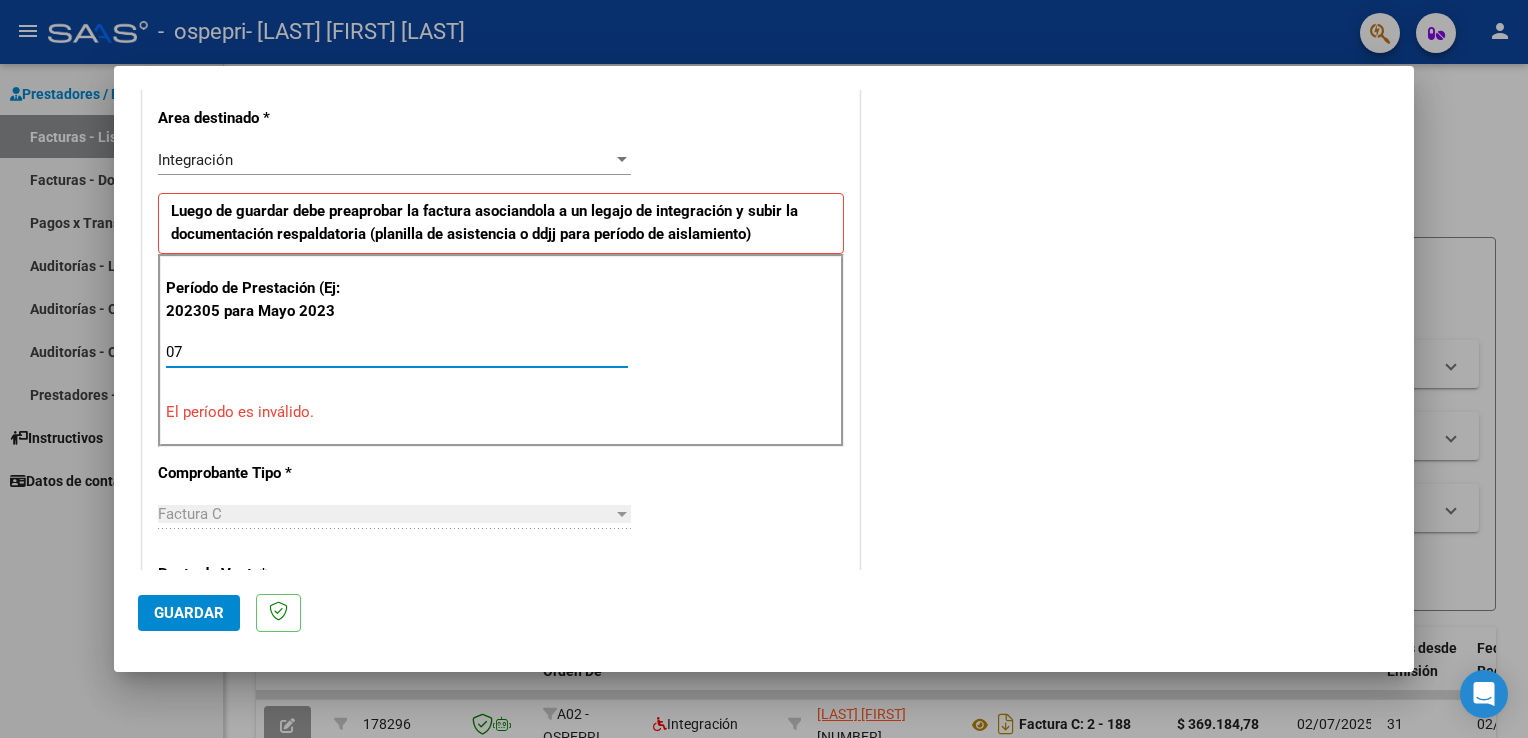 type on "0" 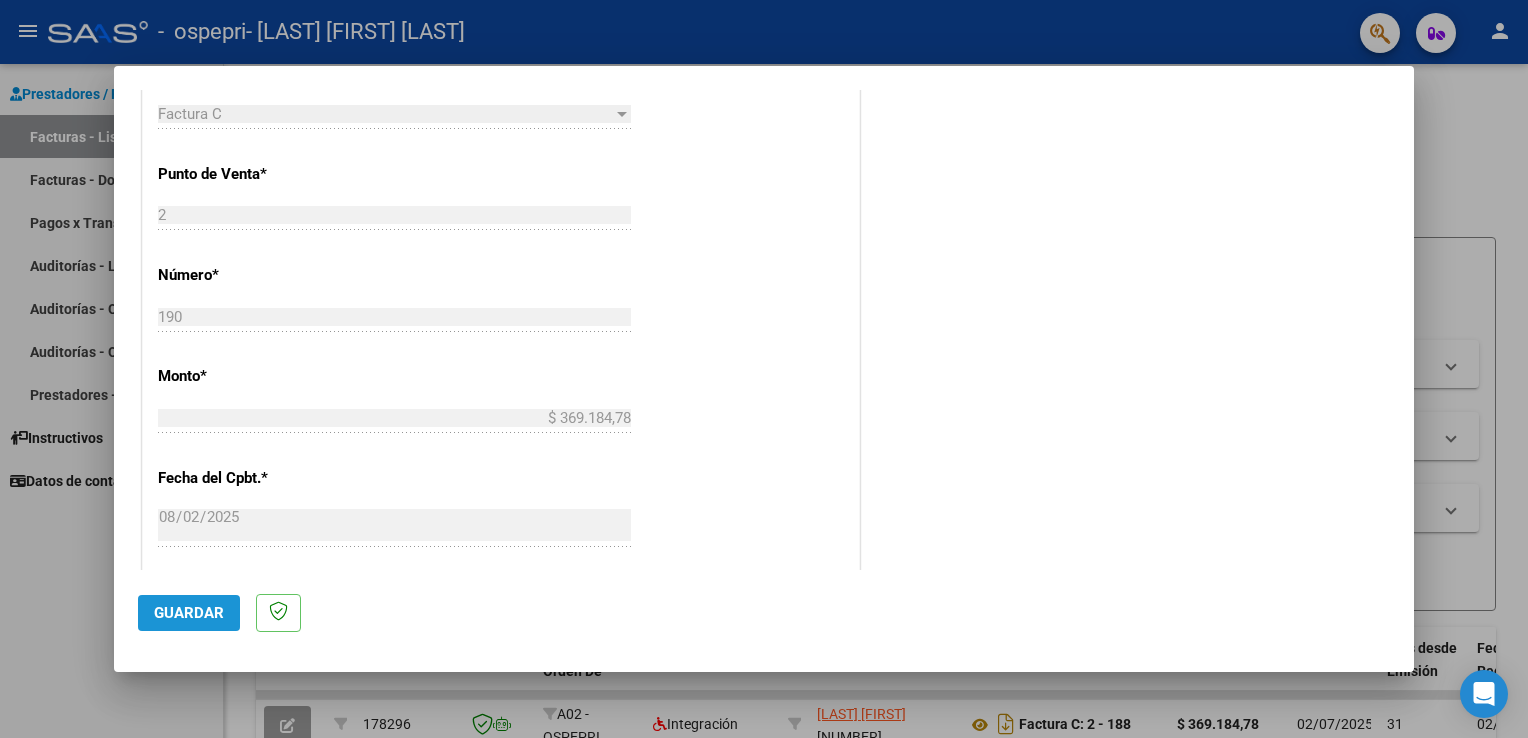 click on "Guardar" 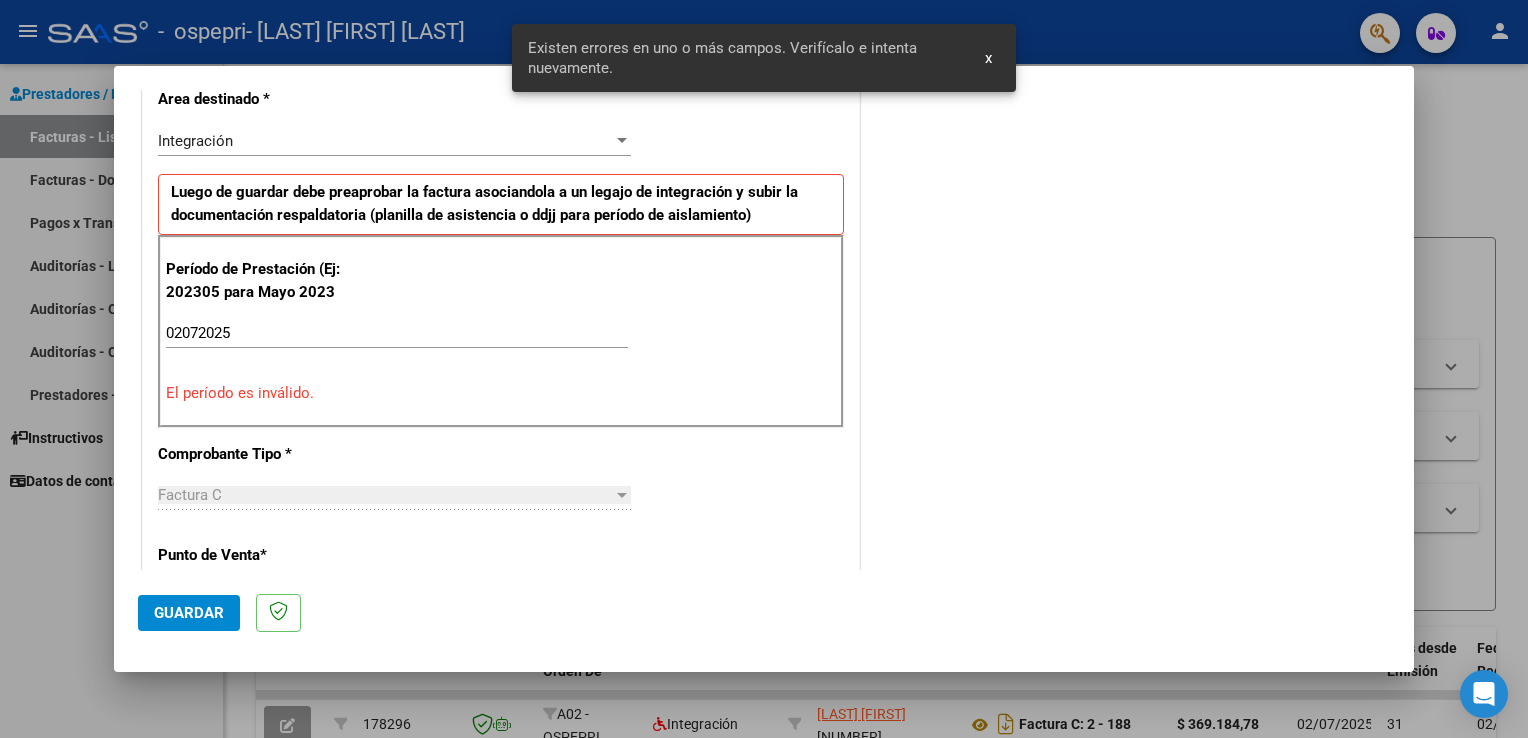 scroll, scrollTop: 417, scrollLeft: 0, axis: vertical 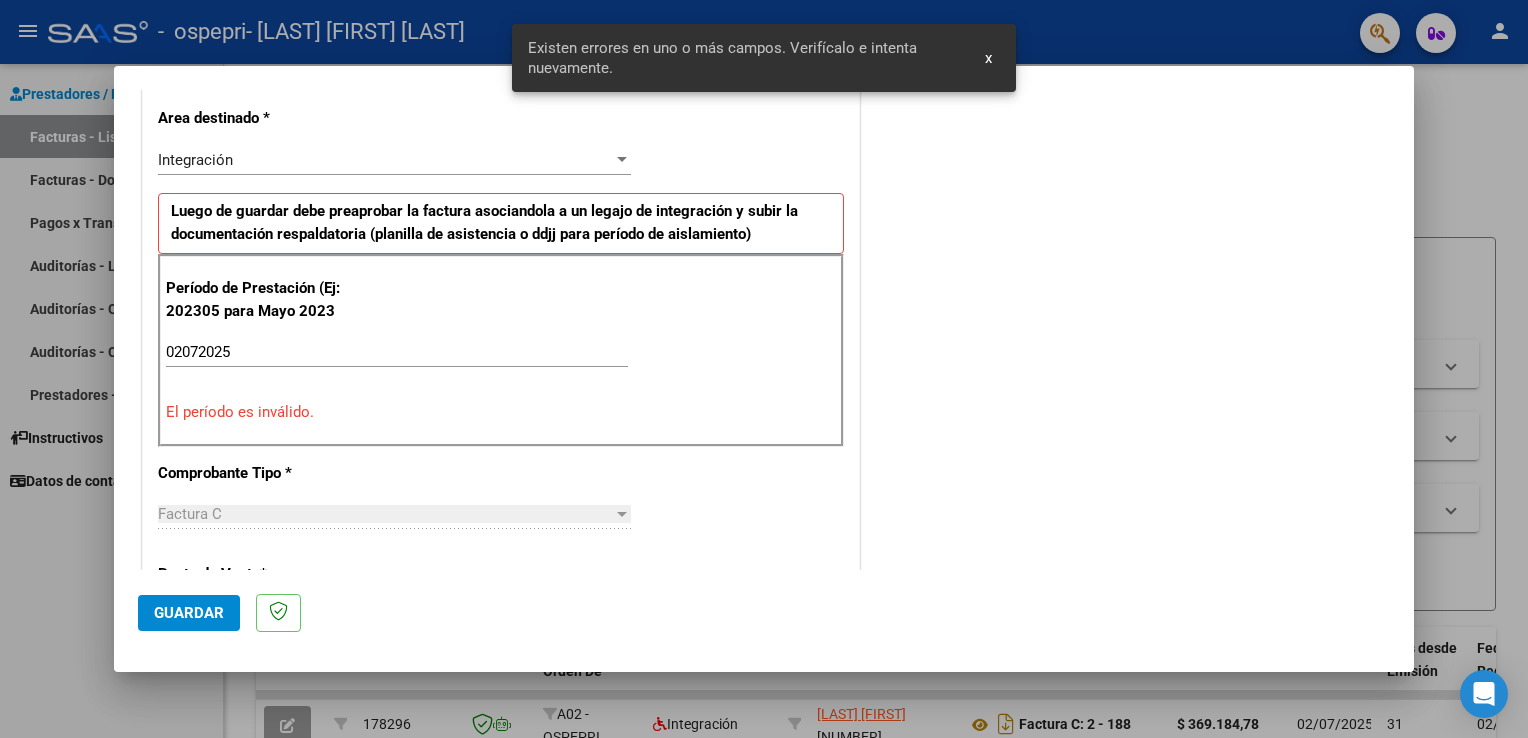 click on "02072025" at bounding box center (397, 352) 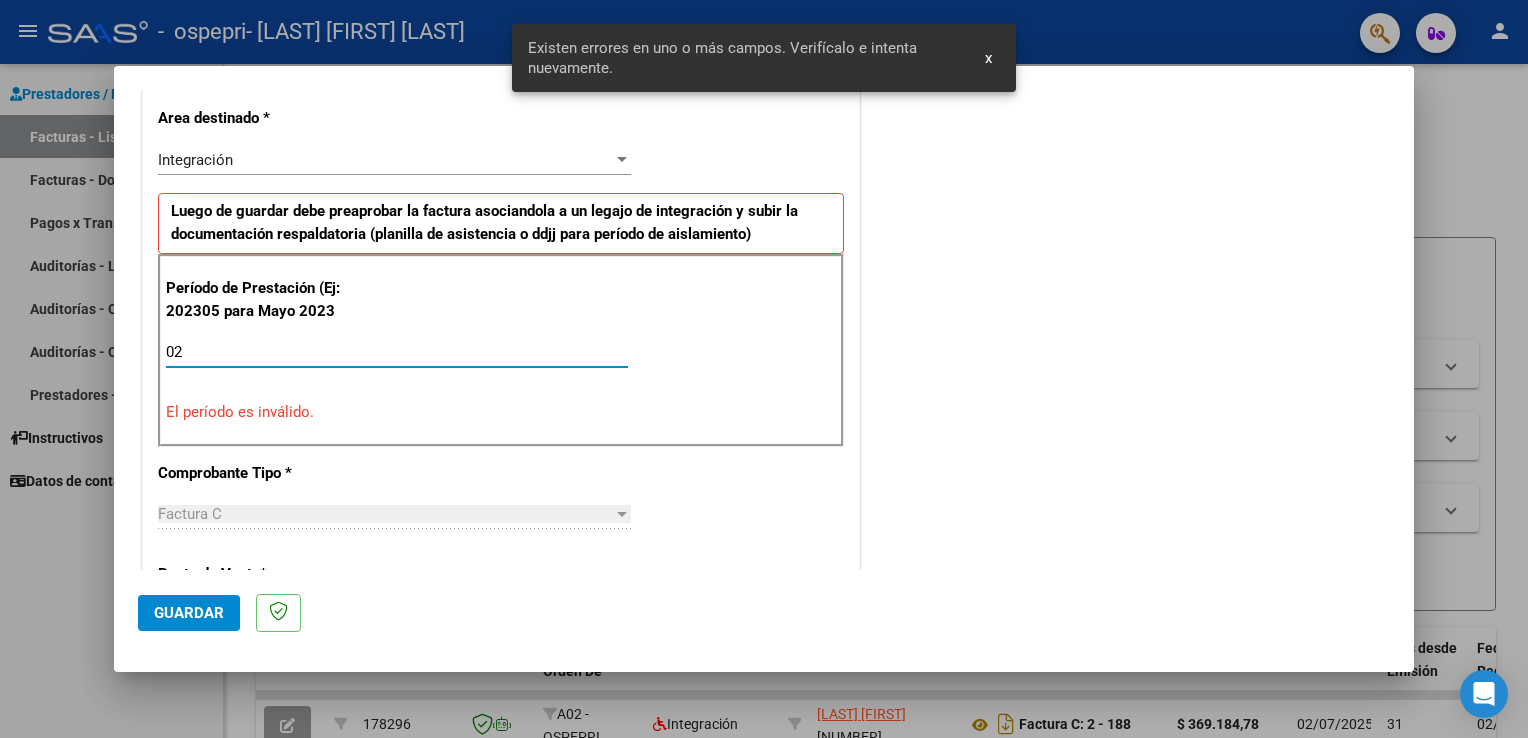 type on "0" 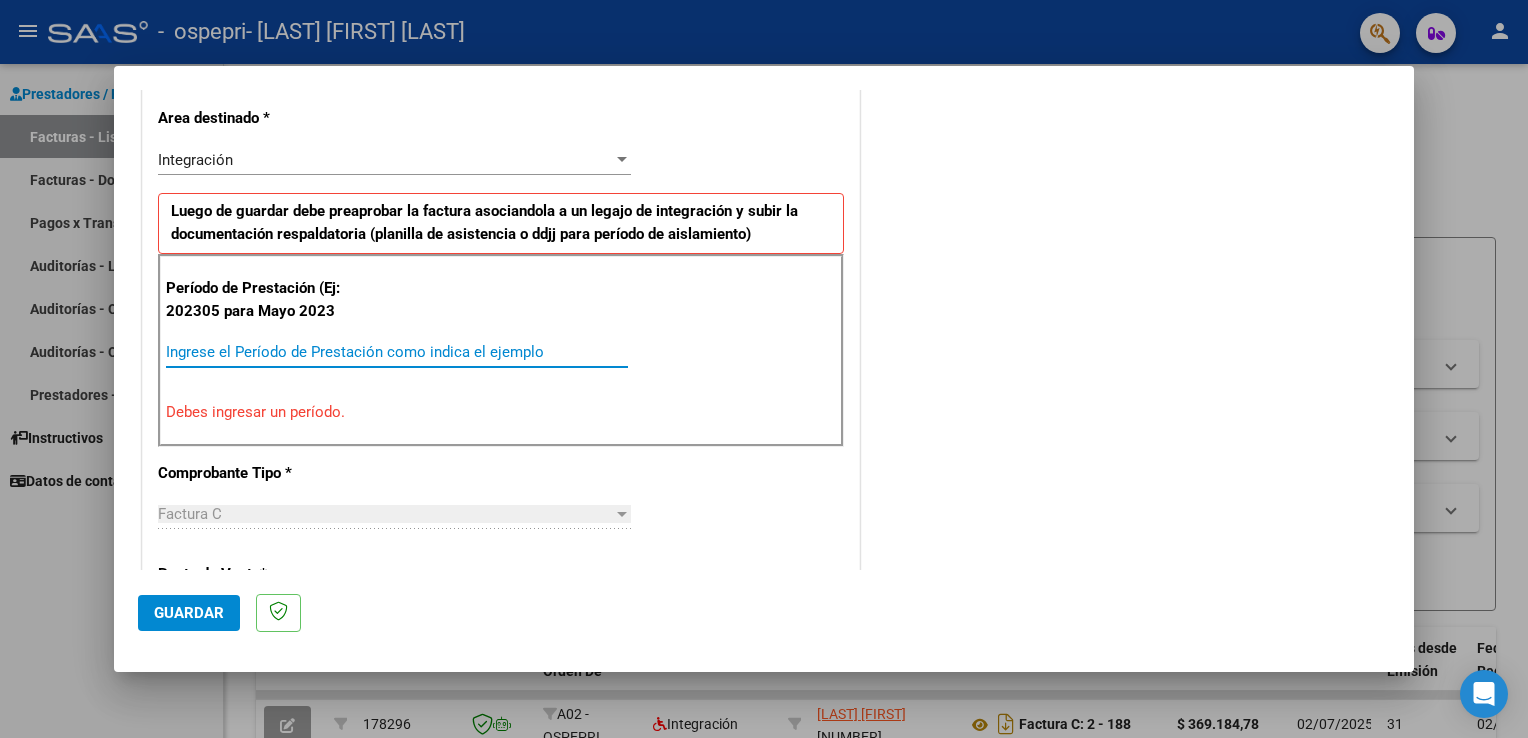 type 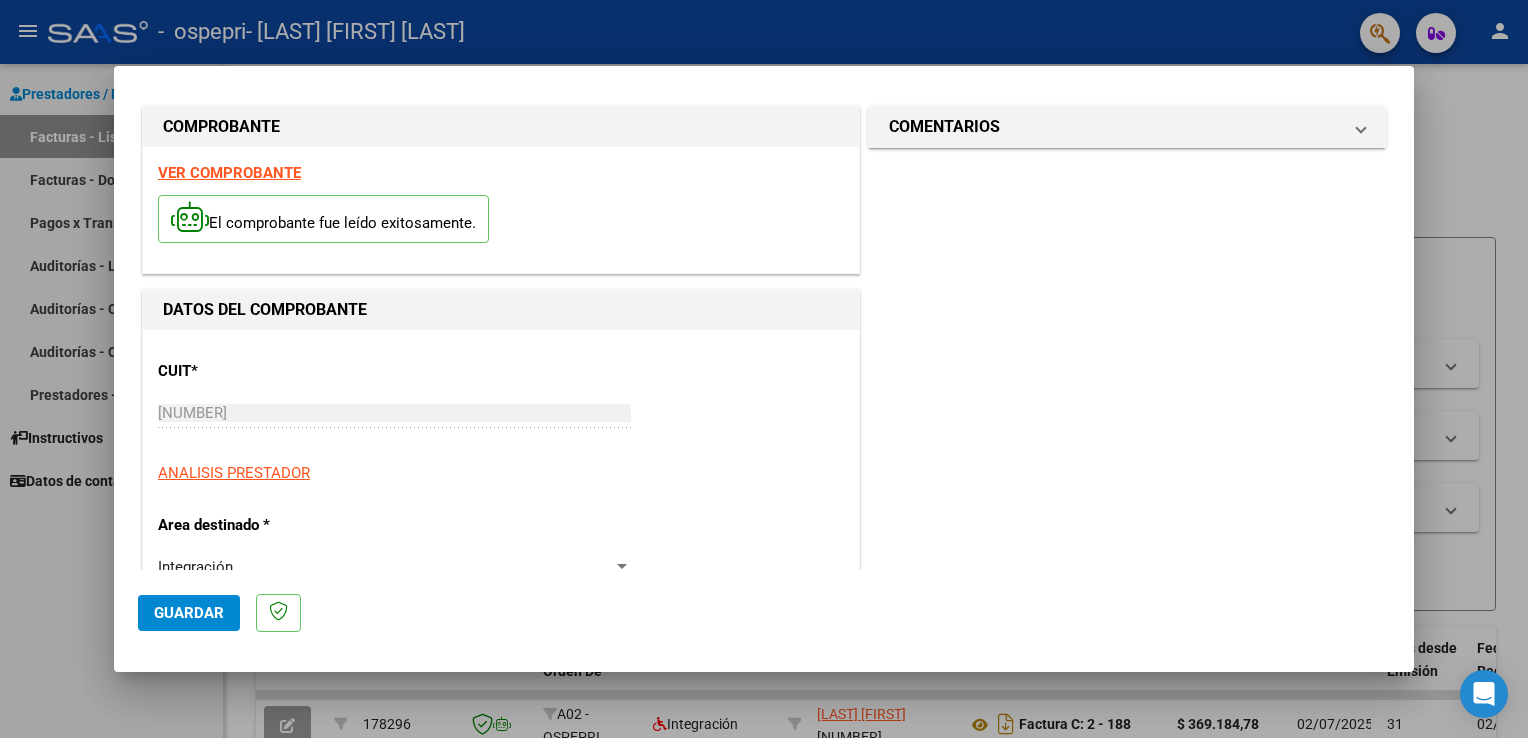 scroll, scrollTop: 0, scrollLeft: 0, axis: both 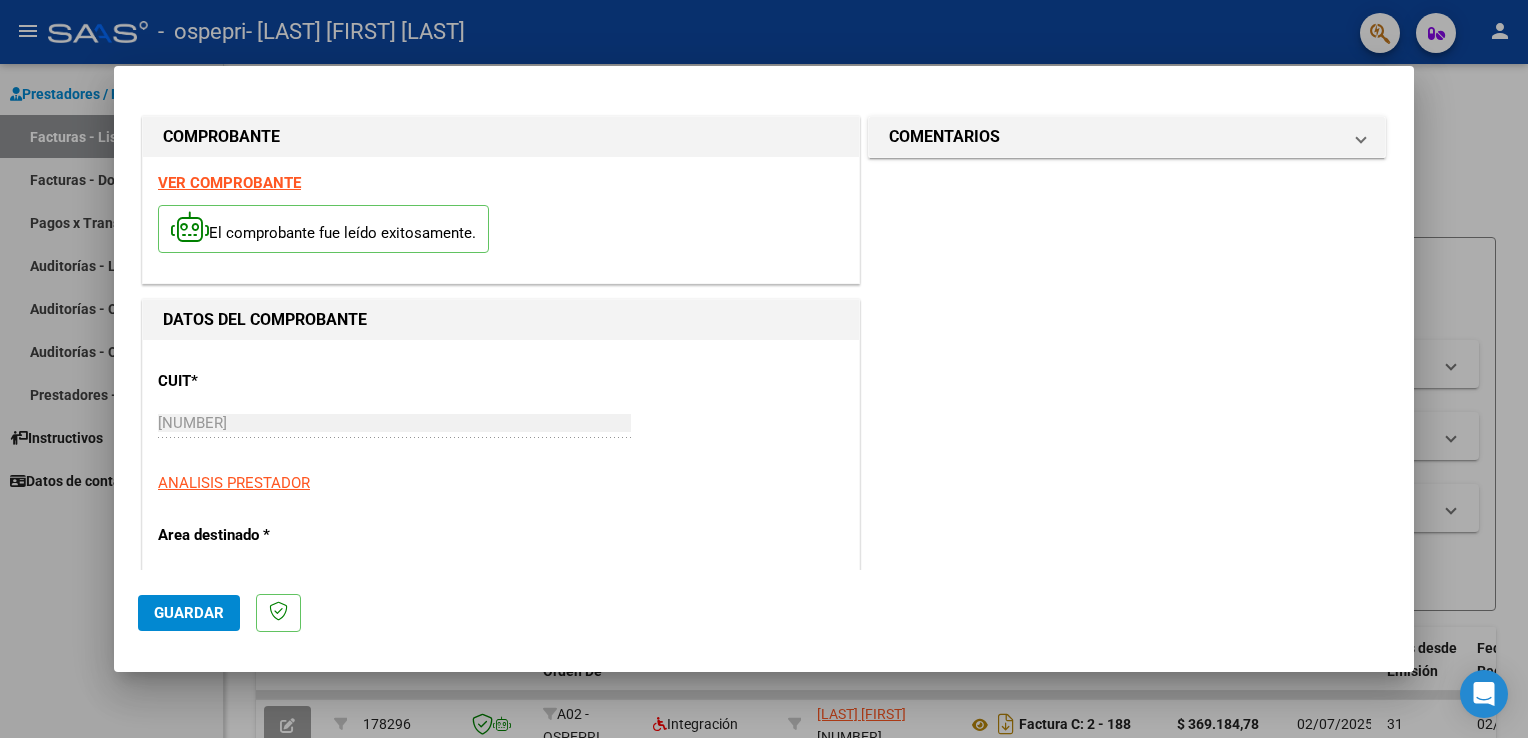 click on "VER COMPROBANTE" at bounding box center (229, 183) 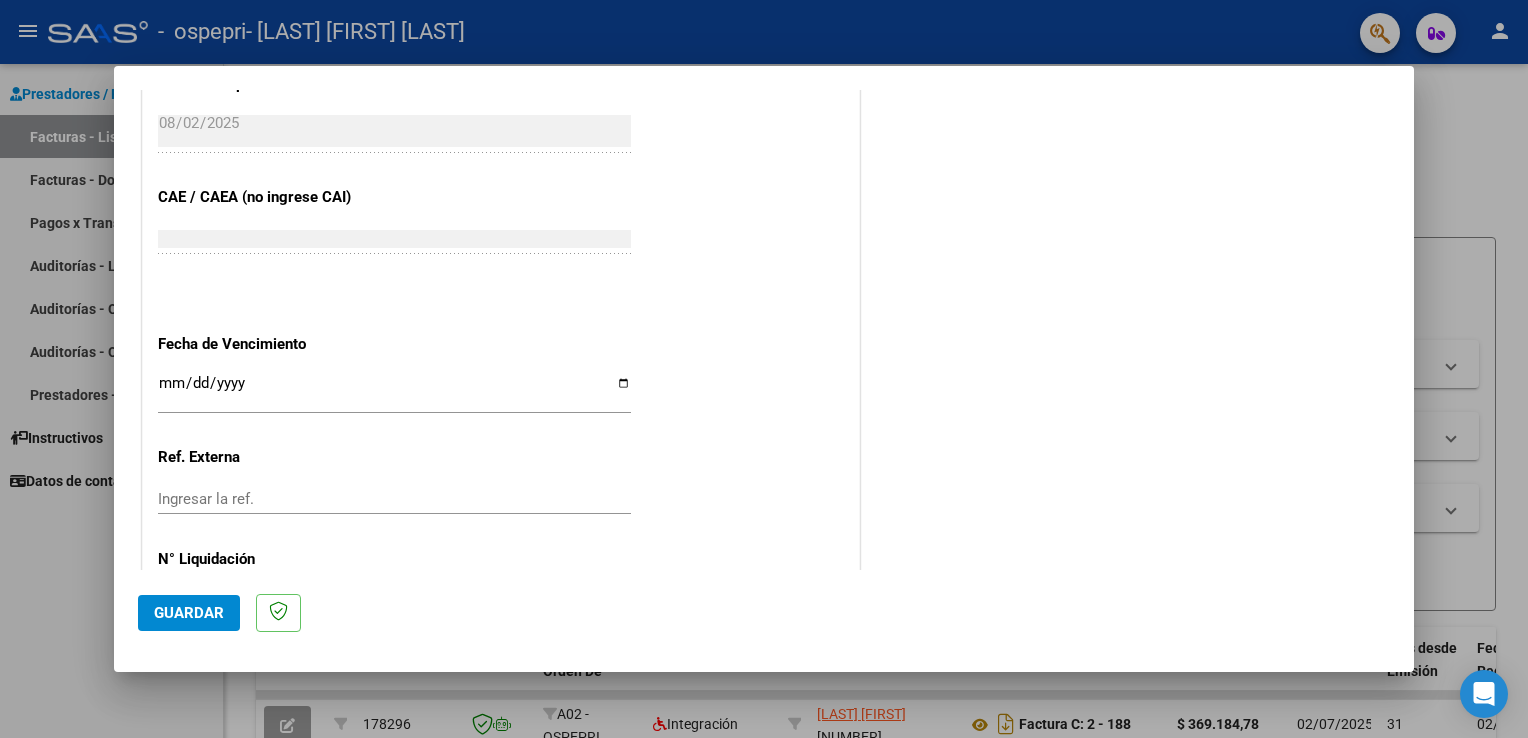scroll, scrollTop: 1292, scrollLeft: 0, axis: vertical 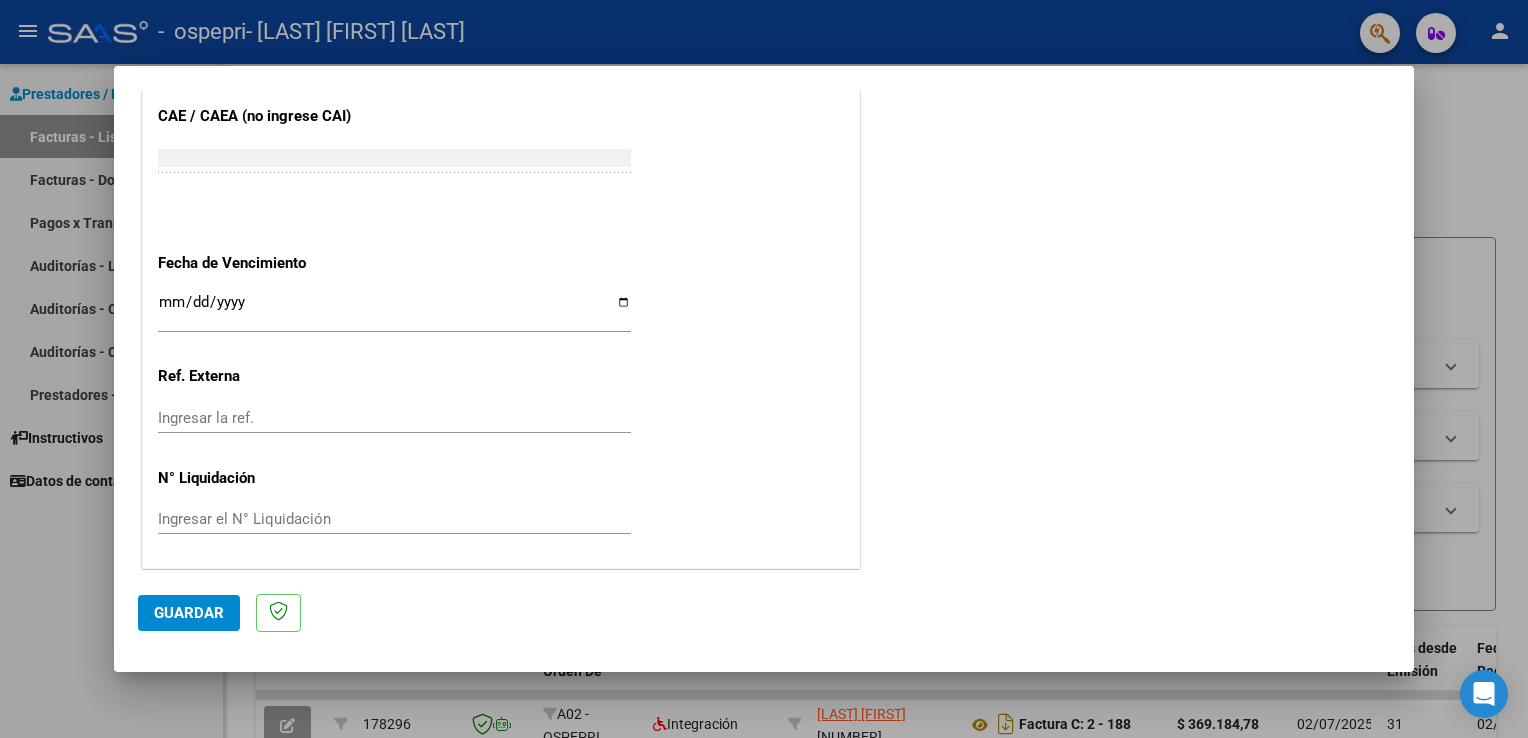 click at bounding box center [764, 369] 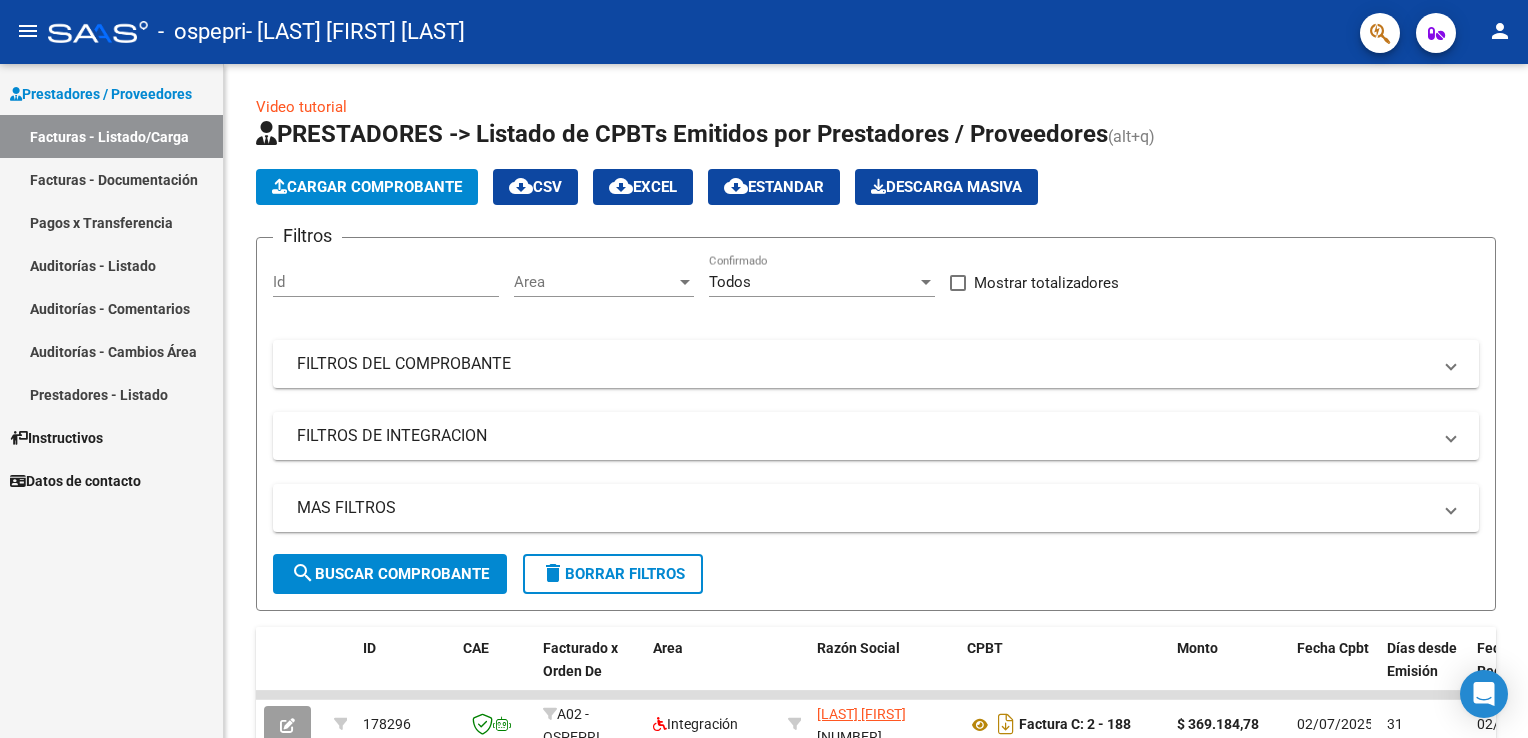 click on "Instructivos" at bounding box center [56, 438] 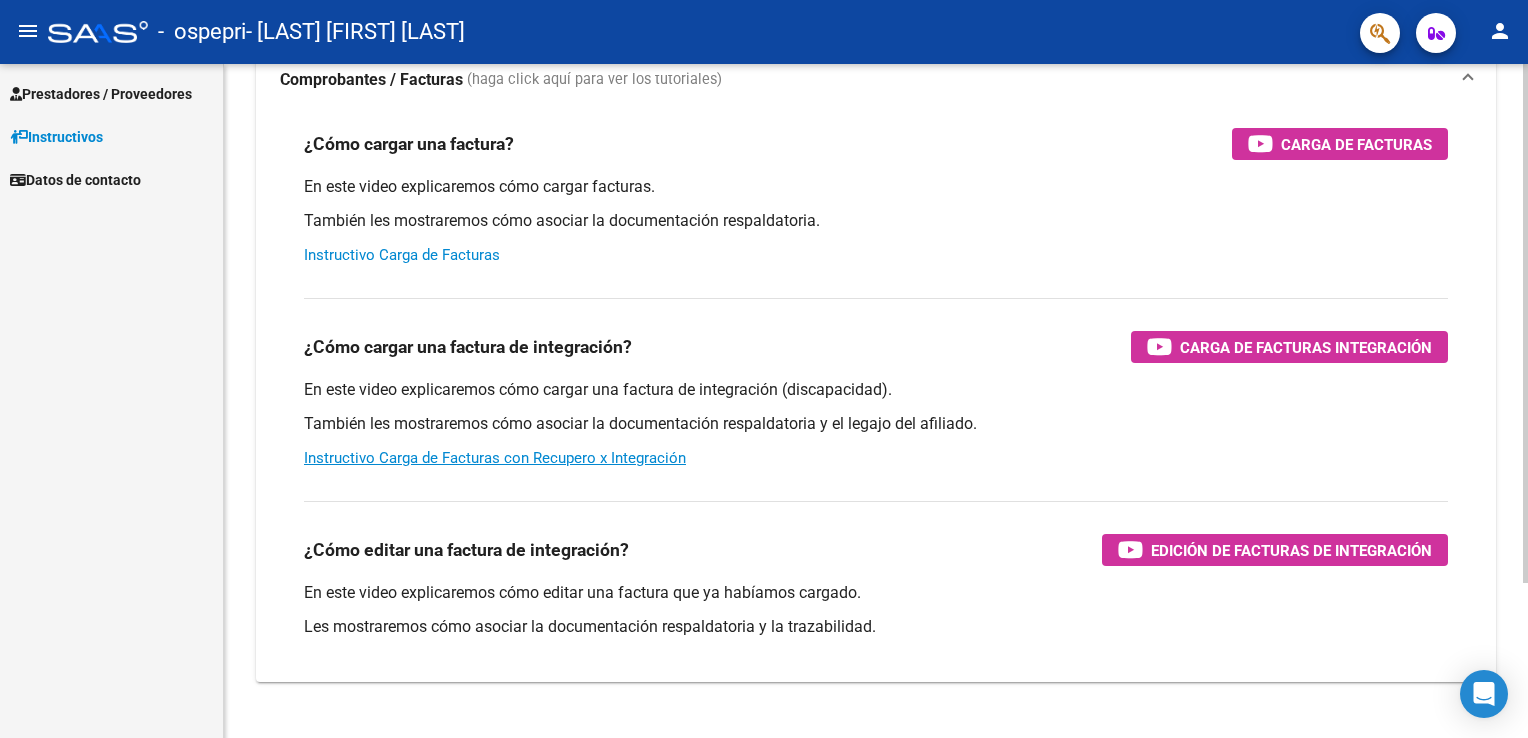 scroll, scrollTop: 202, scrollLeft: 0, axis: vertical 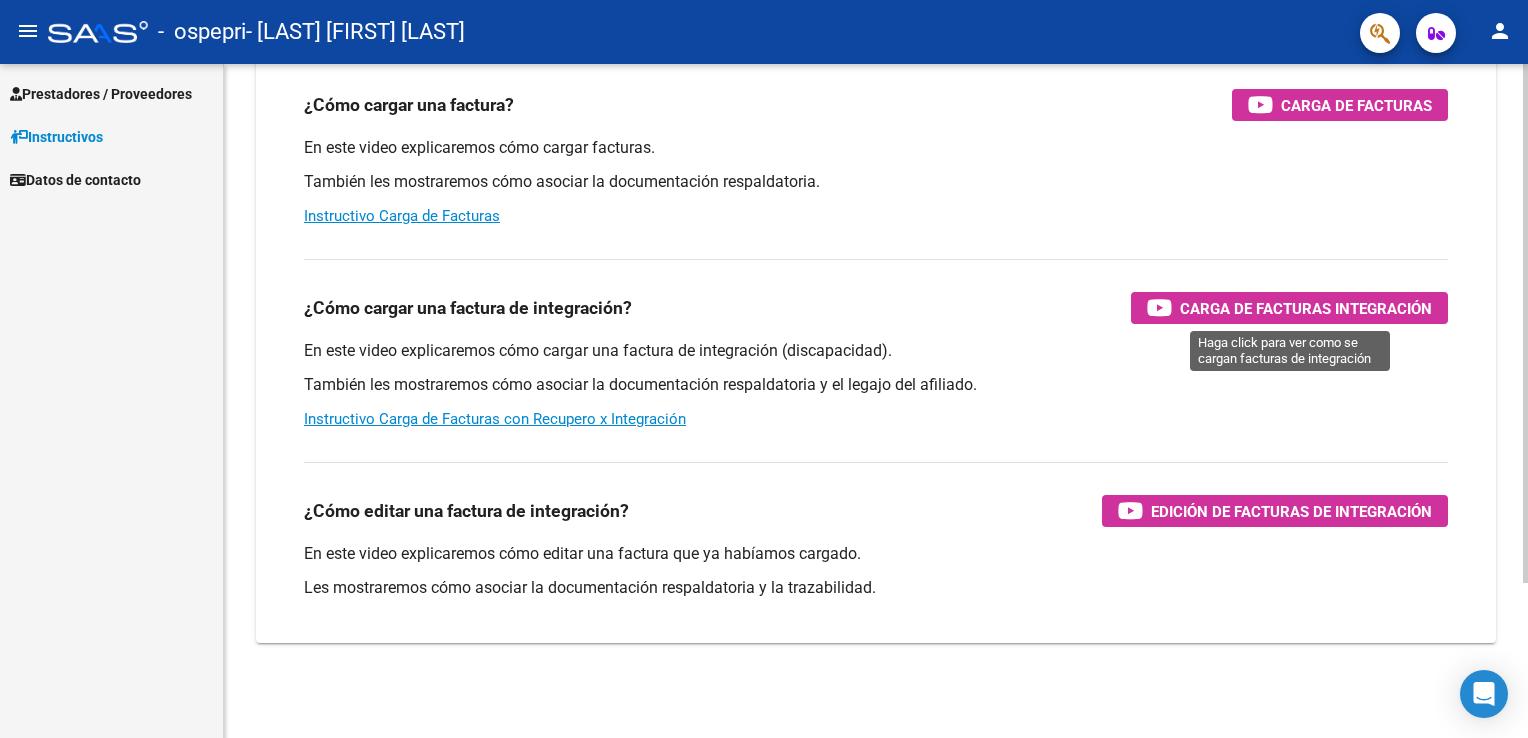 click on "Carga de Facturas Integración" at bounding box center [1306, 308] 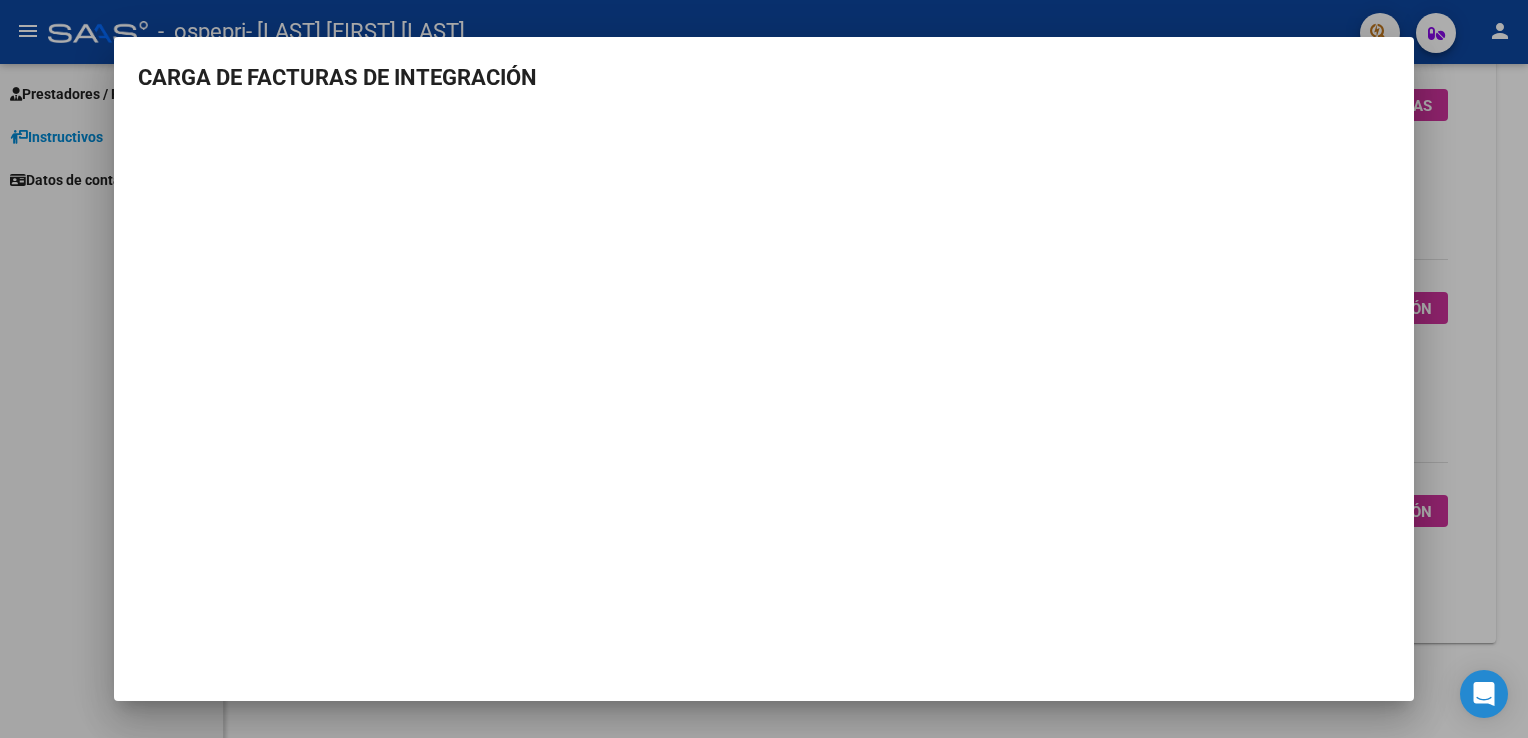 click at bounding box center (764, 369) 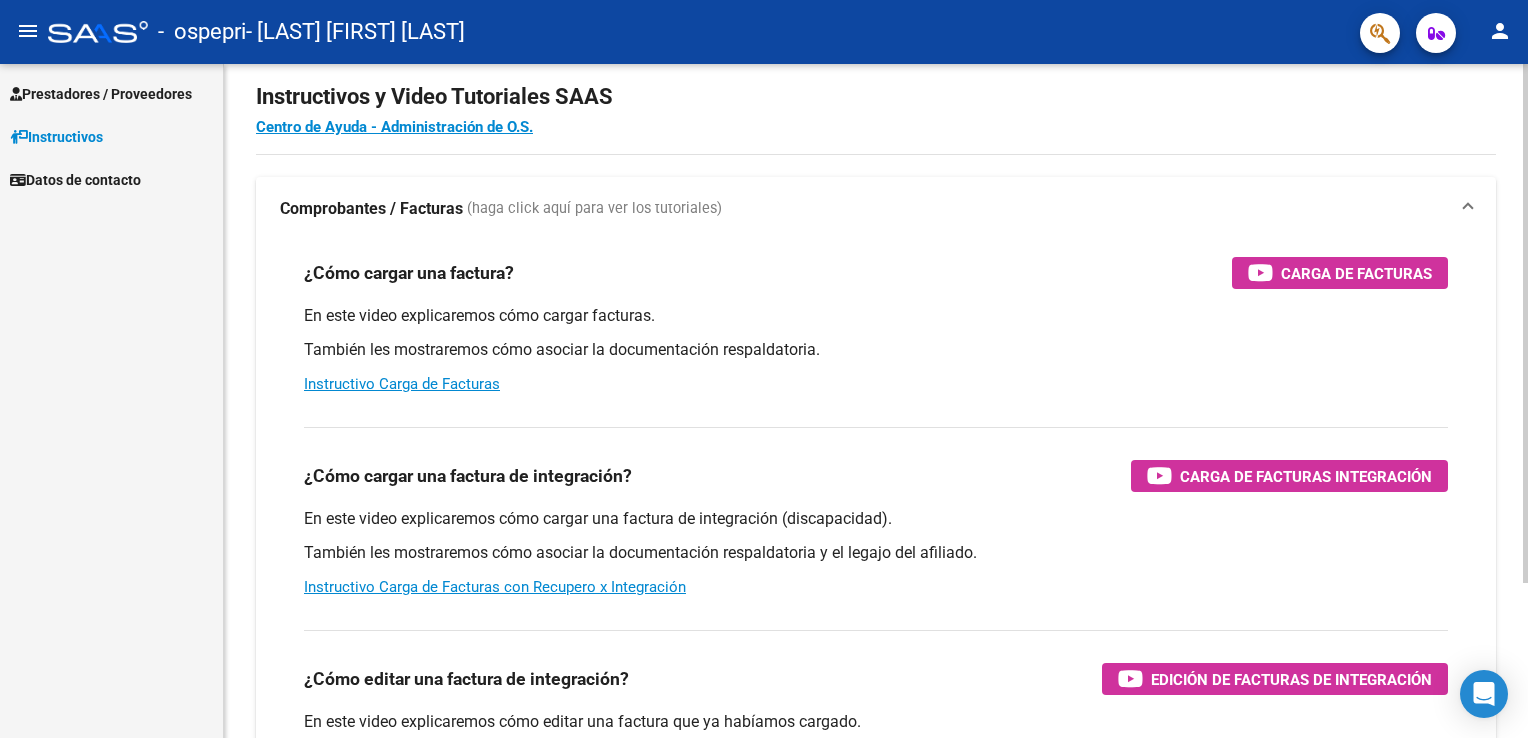 scroll, scrollTop: 0, scrollLeft: 0, axis: both 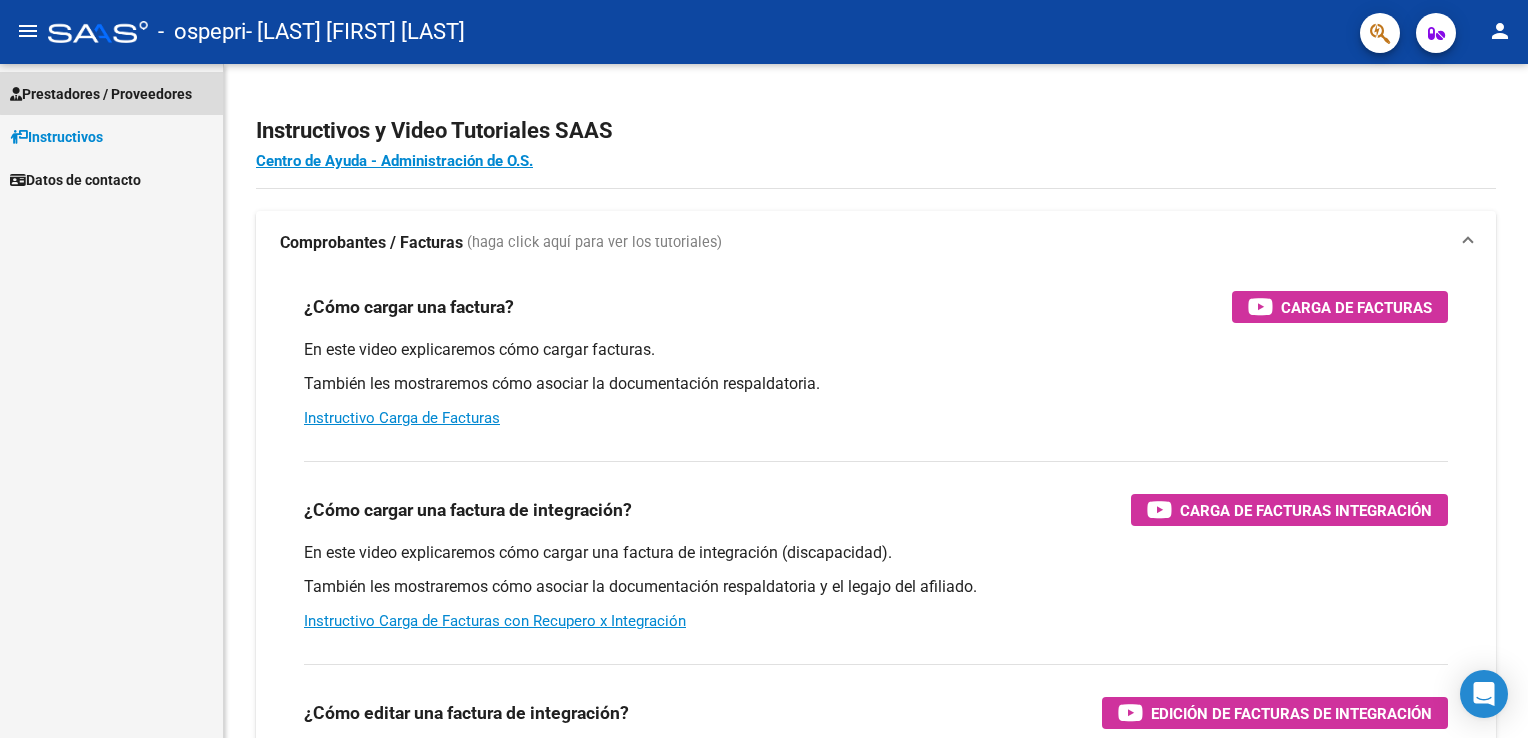 click on "Prestadores / Proveedores" at bounding box center [101, 94] 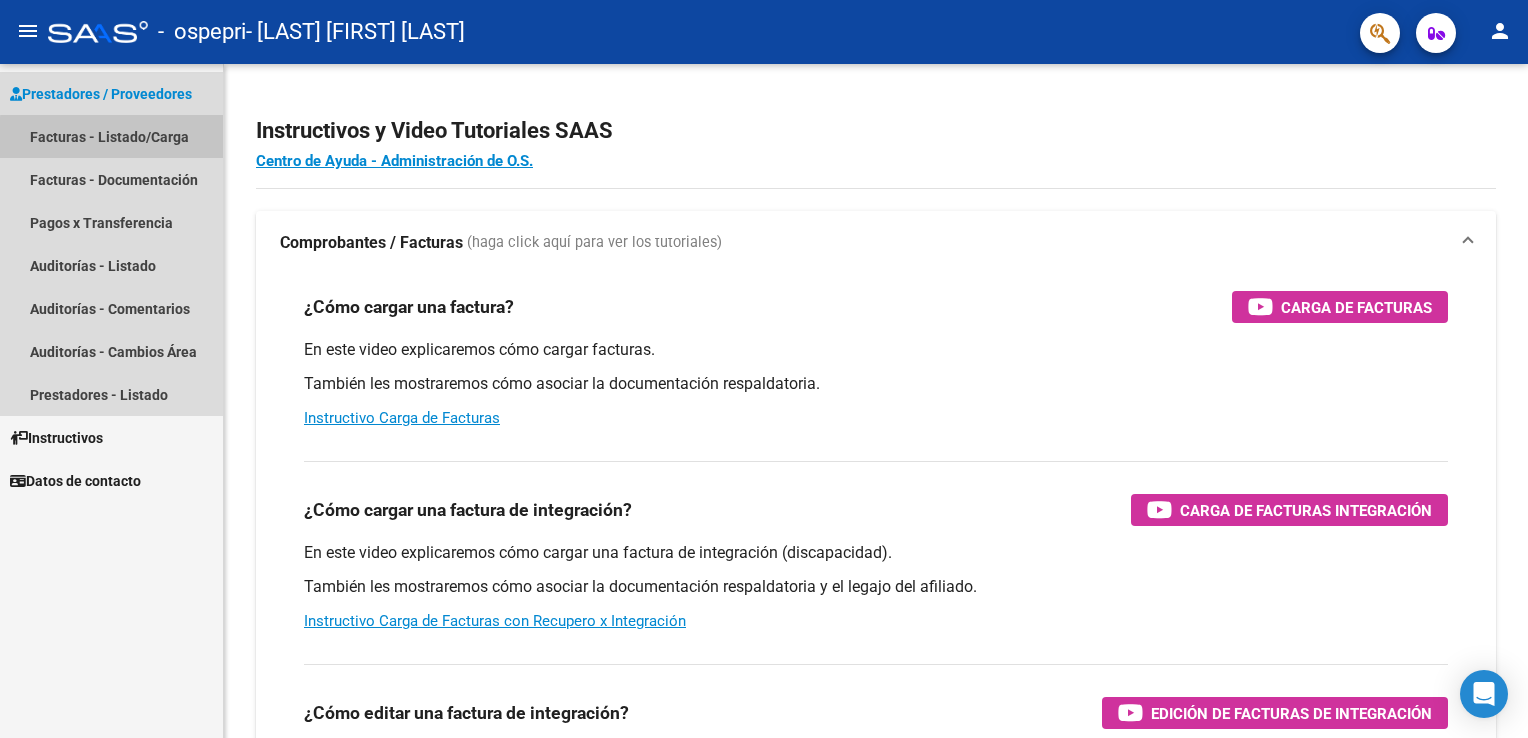 click on "Facturas - Listado/Carga" at bounding box center (111, 136) 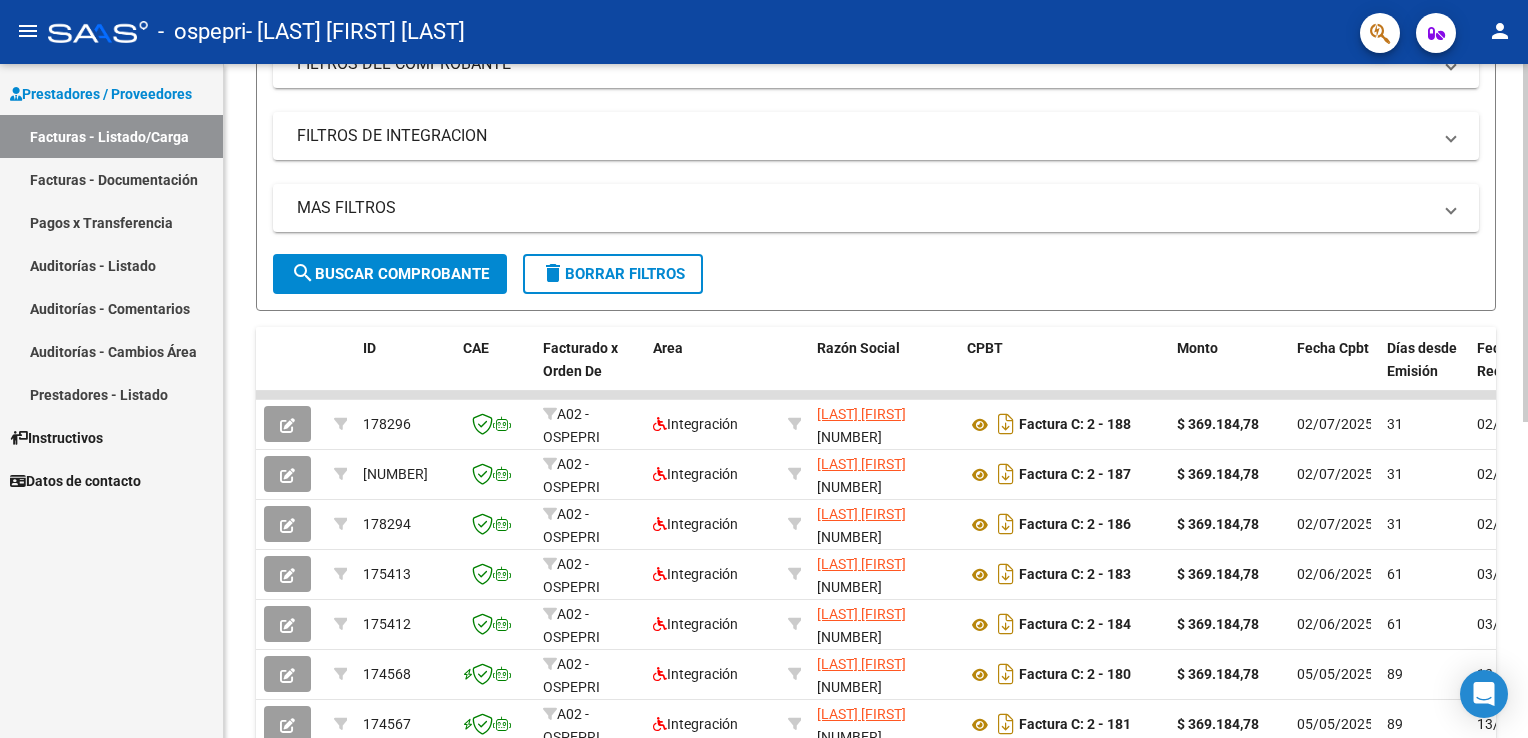 scroll, scrollTop: 0, scrollLeft: 0, axis: both 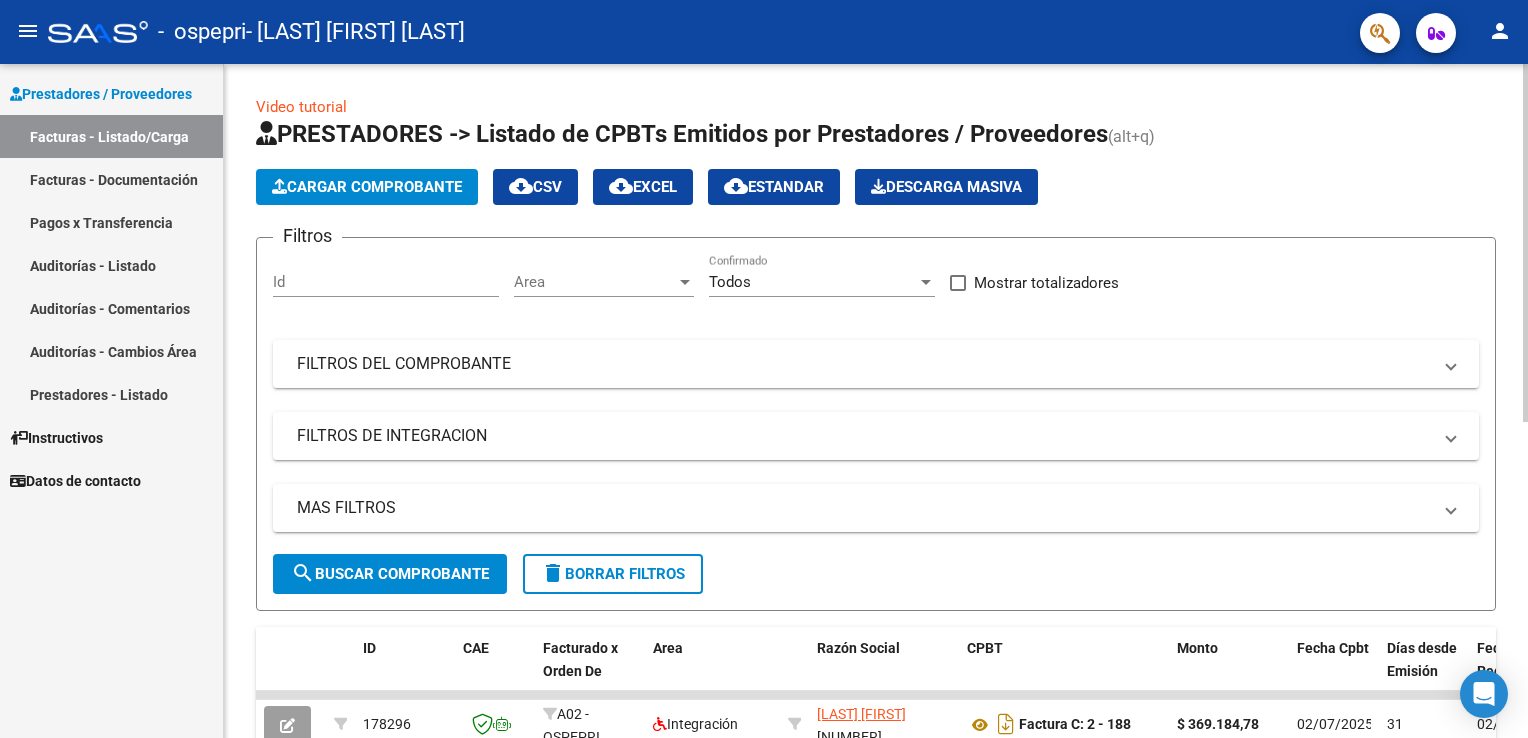 click on "Cargar Comprobante" 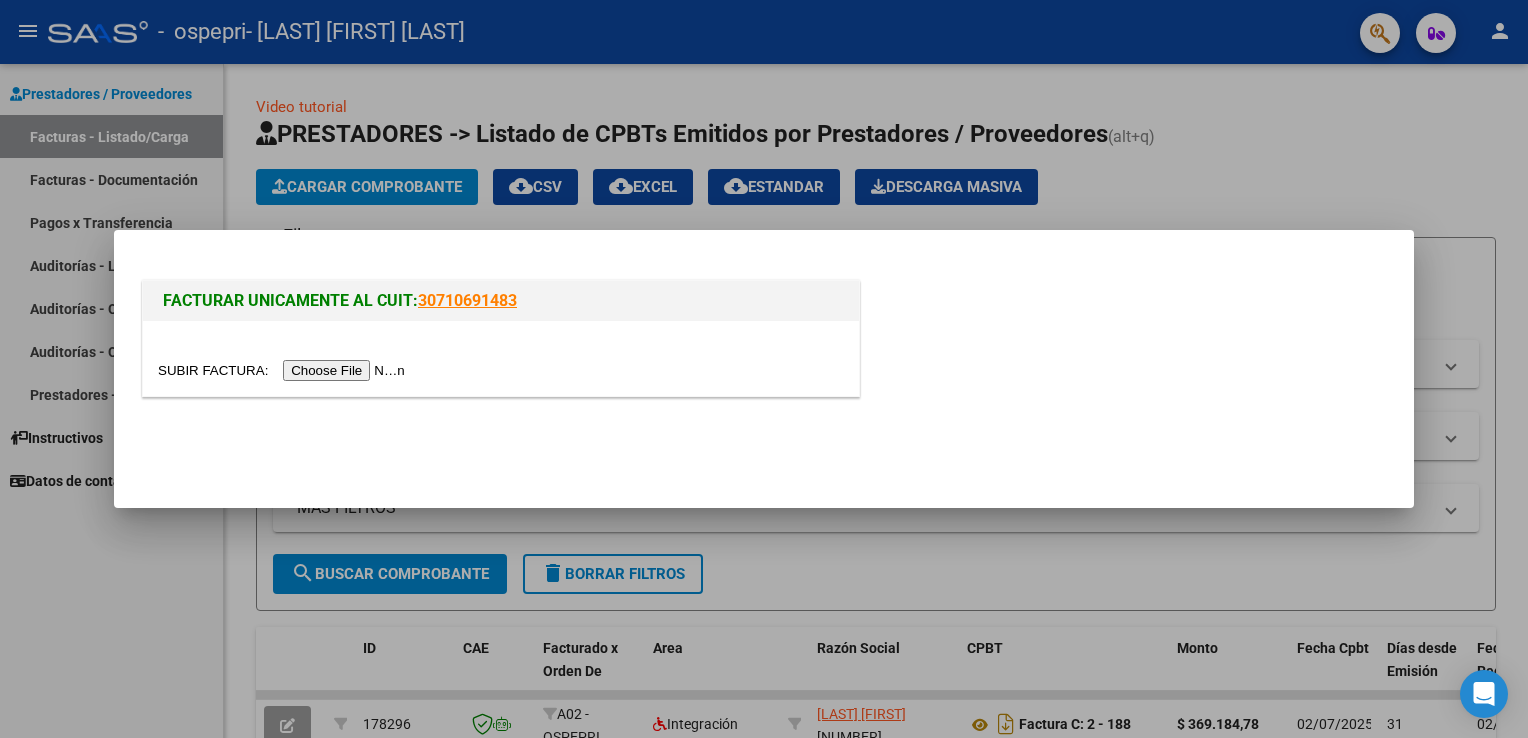 click at bounding box center (284, 370) 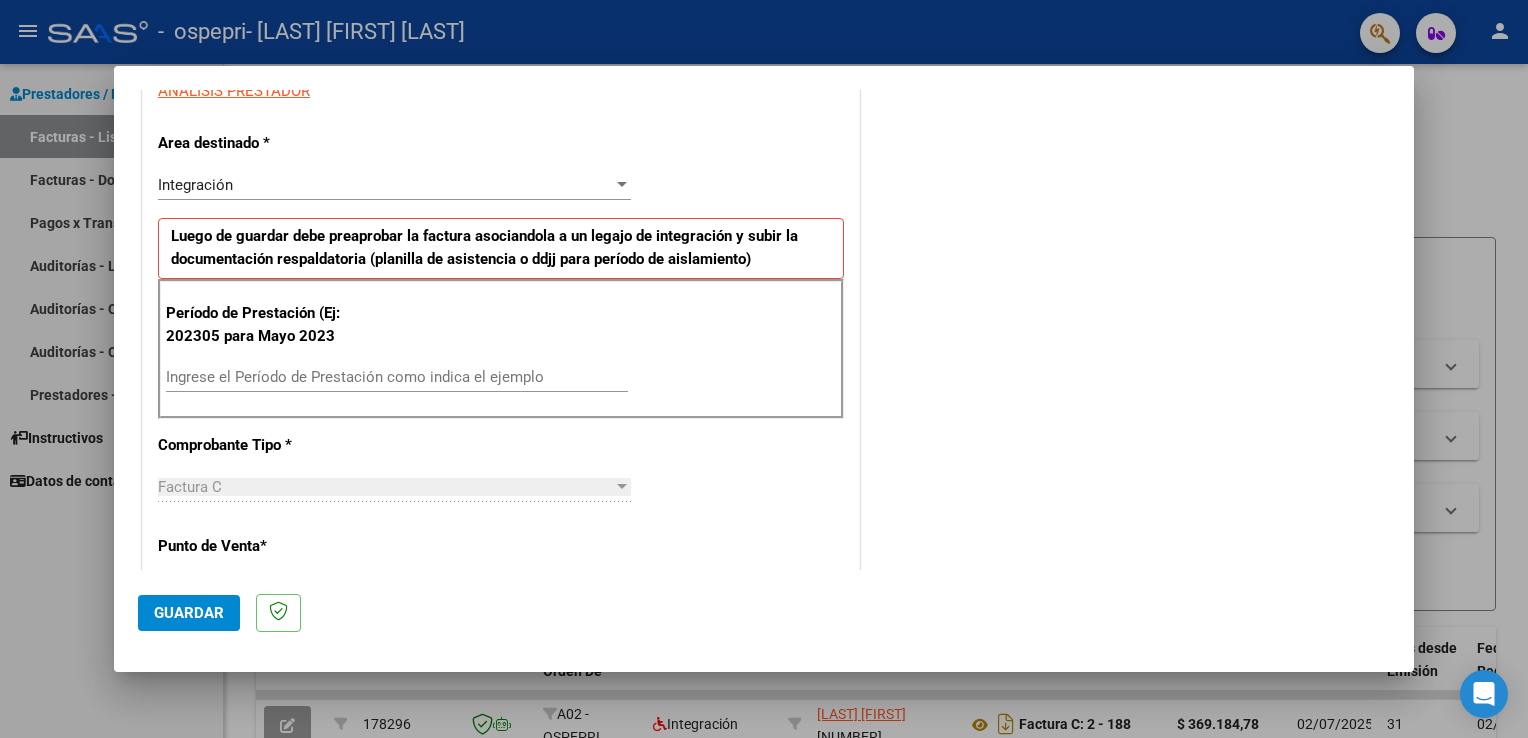scroll, scrollTop: 400, scrollLeft: 0, axis: vertical 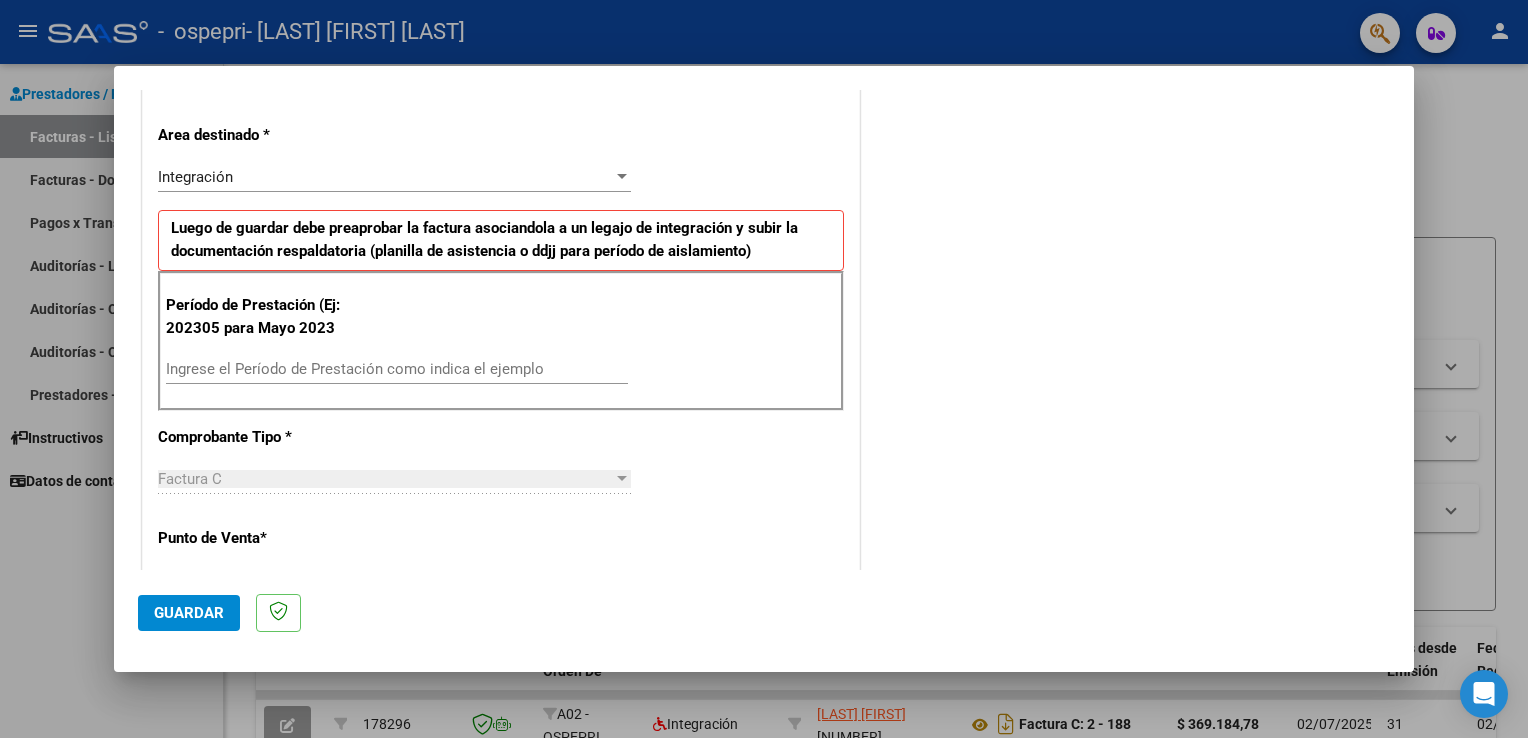 click on "Ingrese el Período de Prestación como indica el ejemplo" at bounding box center (397, 369) 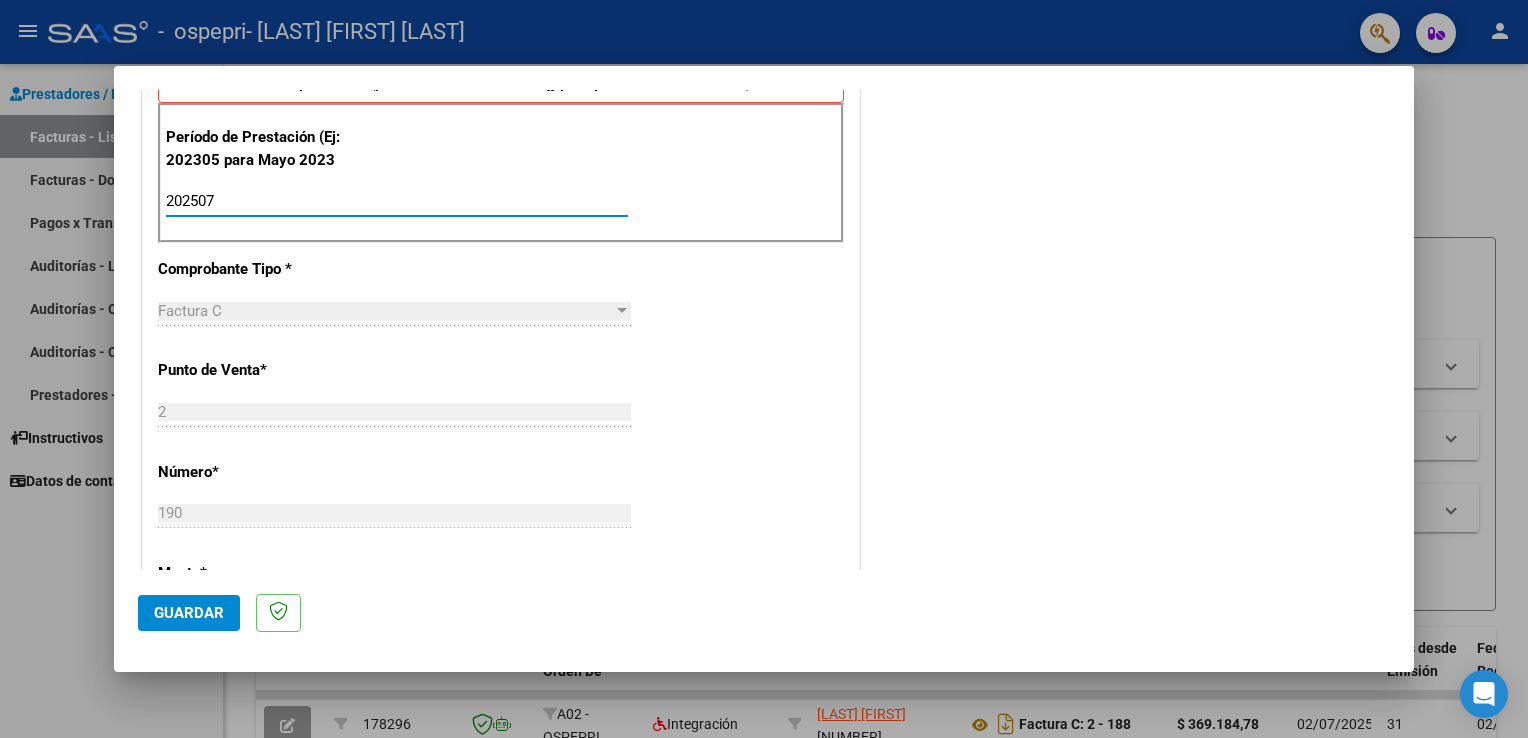 scroll, scrollTop: 700, scrollLeft: 0, axis: vertical 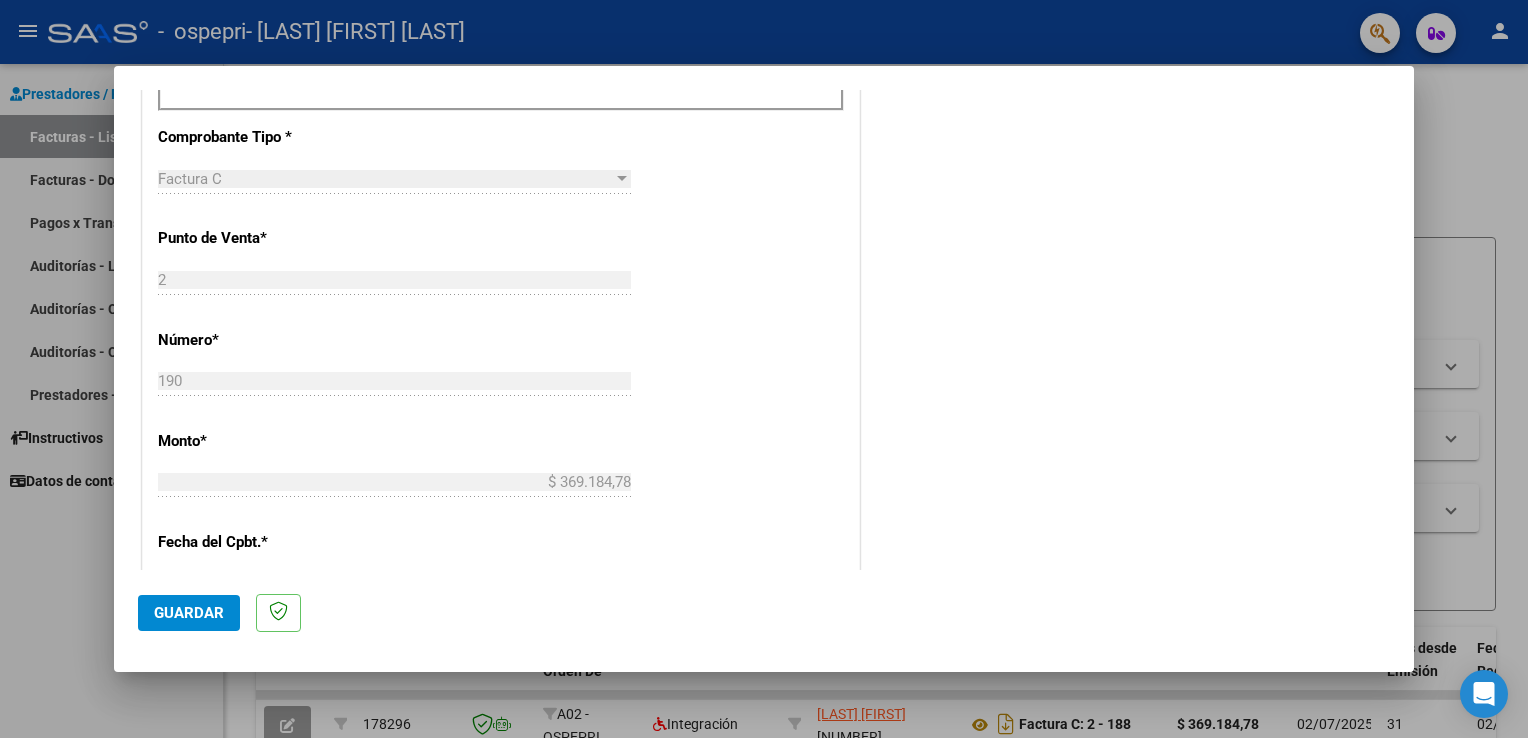 type on "202507" 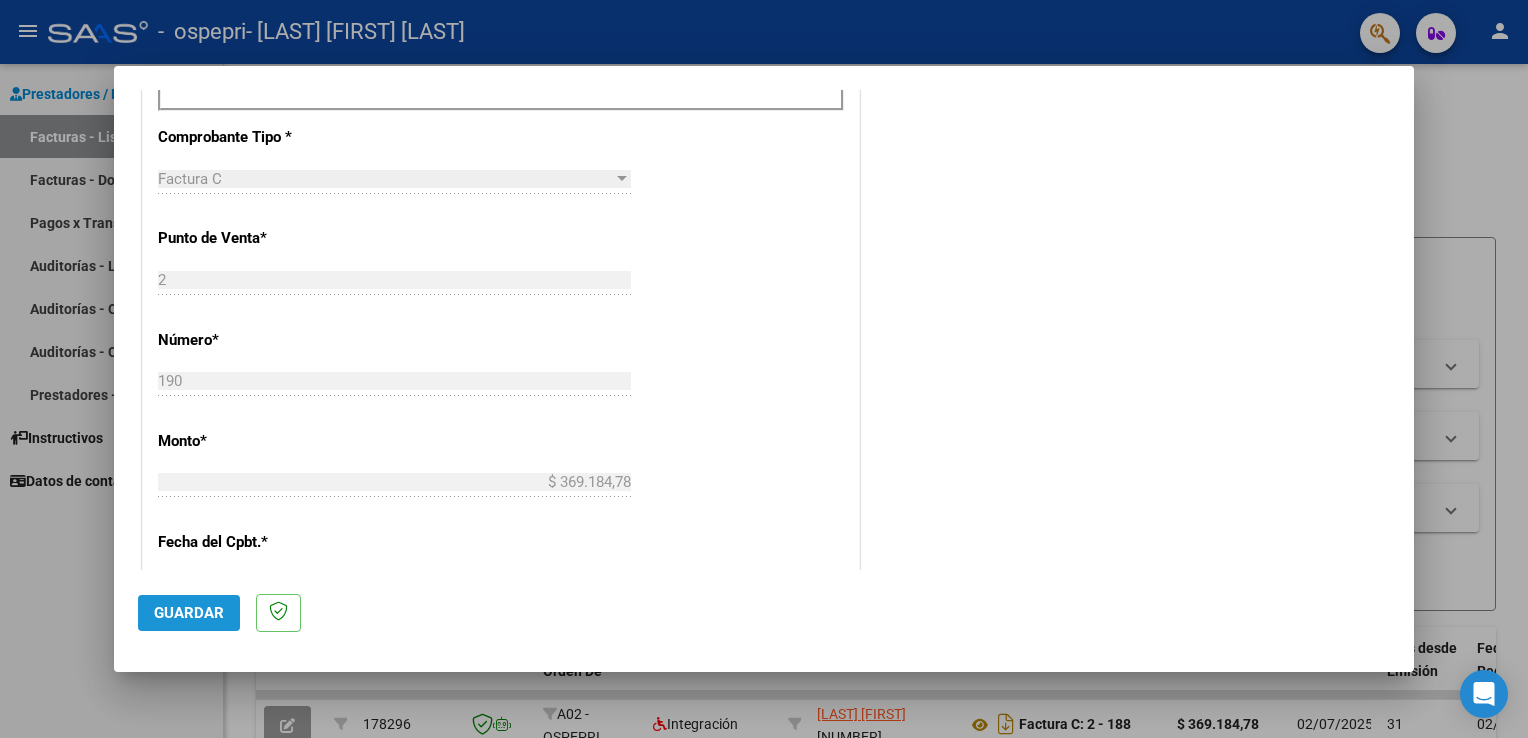 click on "Guardar" 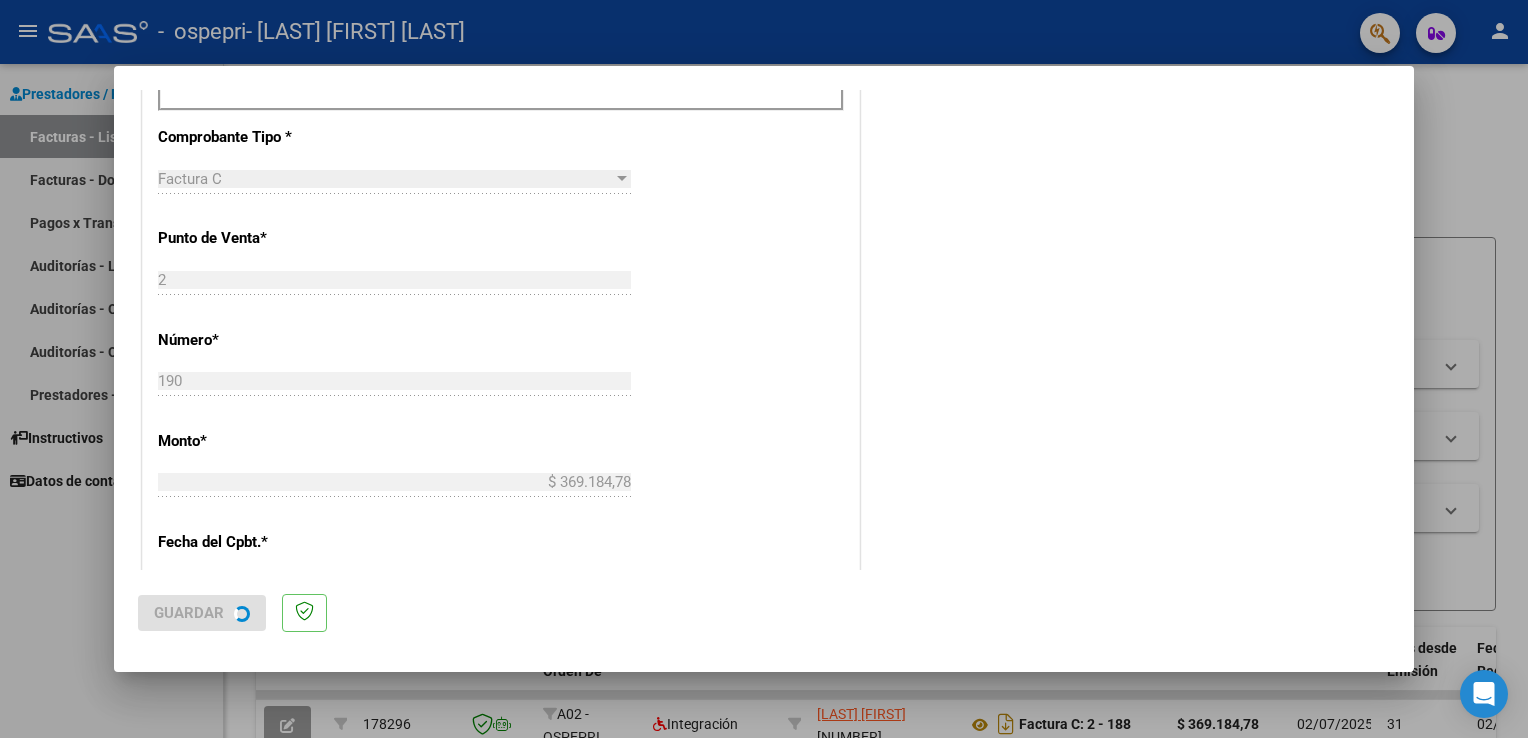 scroll, scrollTop: 0, scrollLeft: 0, axis: both 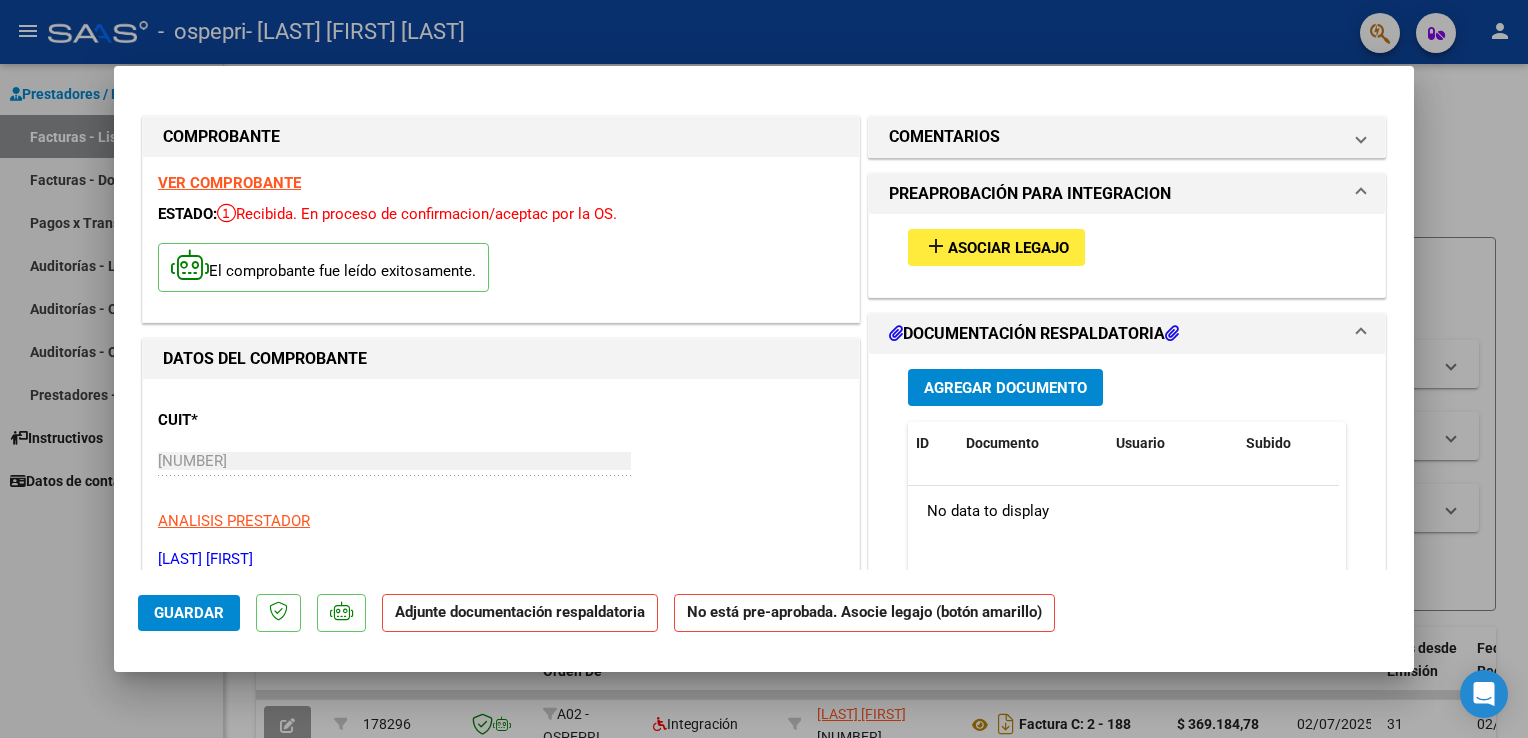 click on "Agregar Documento" at bounding box center (1005, 388) 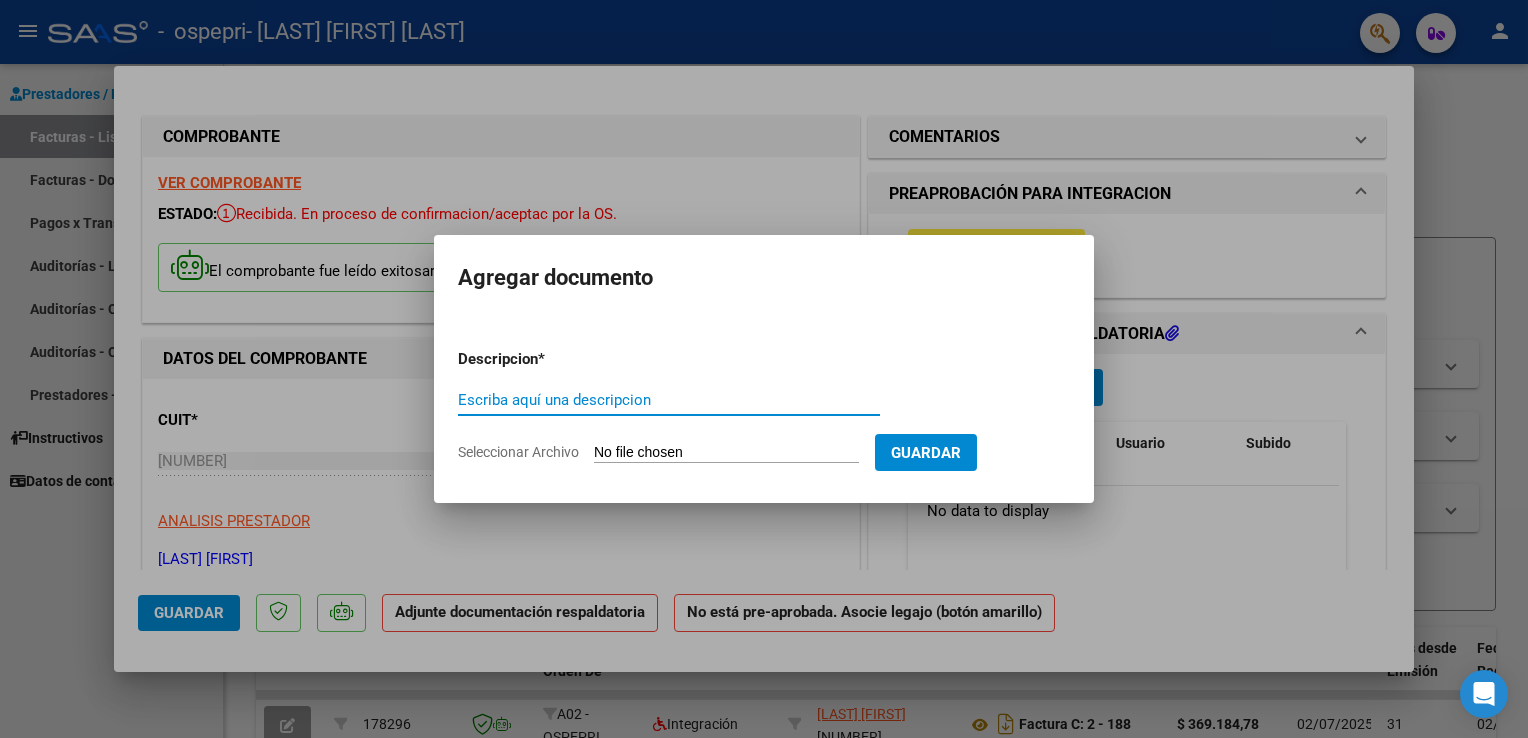 click on "Escriba aquí una descripcion" at bounding box center (669, 400) 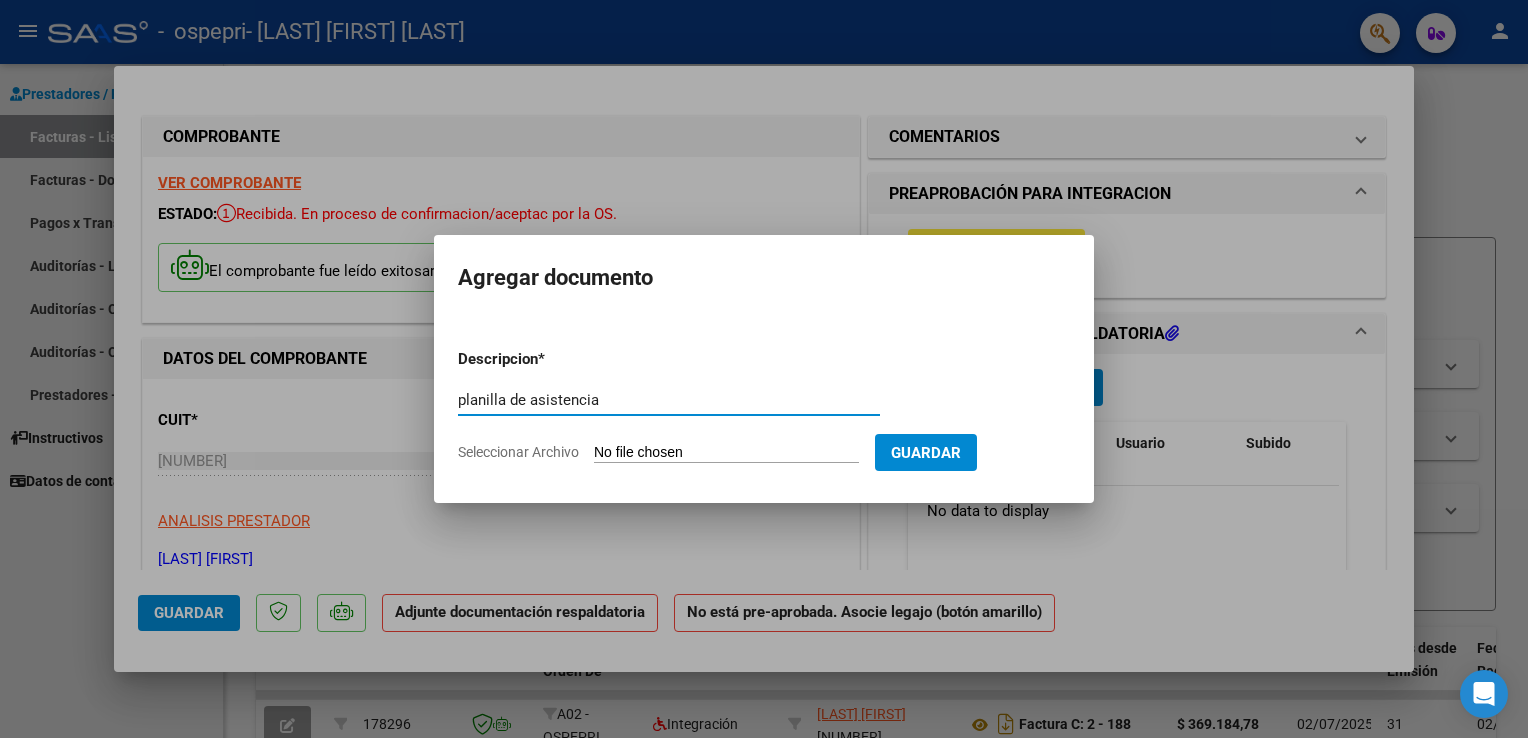 type on "planilla de asistencia" 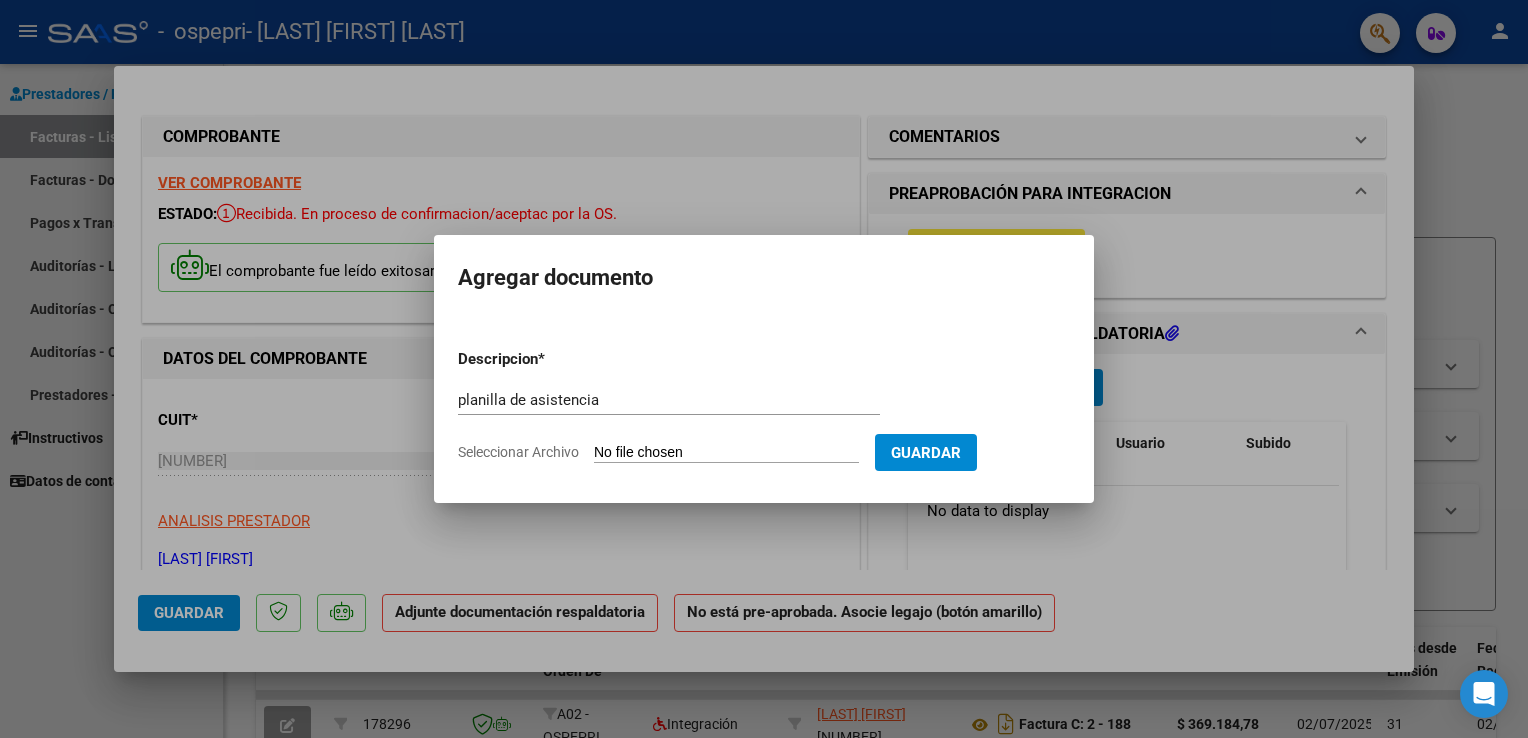 click on "Seleccionar Archivo" at bounding box center [726, 453] 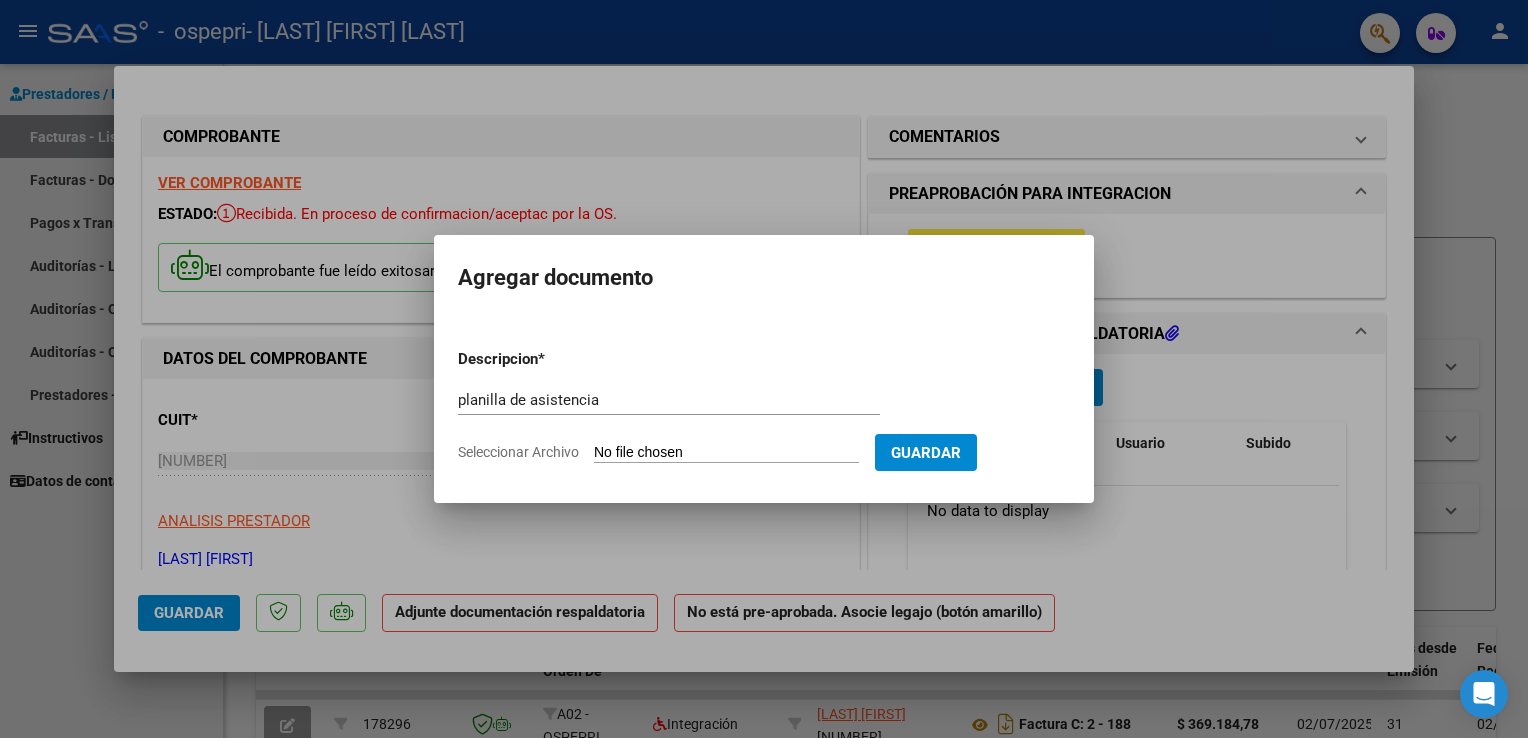type on "C:\fakepath\[DATE].jpg" 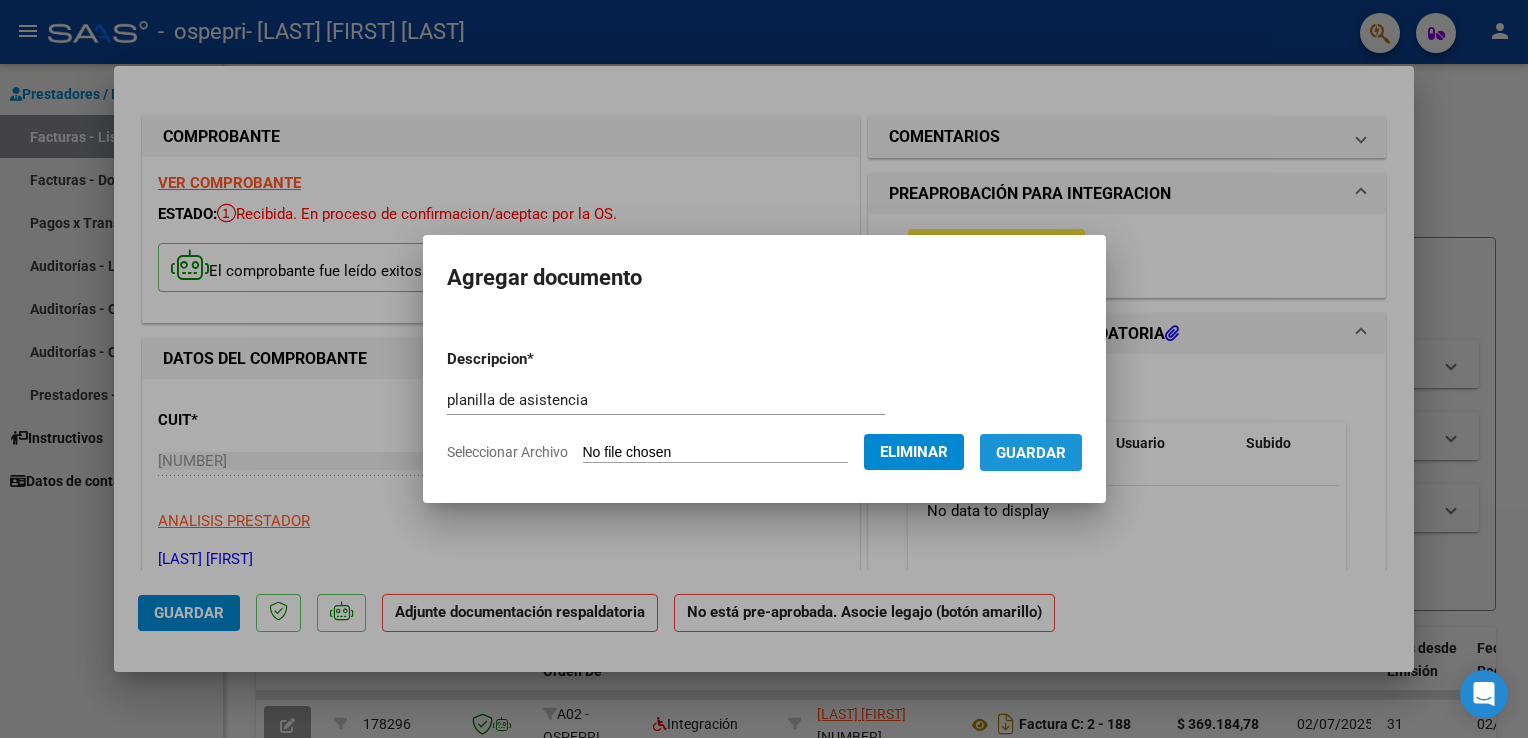 click on "Guardar" at bounding box center [1031, 453] 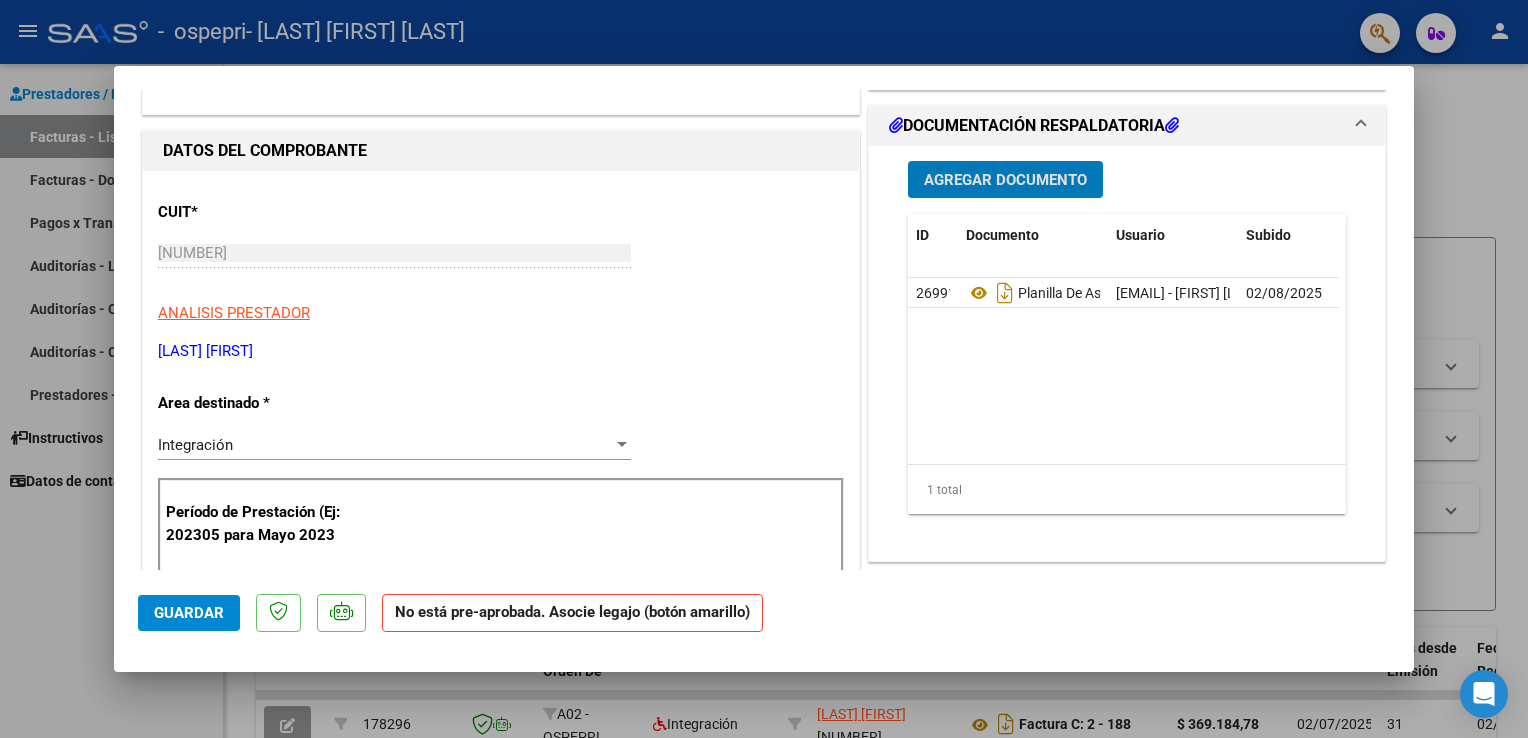 scroll, scrollTop: 100, scrollLeft: 0, axis: vertical 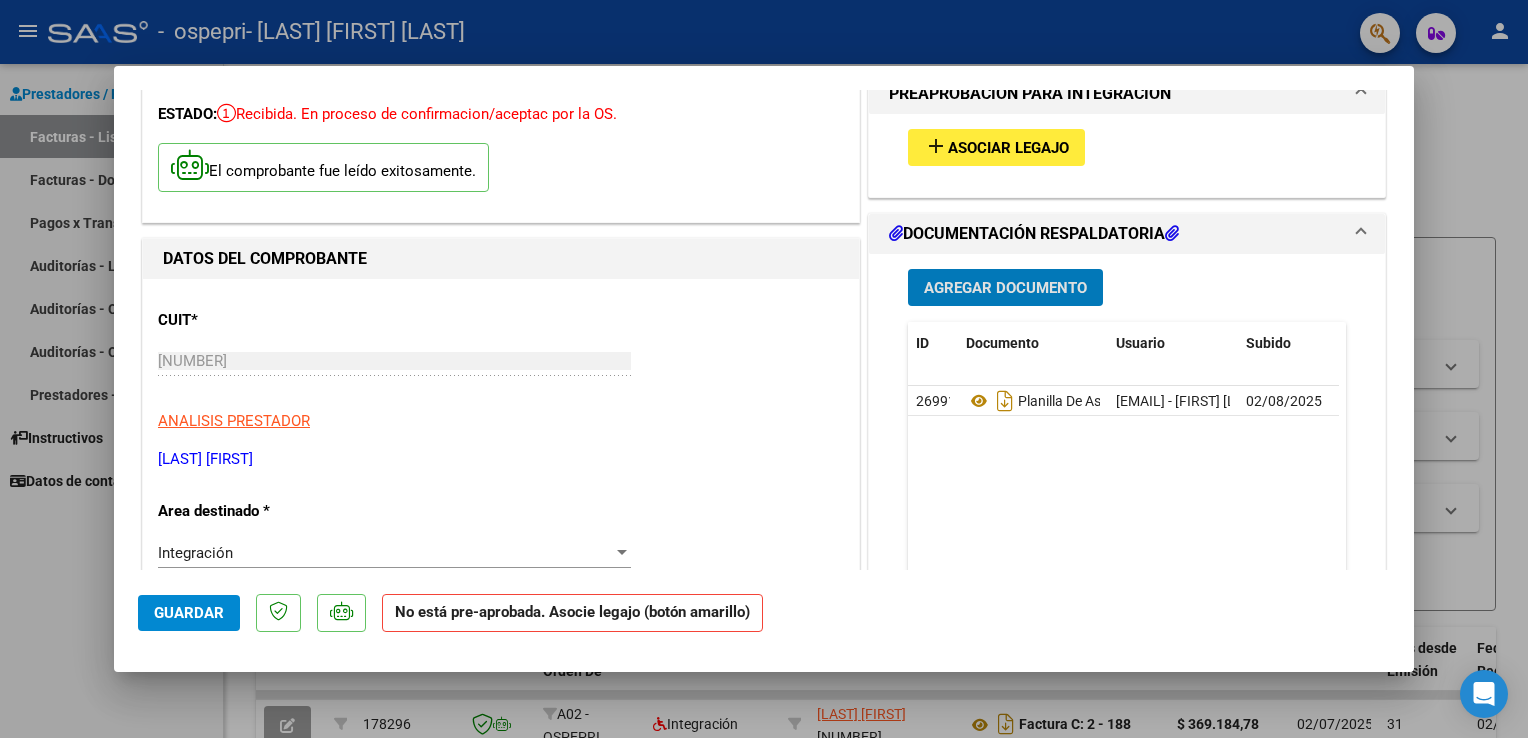 click on "Asociar Legajo" at bounding box center (1008, 148) 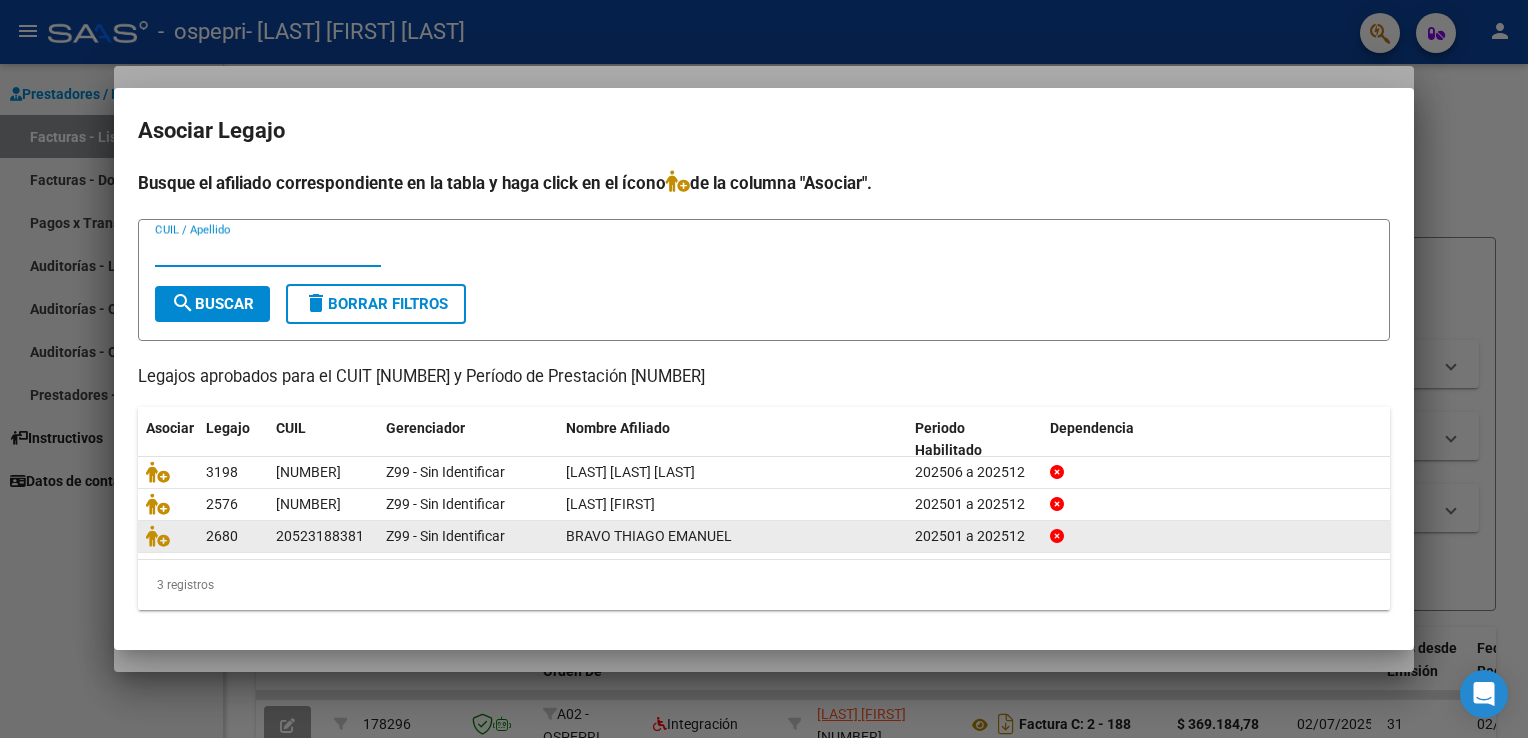 click on "BRAVO THIAGO EMANUEL" 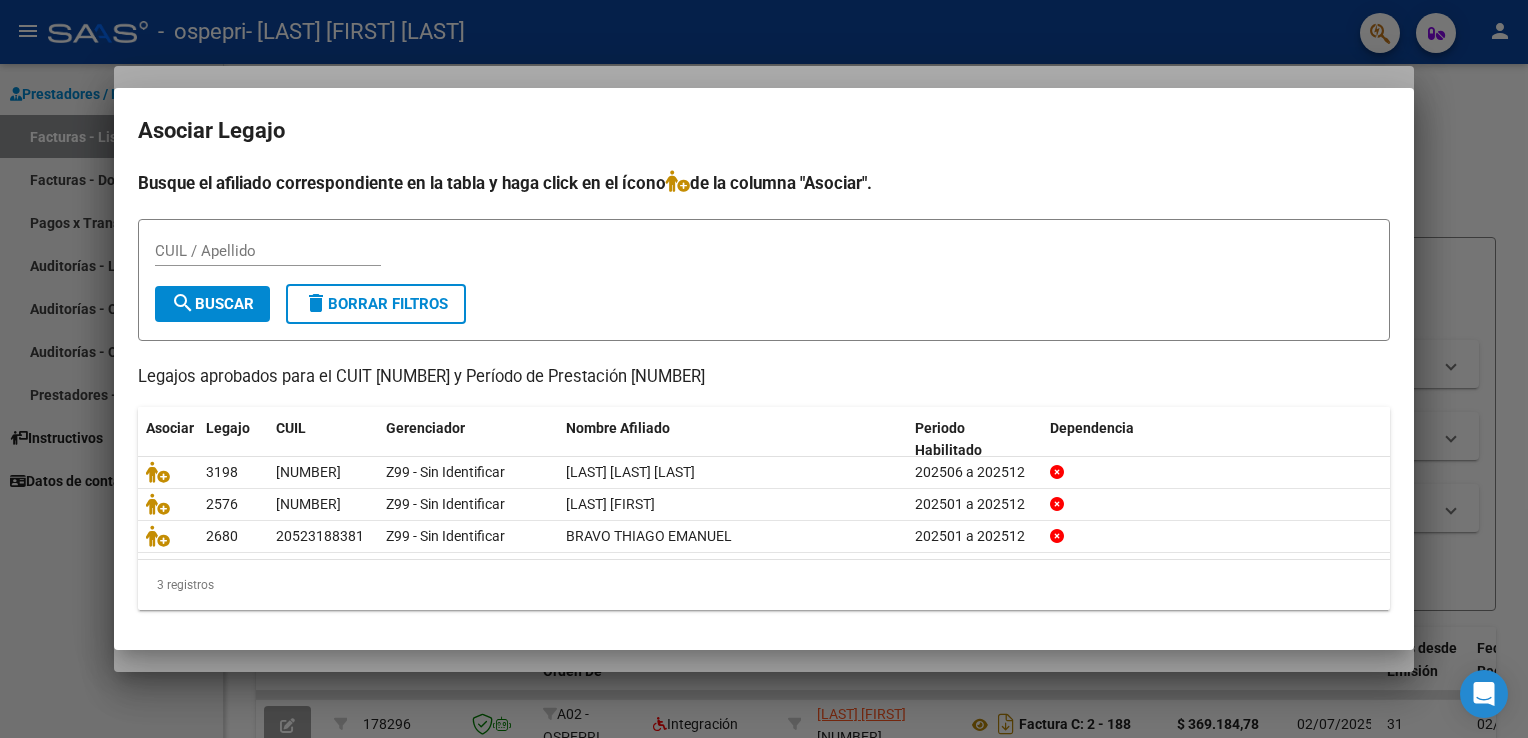 click on "CUIL / Apellido" at bounding box center (268, 251) 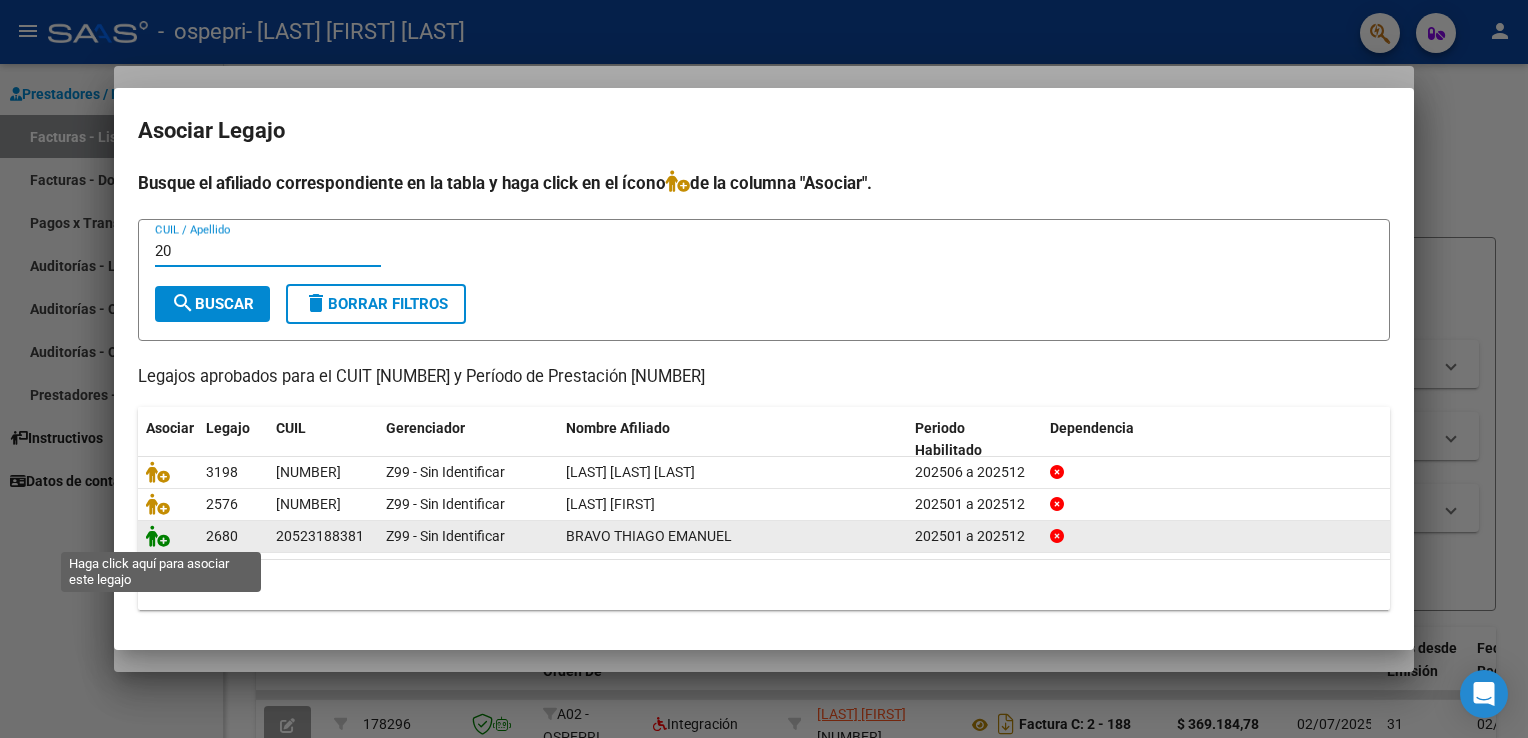 type on "20" 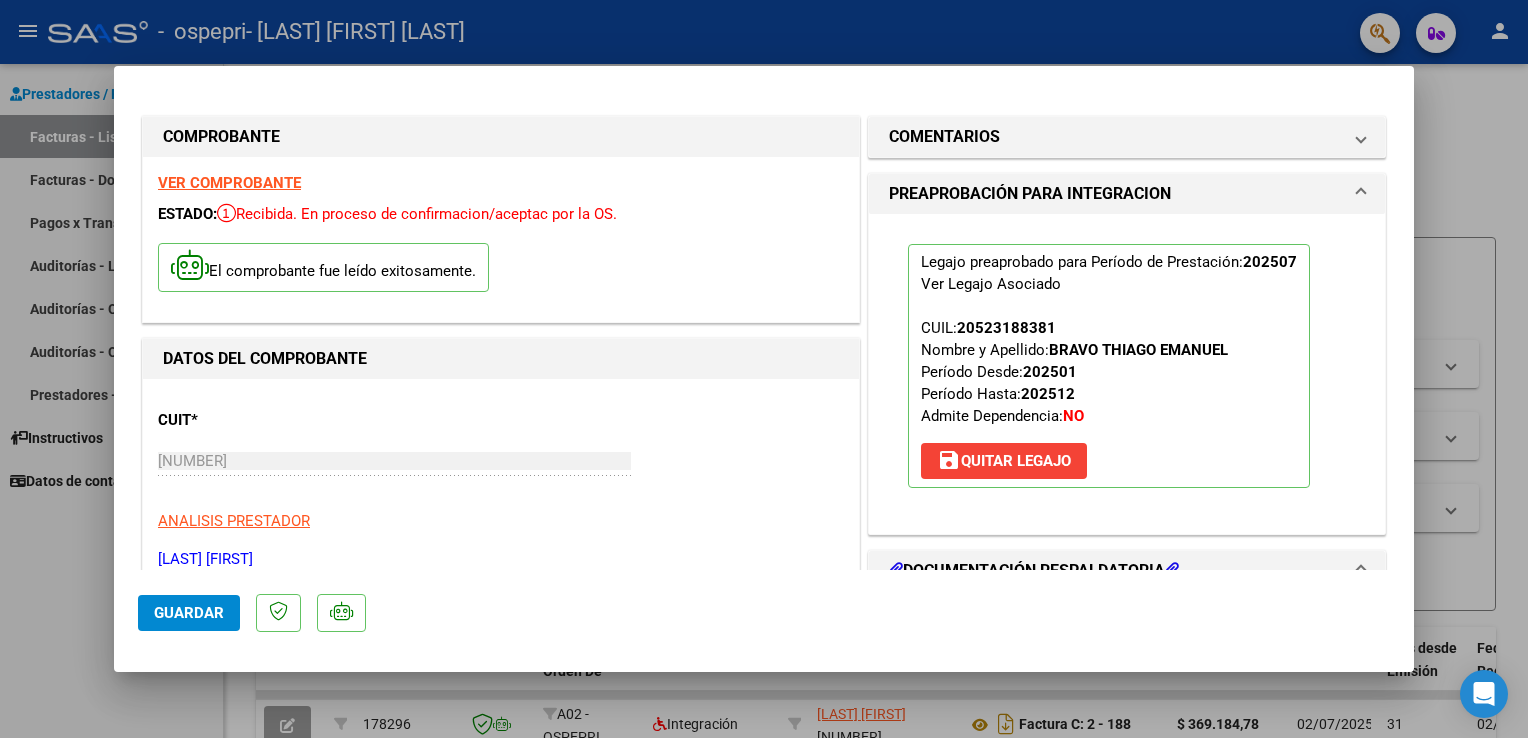 scroll, scrollTop: 0, scrollLeft: 0, axis: both 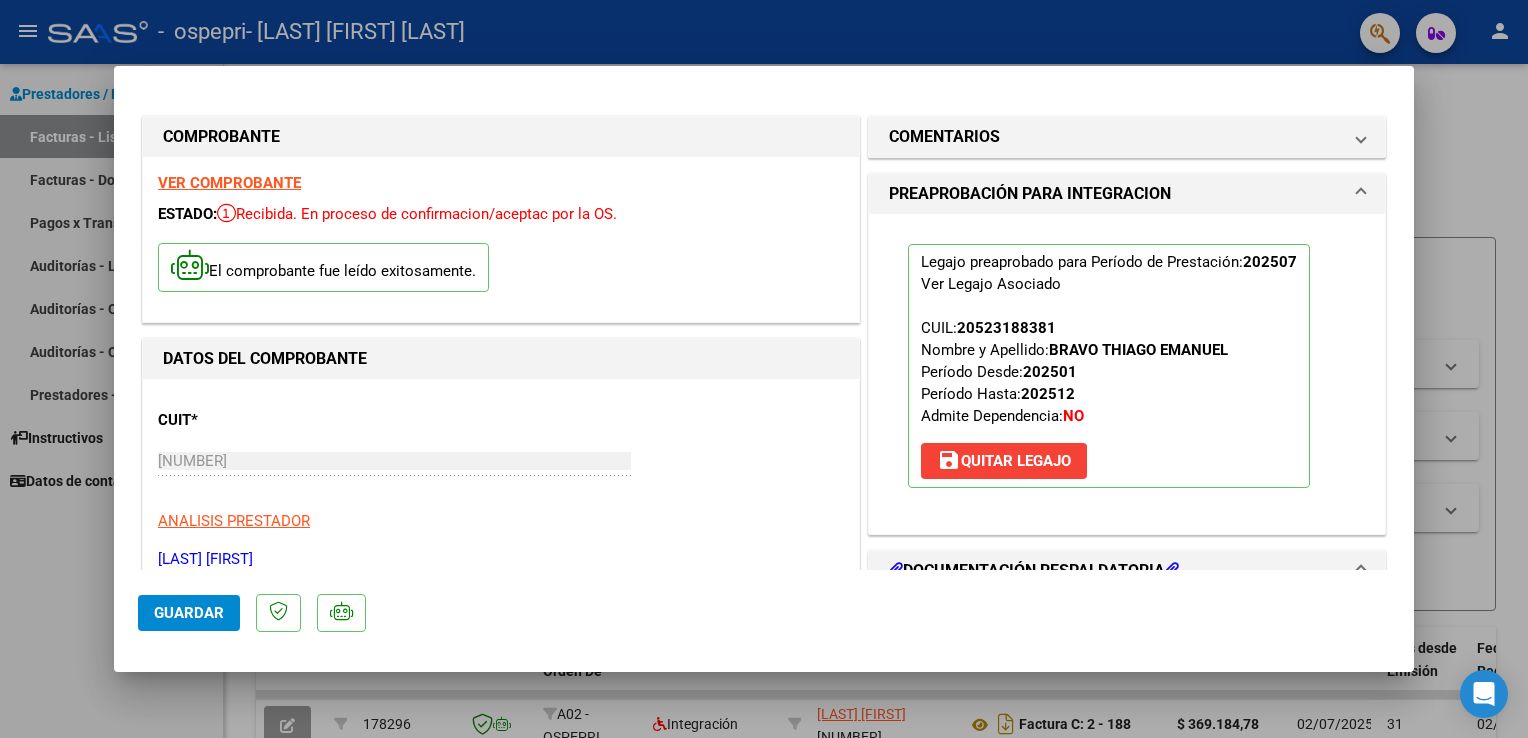 click on "VER COMPROBANTE" at bounding box center (229, 183) 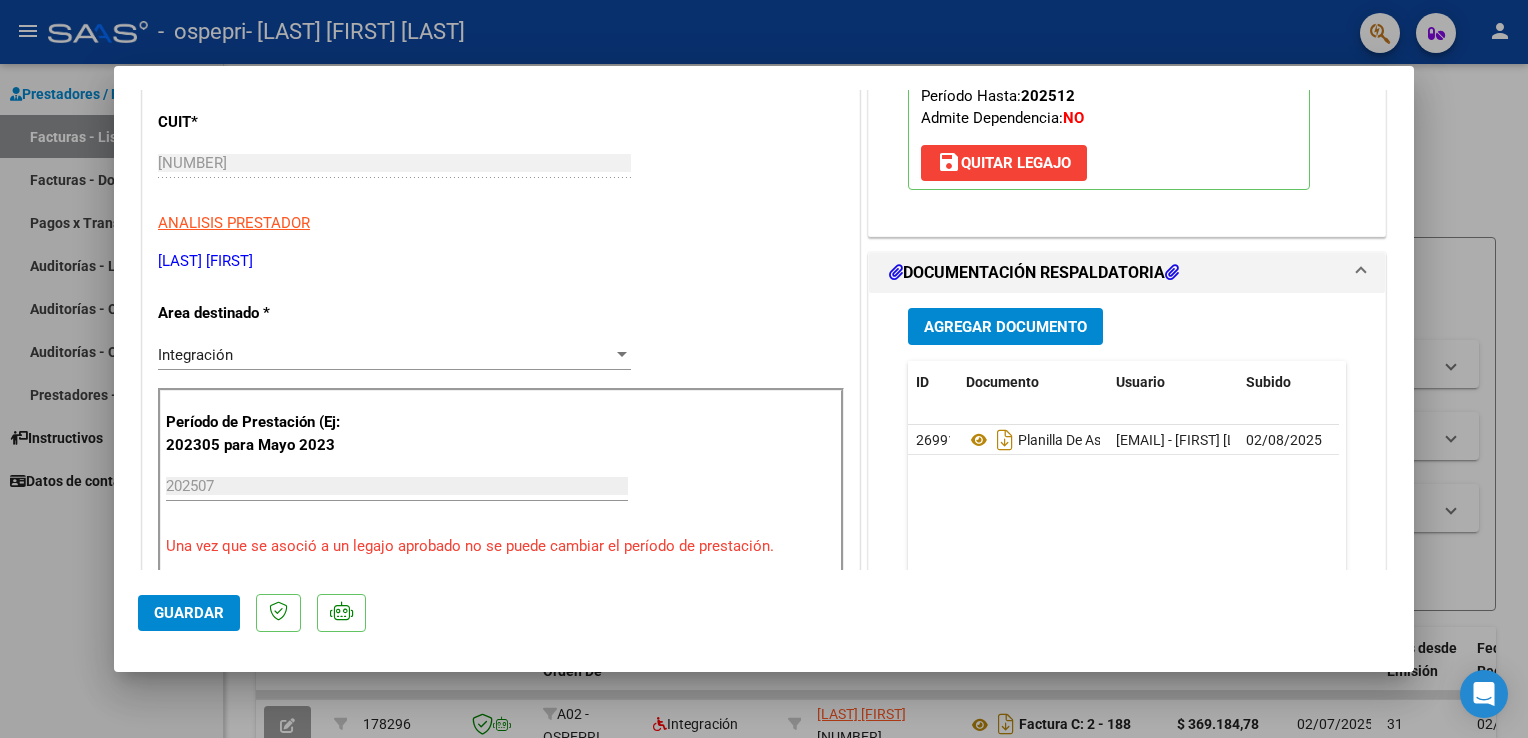 scroll, scrollTop: 300, scrollLeft: 0, axis: vertical 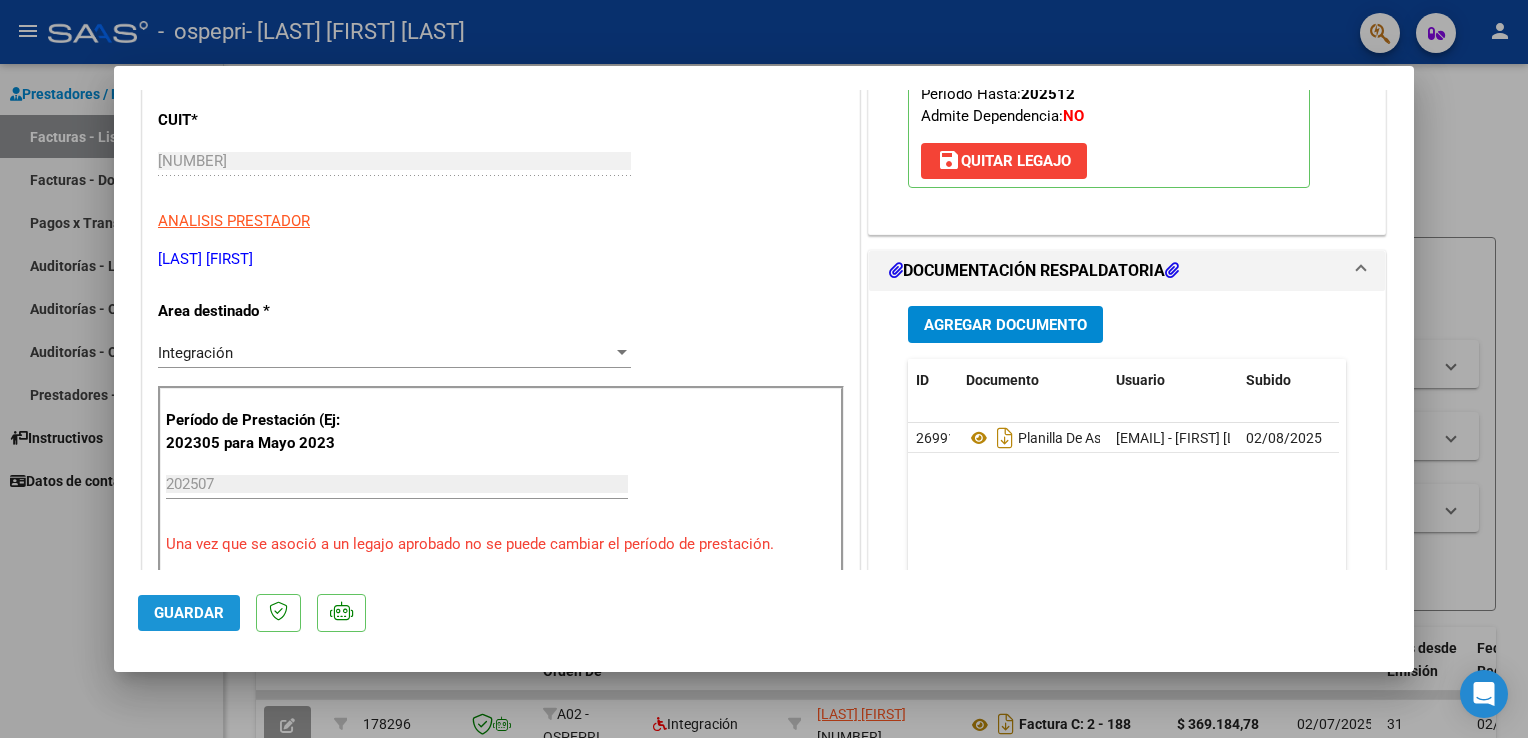 click on "Guardar" 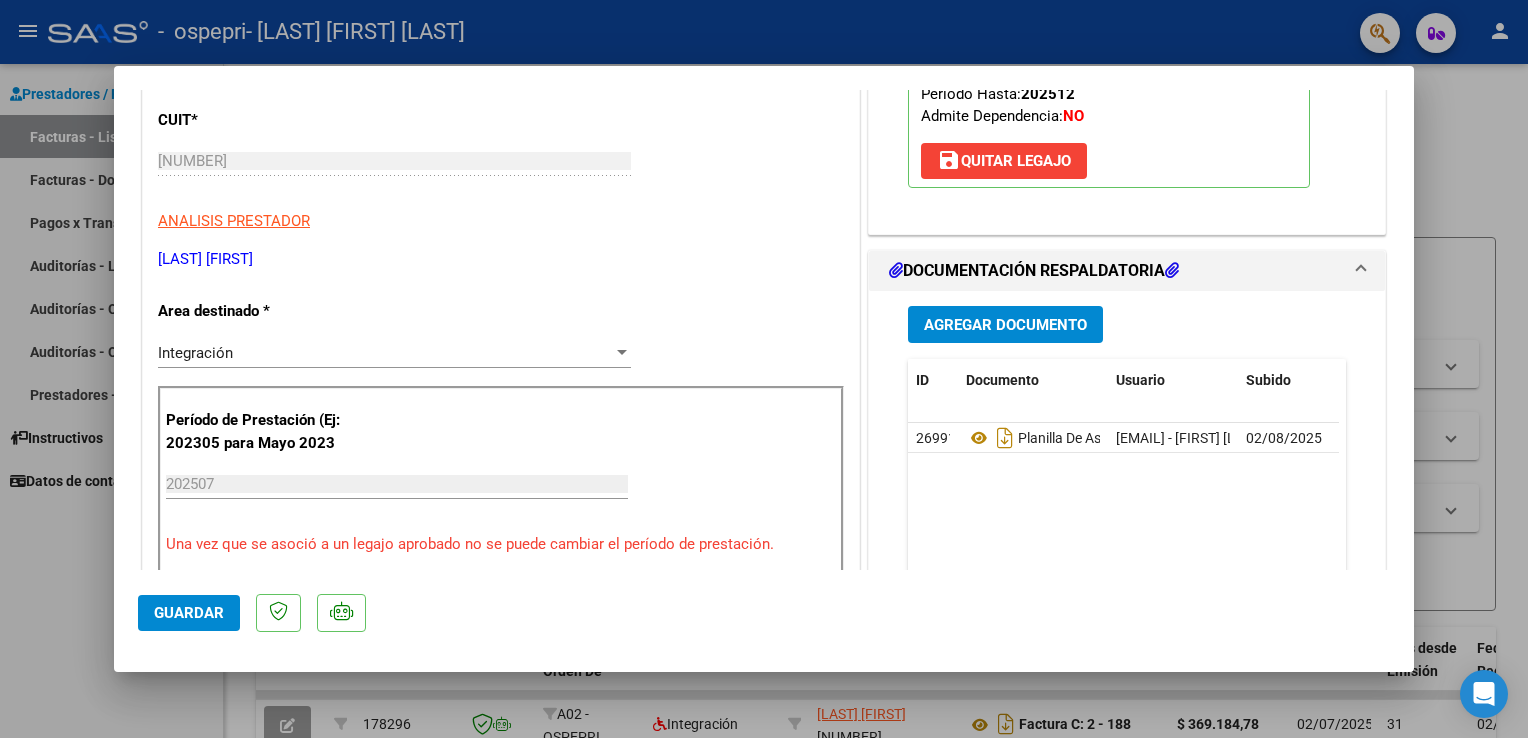 scroll, scrollTop: 0, scrollLeft: 0, axis: both 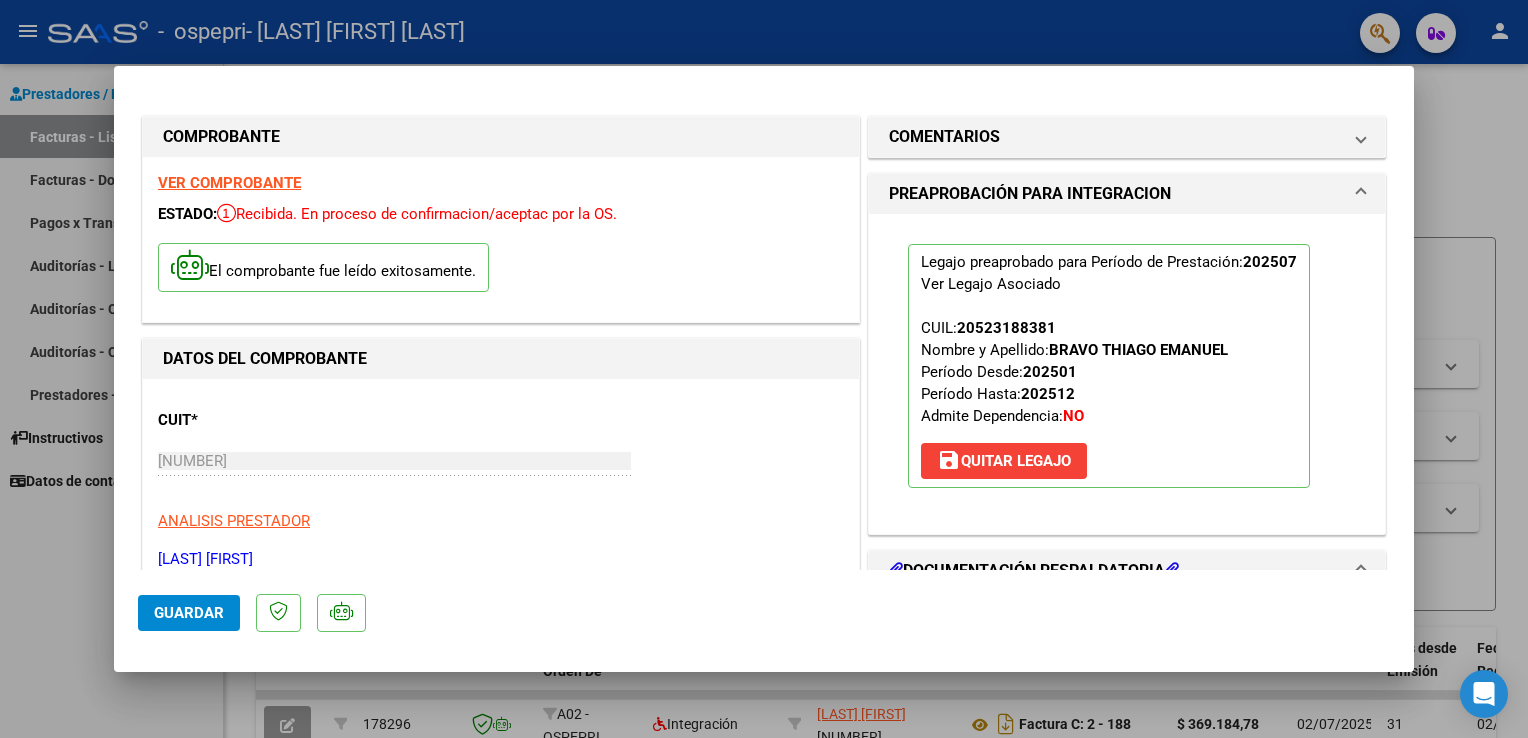 click at bounding box center [764, 369] 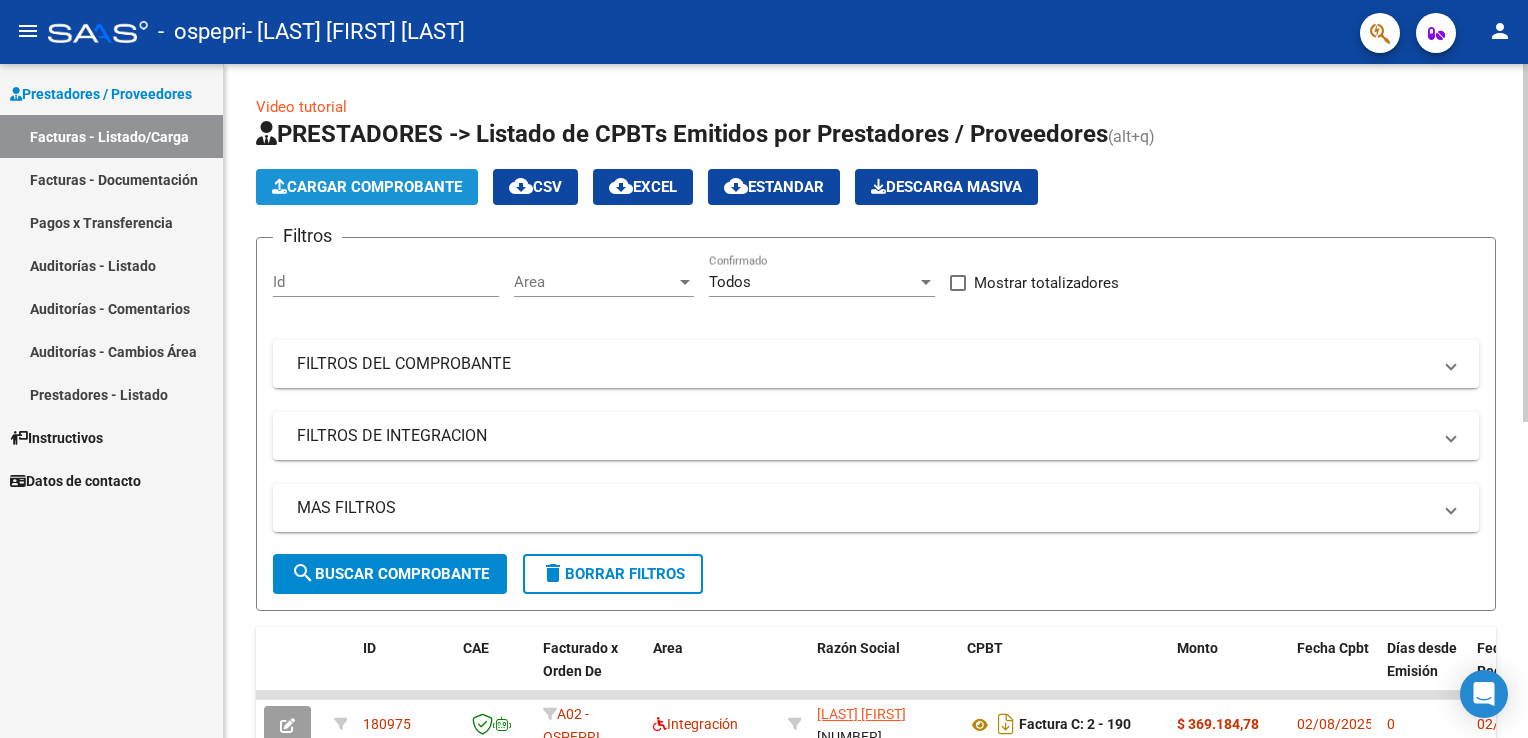 click on "Cargar Comprobante" 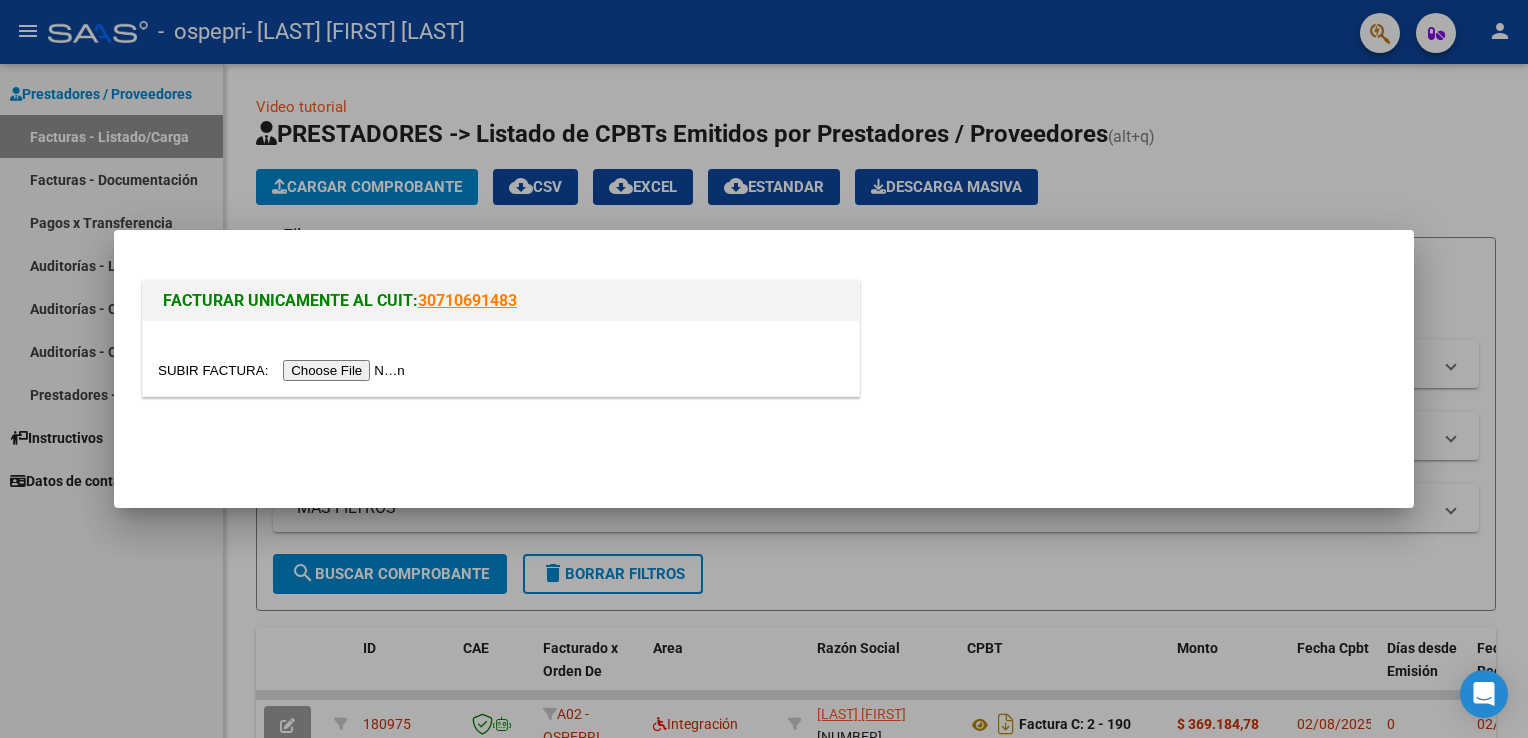 click at bounding box center [284, 370] 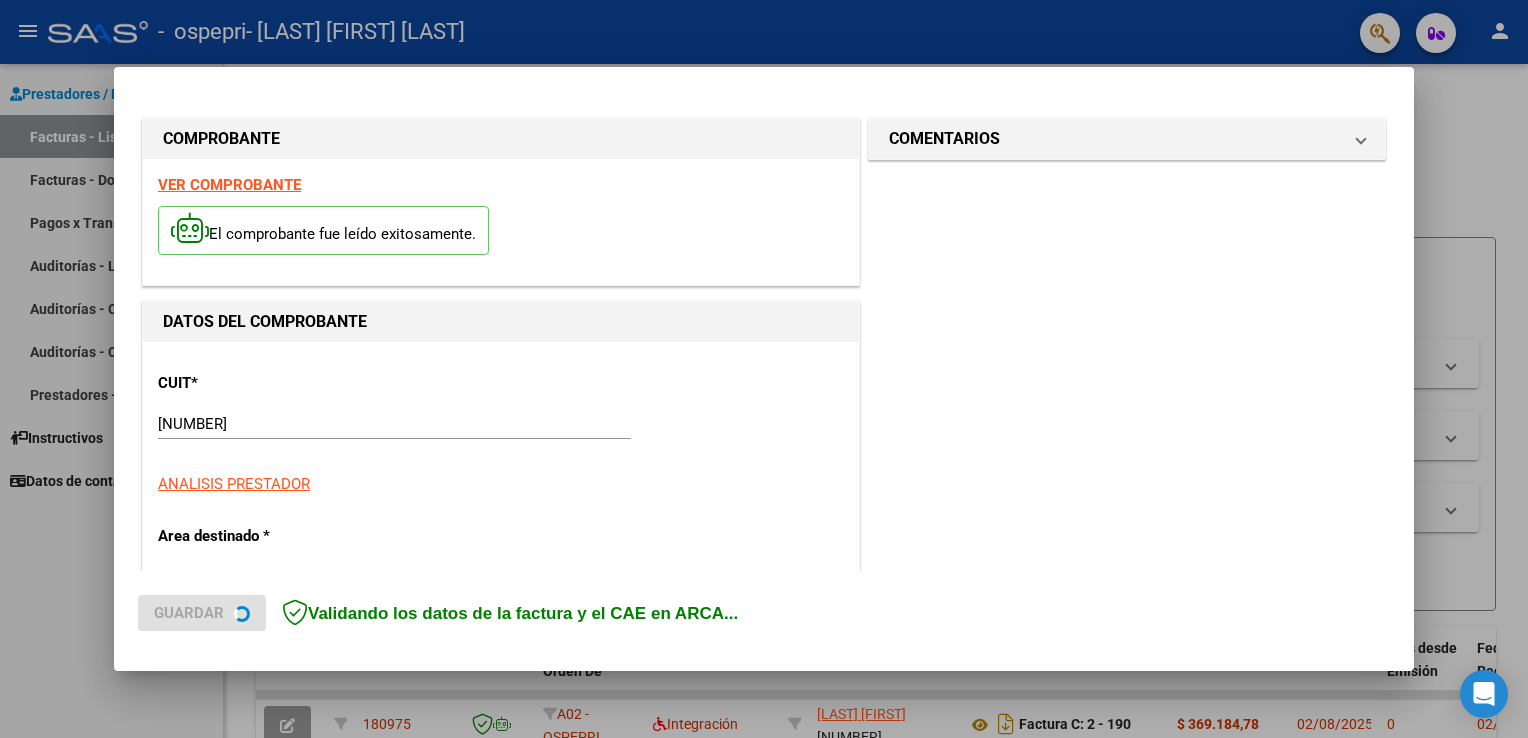 click on "VER COMPROBANTE" at bounding box center (229, 185) 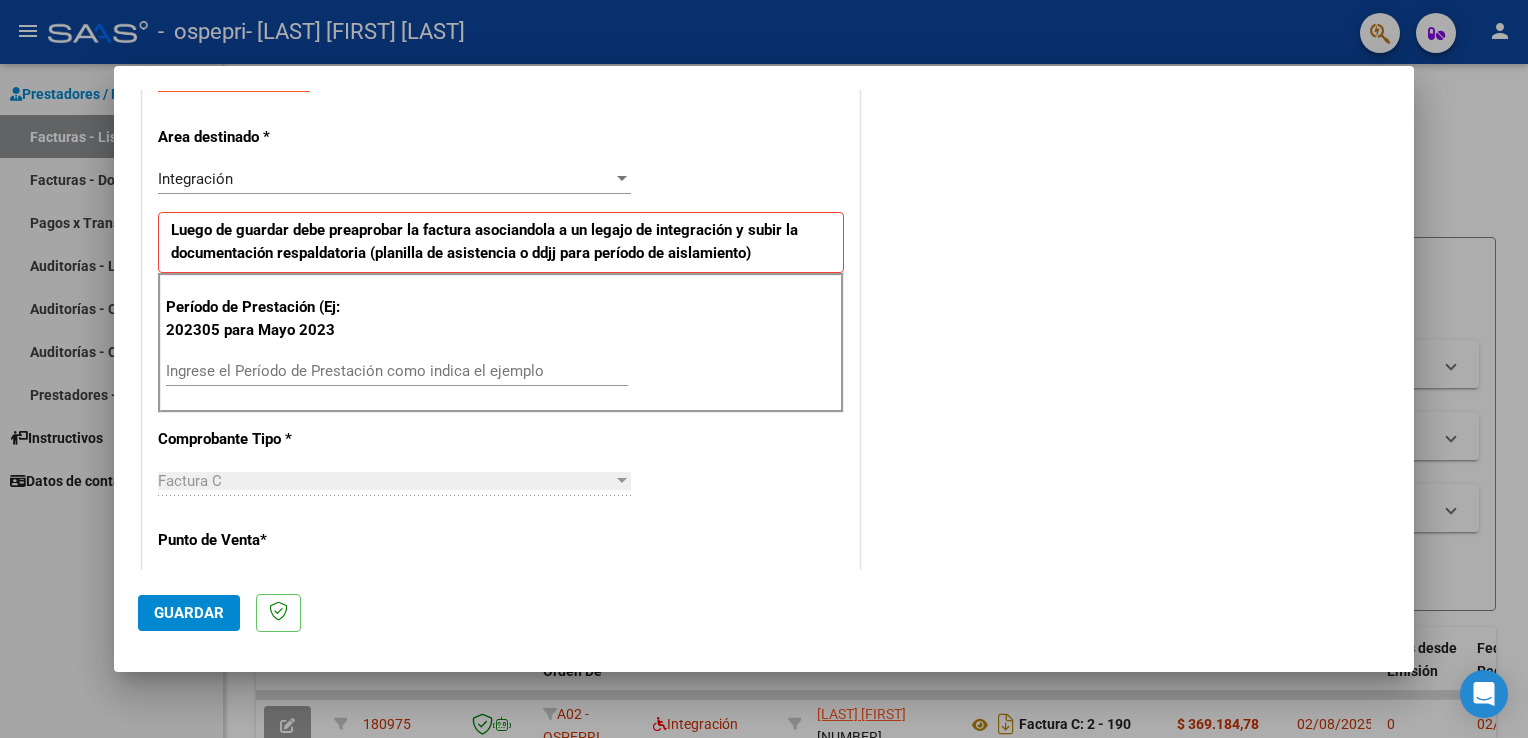 scroll, scrollTop: 400, scrollLeft: 0, axis: vertical 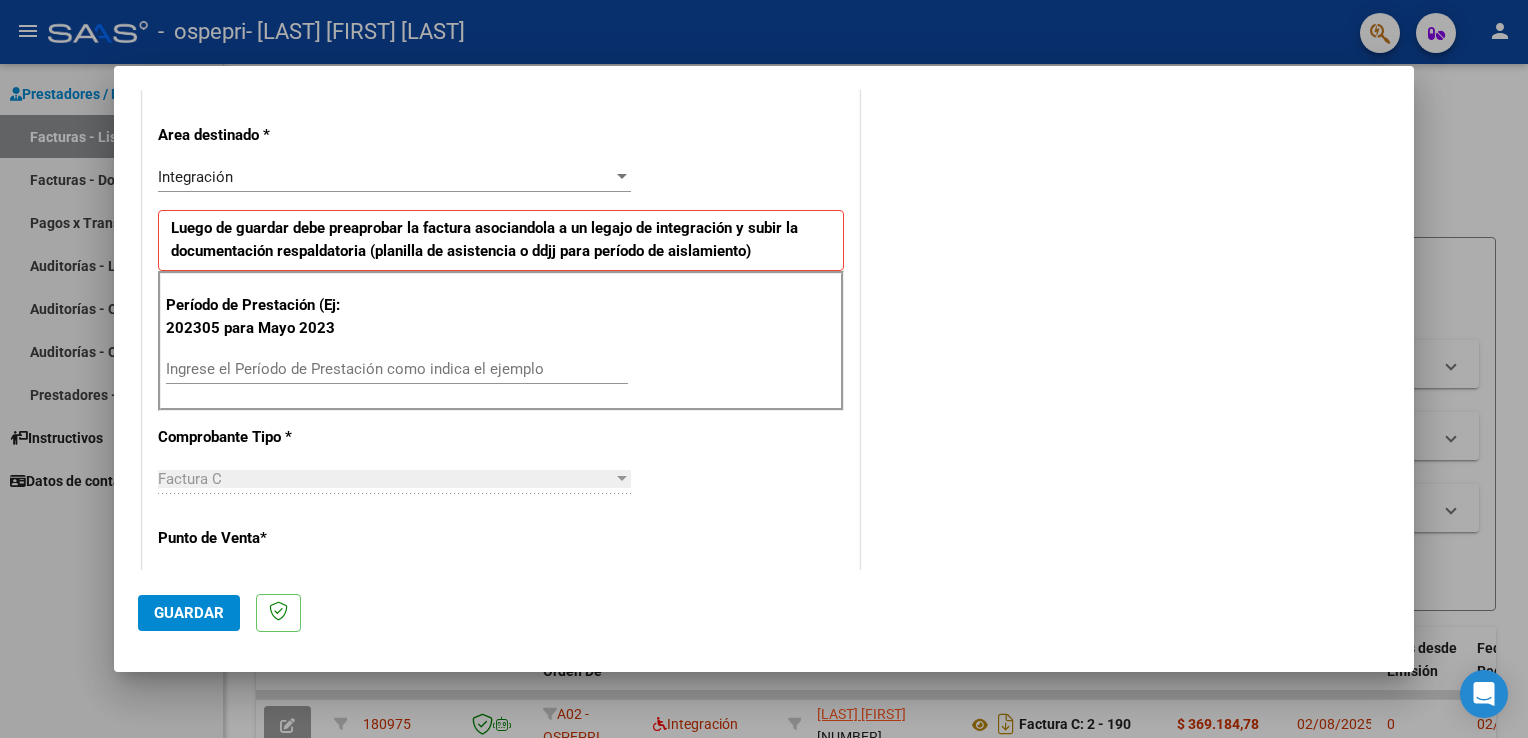 click on "Ingrese el Período de Prestación como indica el ejemplo" at bounding box center [397, 369] 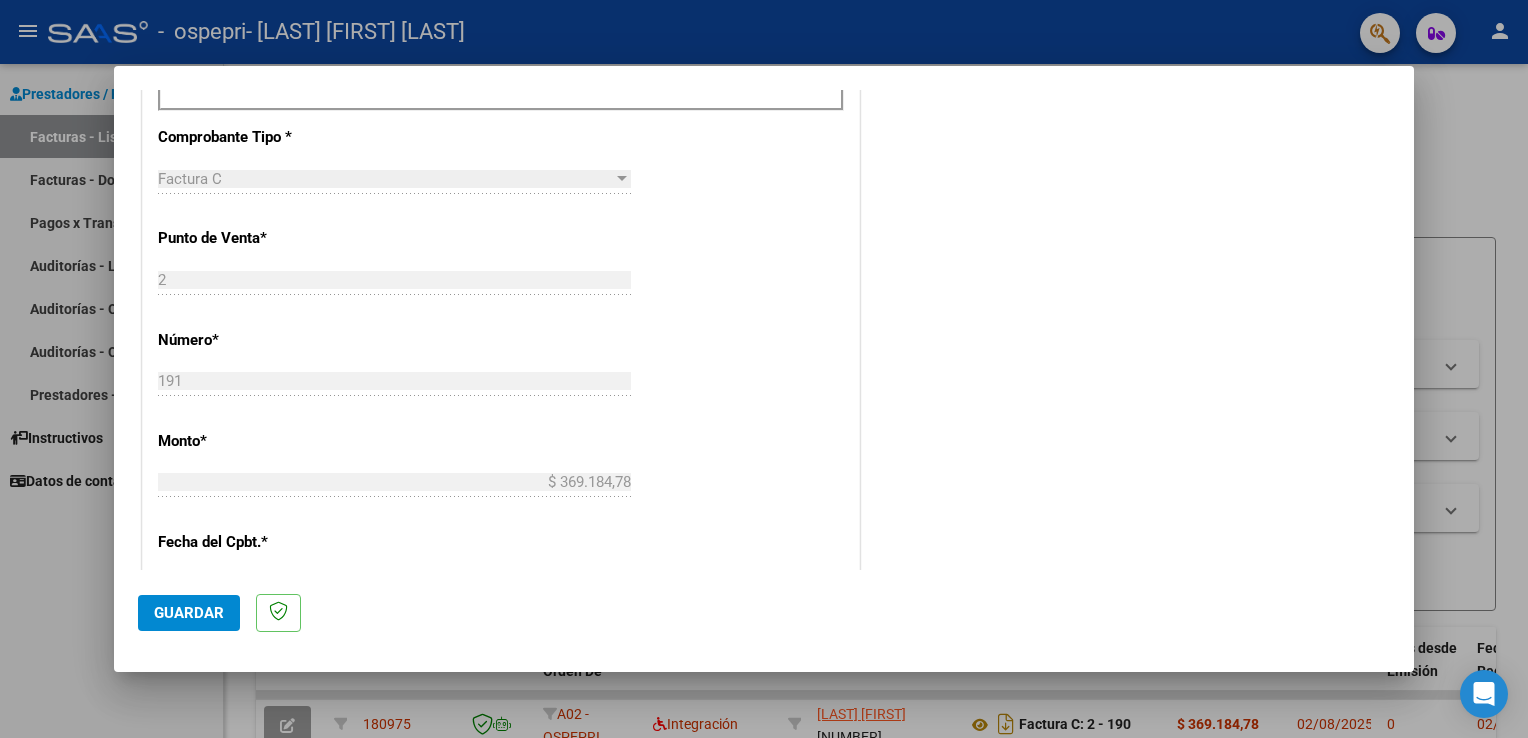 scroll, scrollTop: 0, scrollLeft: 0, axis: both 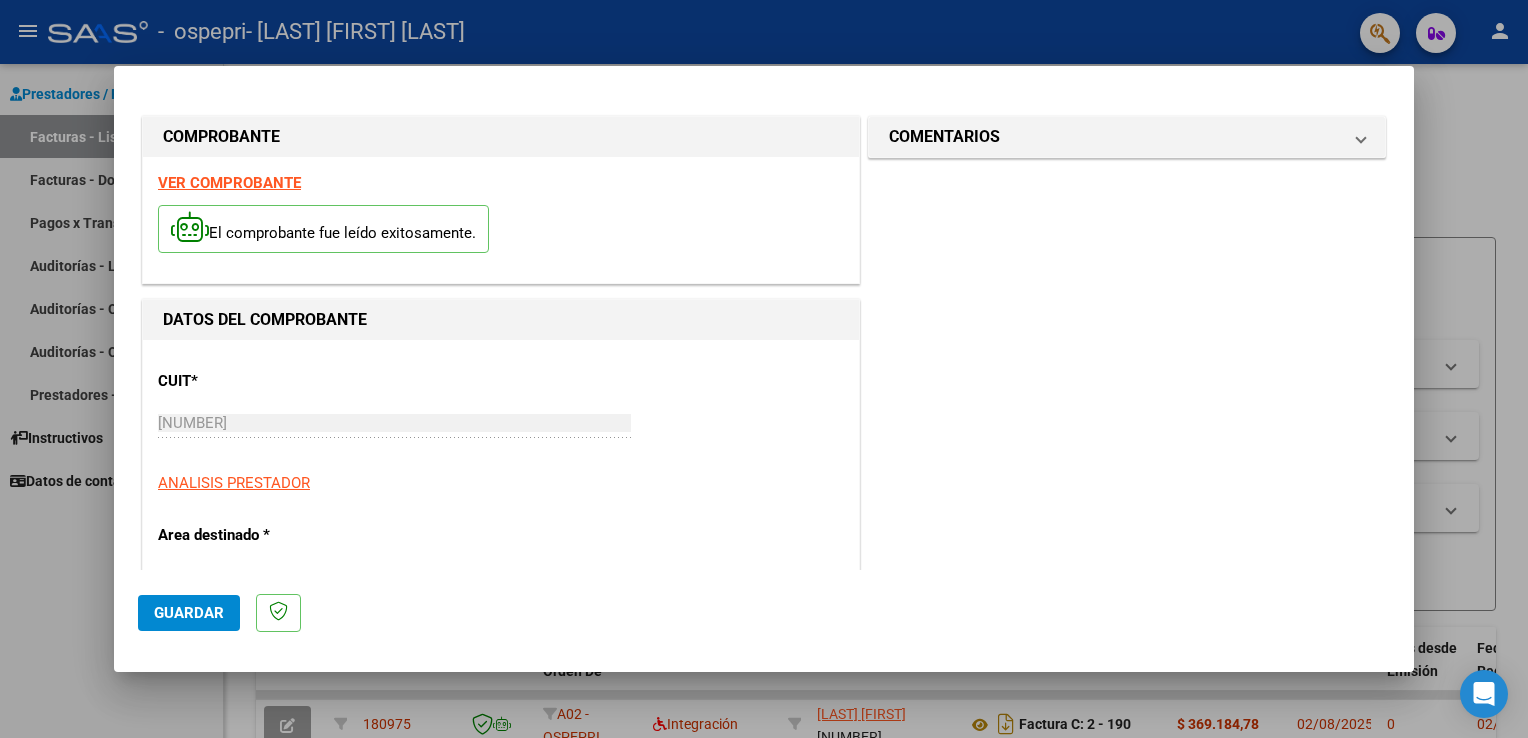 type on "202507" 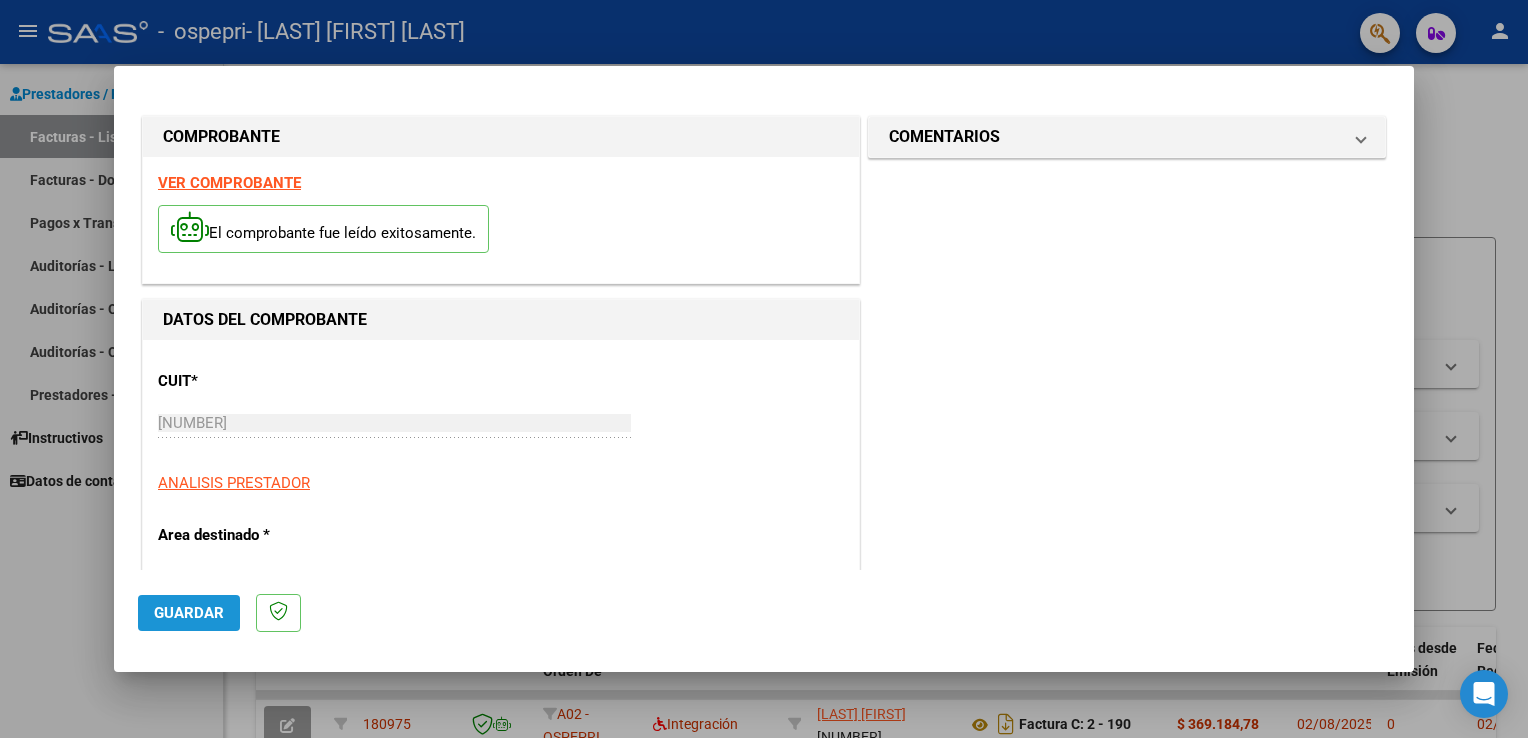 click on "Guardar" 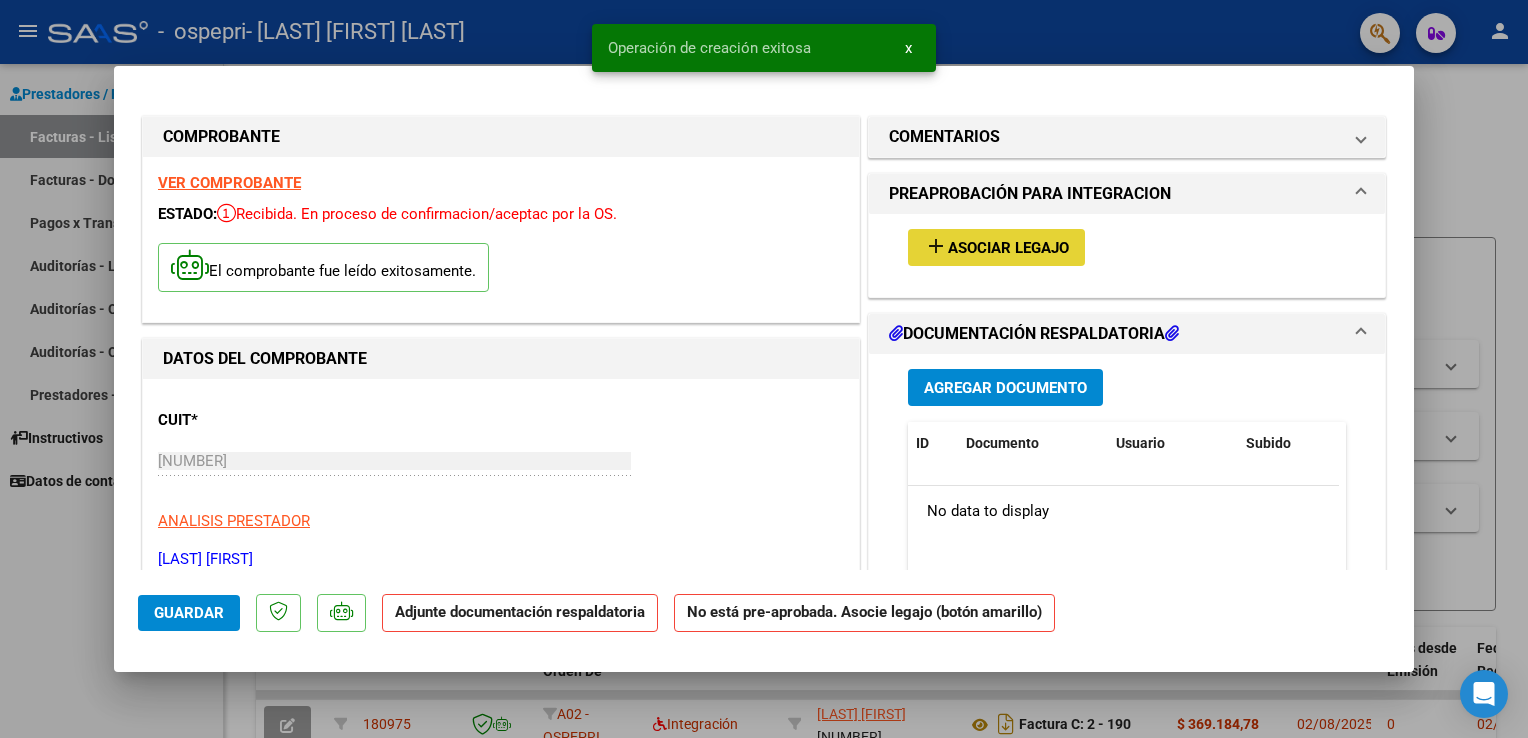 click on "Asociar Legajo" at bounding box center [1008, 248] 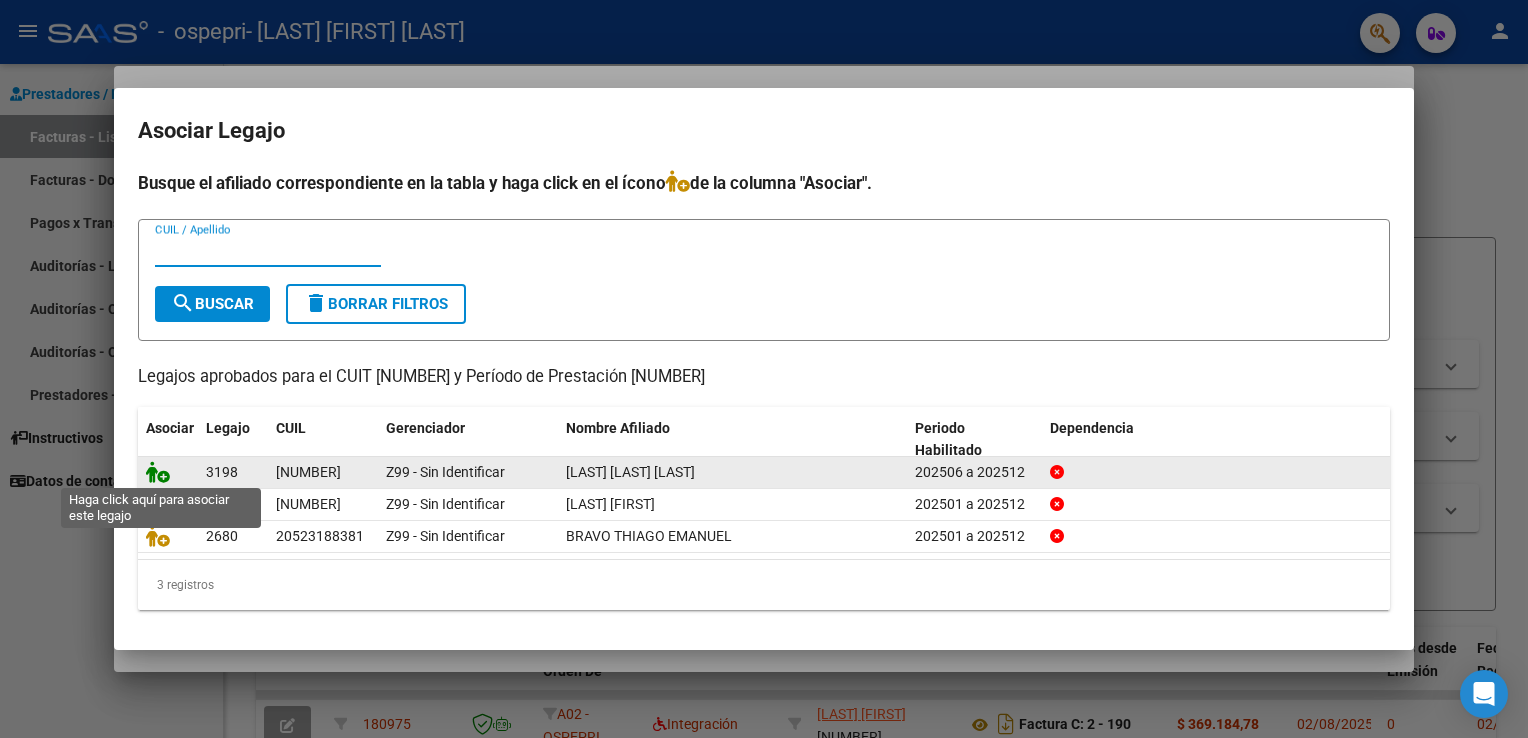 click 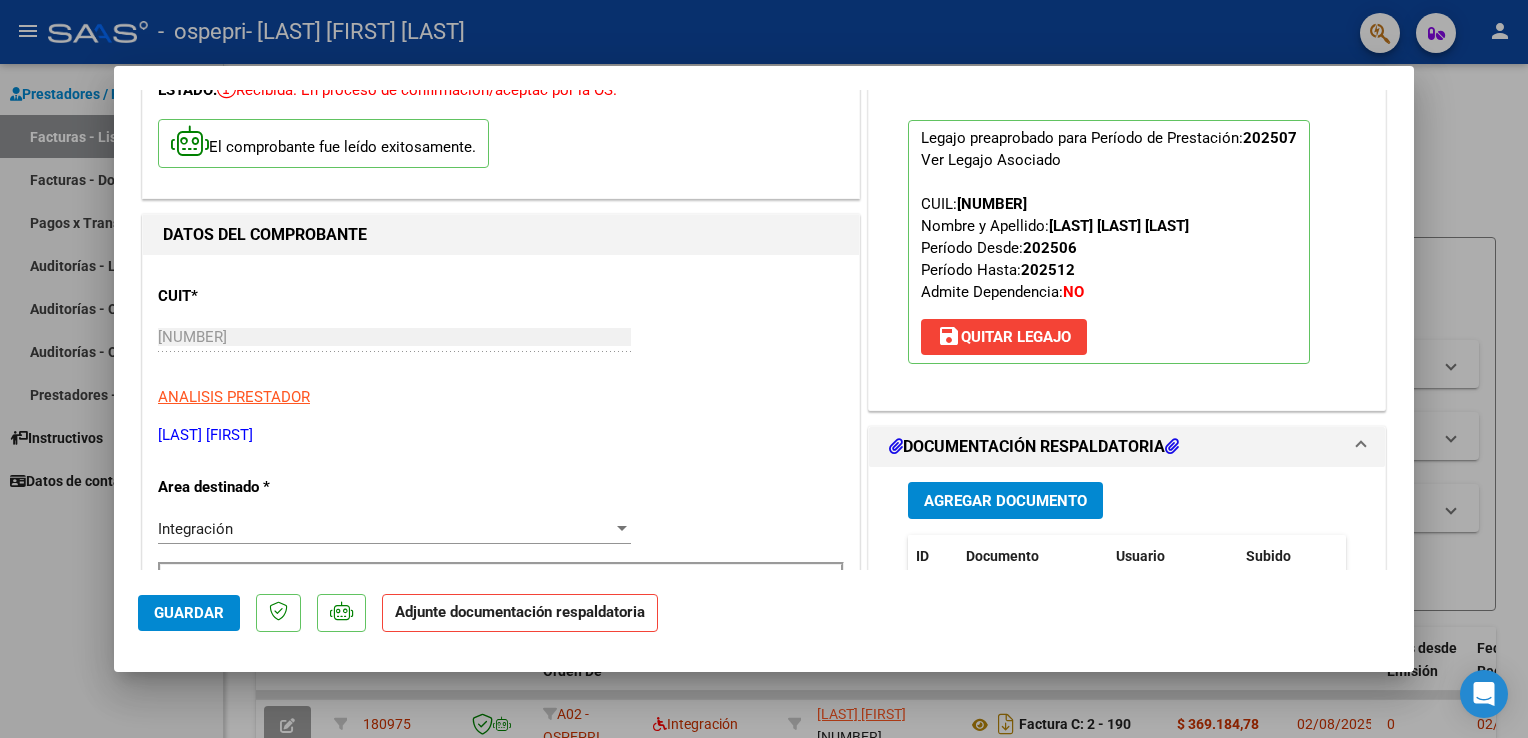 scroll, scrollTop: 200, scrollLeft: 0, axis: vertical 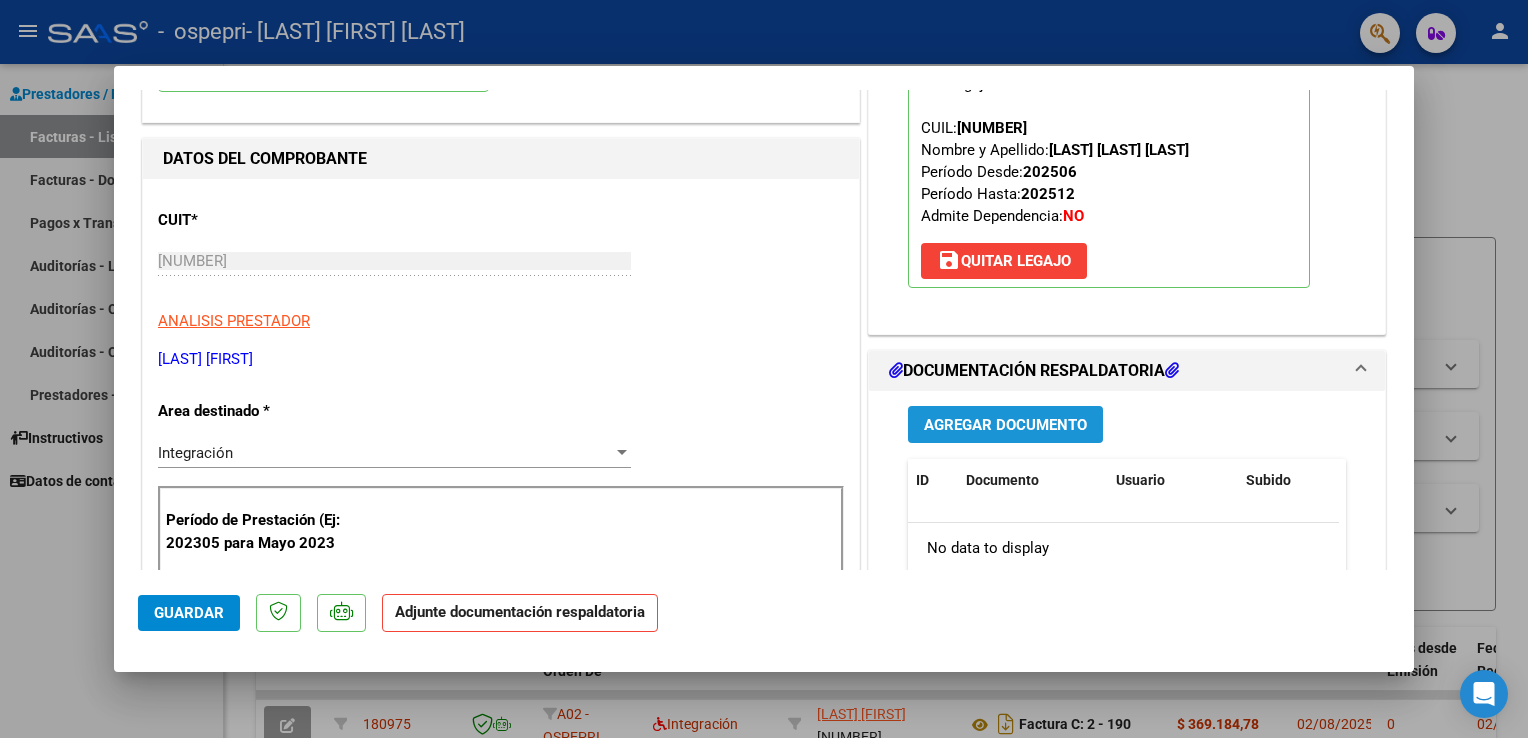 click on "Agregar Documento" at bounding box center (1005, 425) 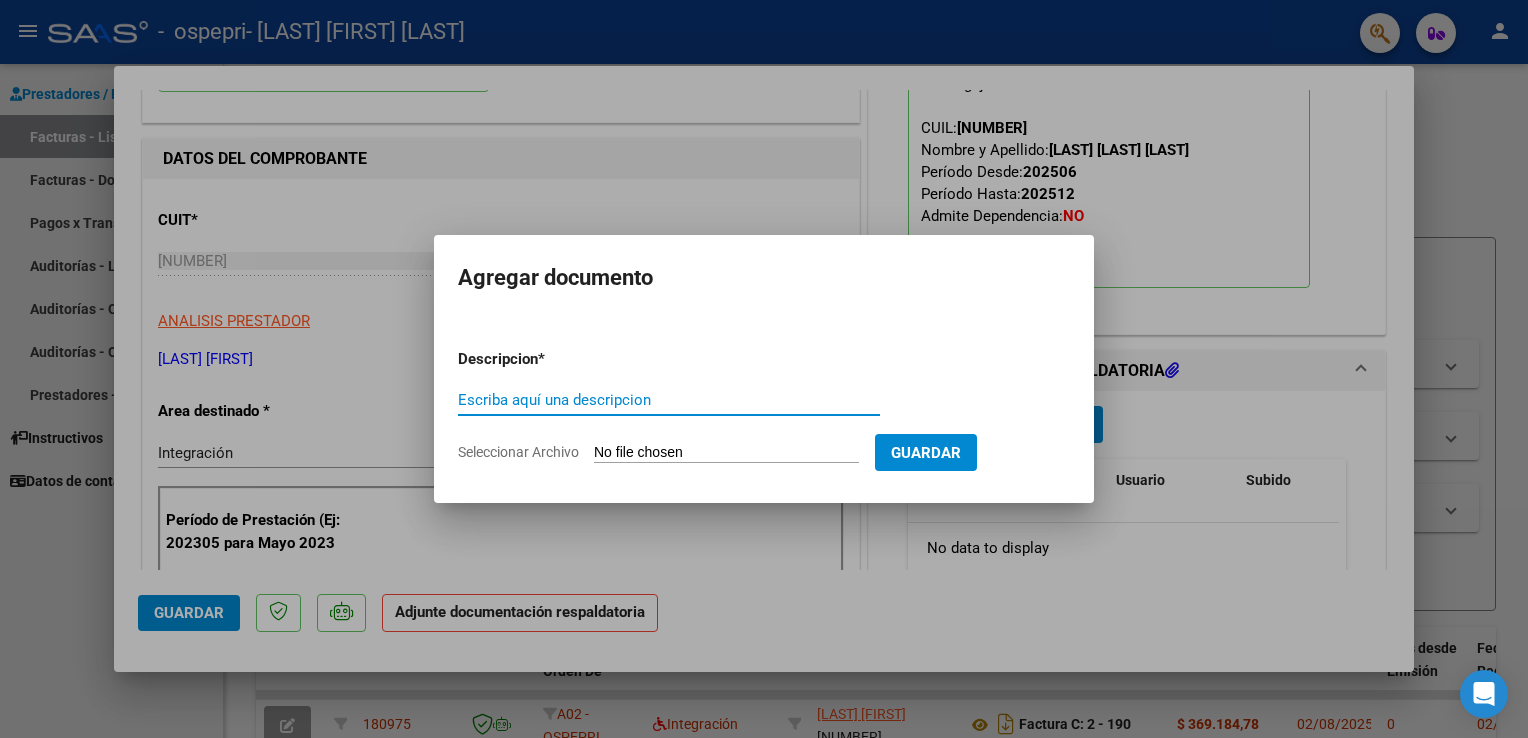 click on "Escriba aquí una descripcion" at bounding box center (669, 400) 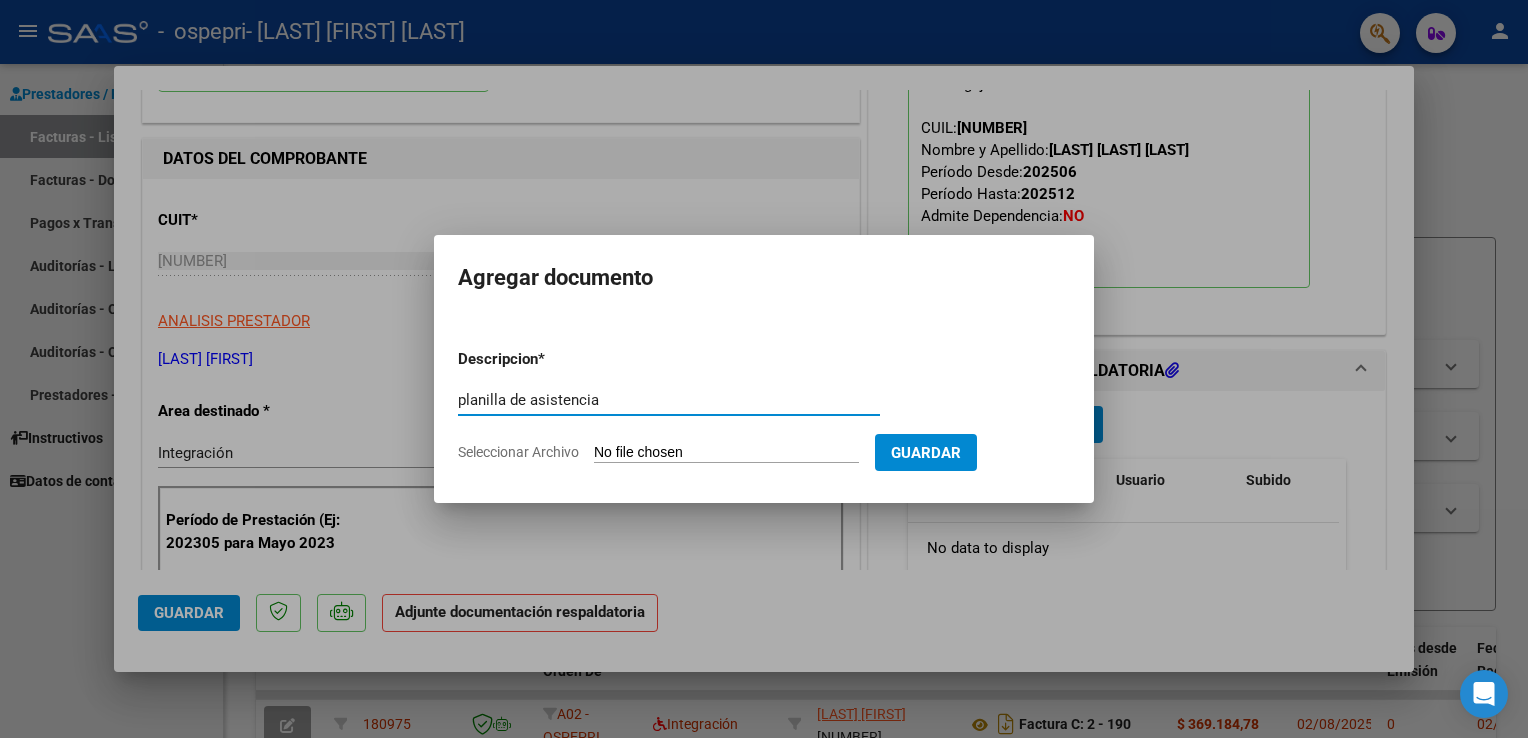 type on "planilla de asistencia" 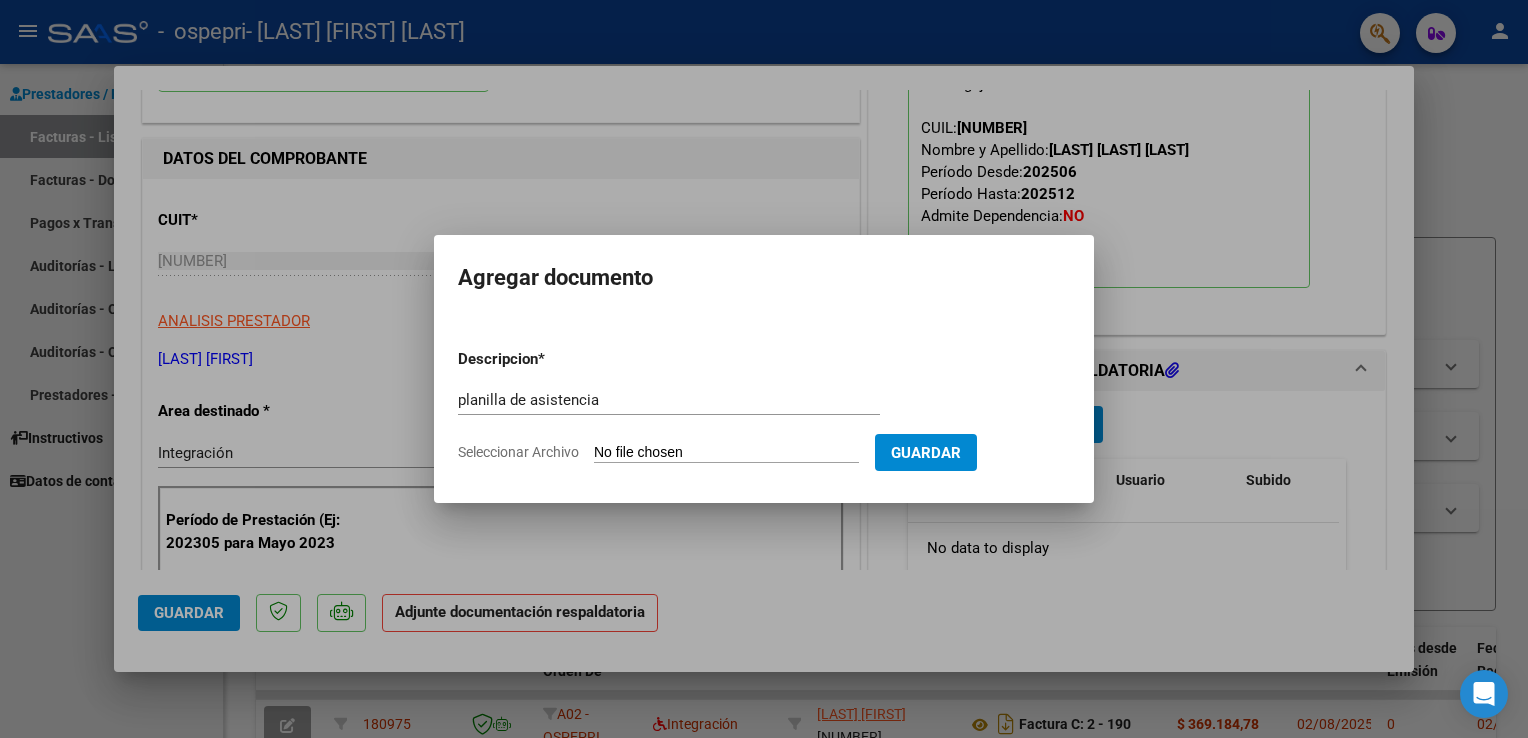 type on "C:\fakepath\[DATE].jpg" 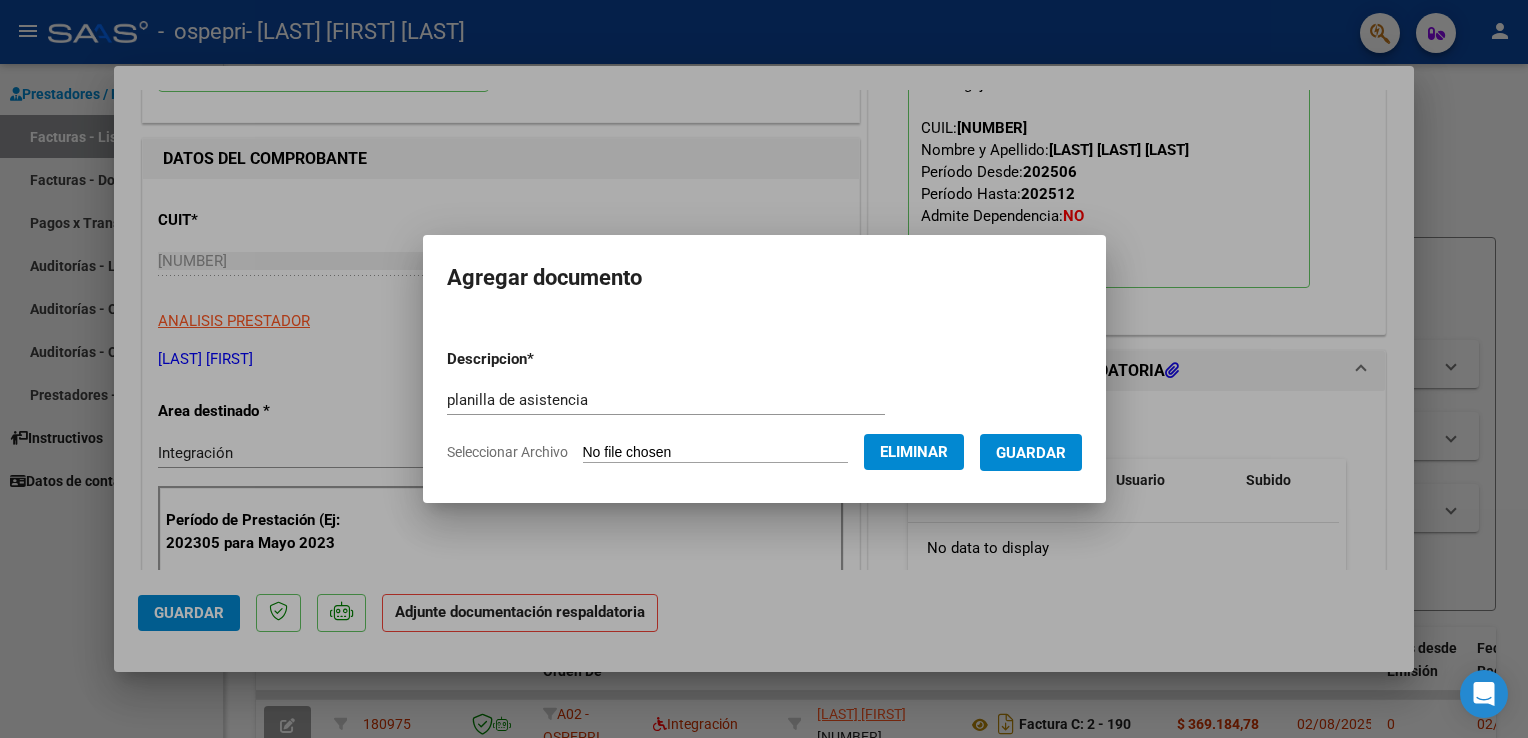 click on "Guardar" at bounding box center (1031, 452) 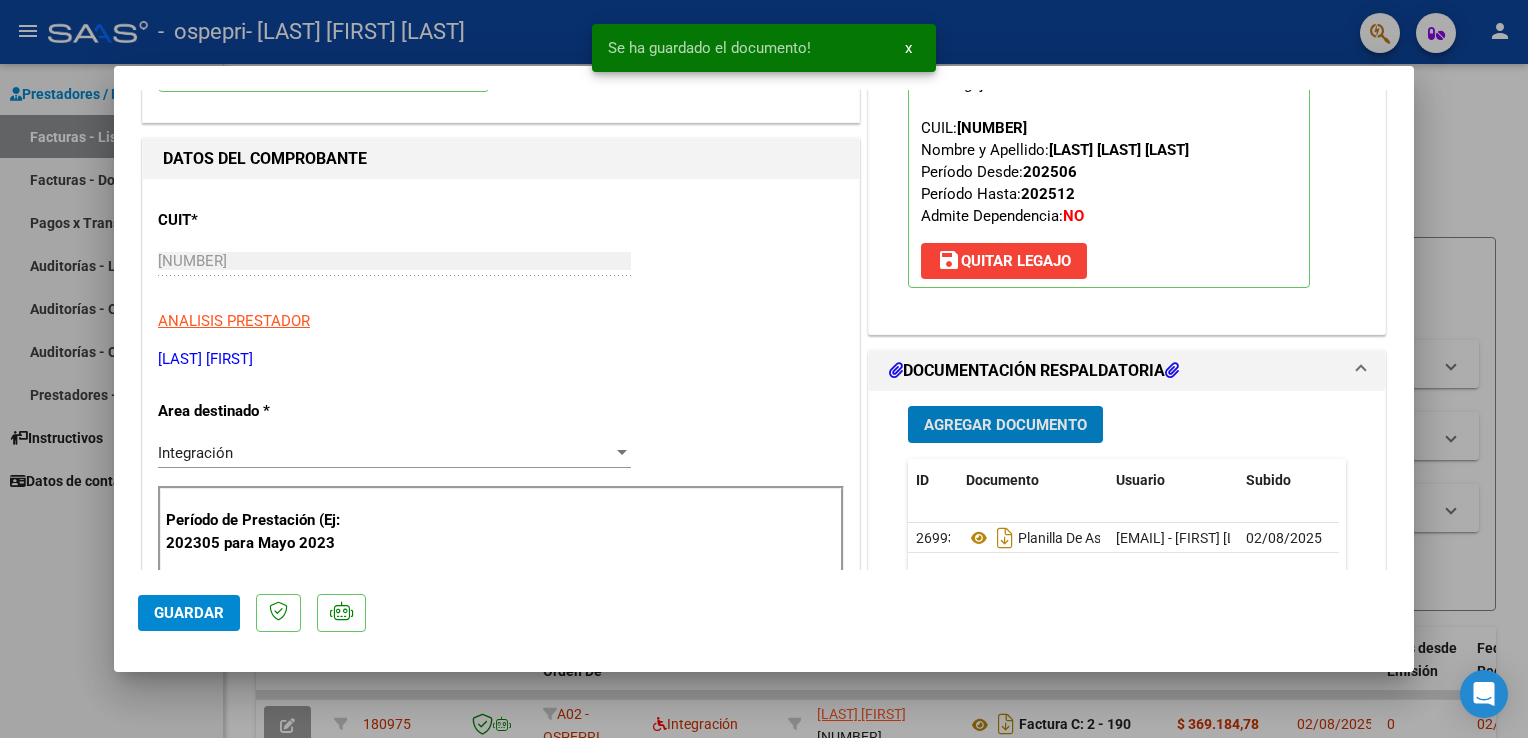 scroll, scrollTop: 300, scrollLeft: 0, axis: vertical 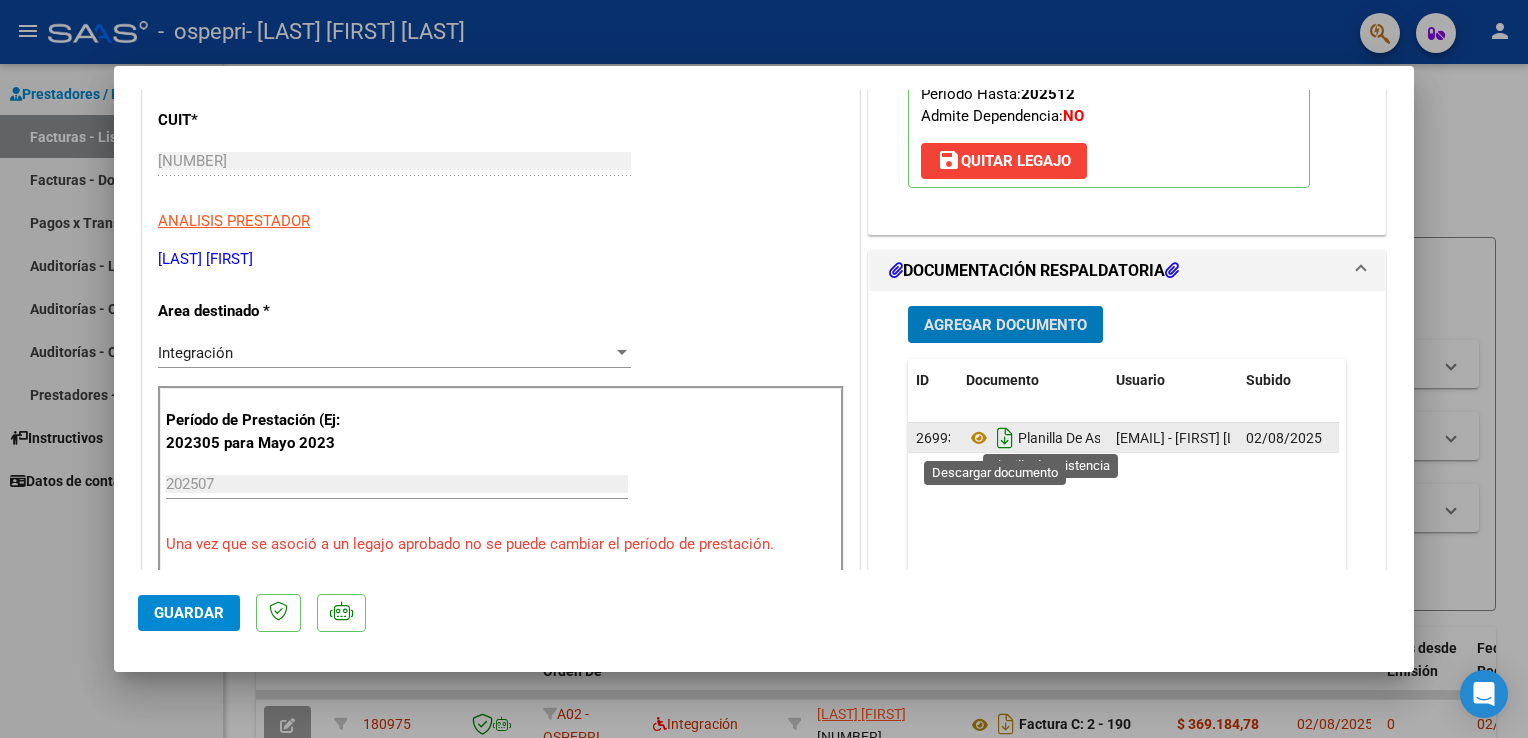 click 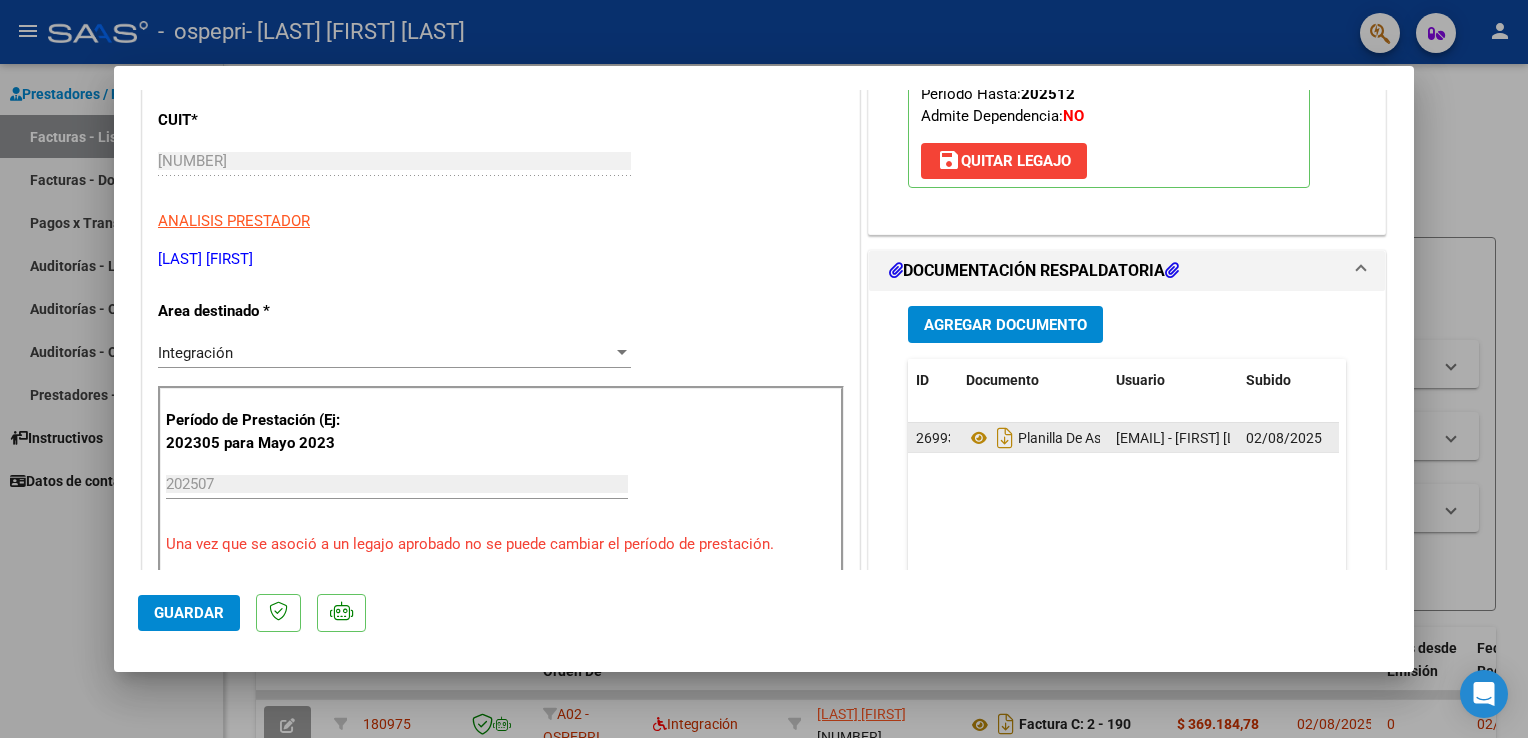 click on "CUIT * [NUMBER] Ingresar CUIT ANALISIS PRESTADOR [LAST] [FIRST] ARCA Padrón Area destinado * Integración Seleccionar Area Período de Prestación (Ej: 202305 para Mayo 2023 [NUMBER] Ingrese el Período de Prestación como indica el ejemplo Una vez que se asoció a un legajo aprobado no se puede cambiar el período de prestación. Comprobante Tipo * Factura C Seleccionar Tipo Punto de Venta * [NUMBER] Ingresar el Nro. Número * [NUMBER] Ingresar el Nro. Monto * $ [NUMBER] Ingresar el monto Fecha del Cpbt. * [DATE] Ingresar la fecha CAE / CAEA (no ingrese CAI) [NUMBER] Ingresar el CAE o CAEA (no ingrese CAI) Fecha de Vencimiento Ingresar la fecha Ref. Externa Ingresar la ref. N° Liquidación Ingresar el N° Liquidación" at bounding box center (501, 827) 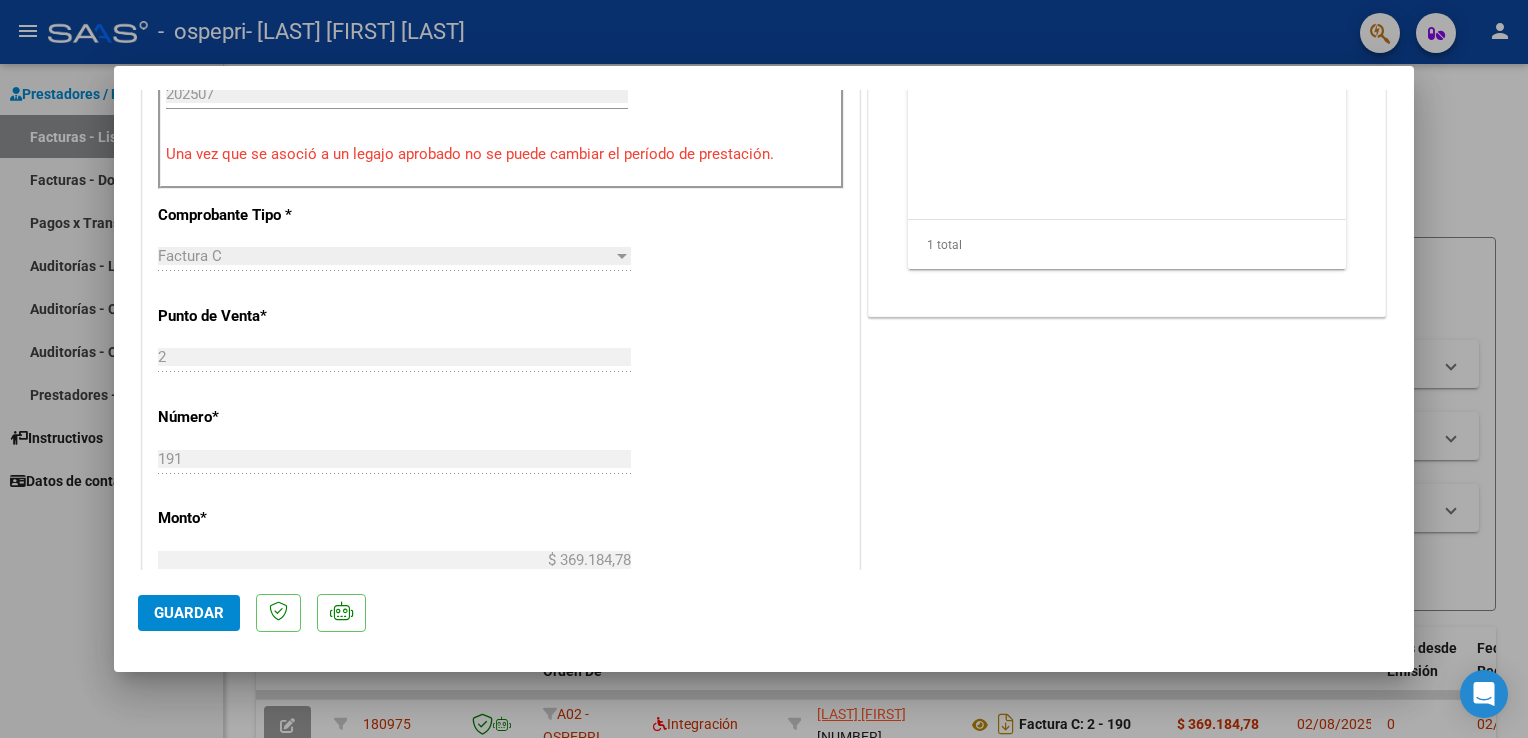 scroll, scrollTop: 800, scrollLeft: 0, axis: vertical 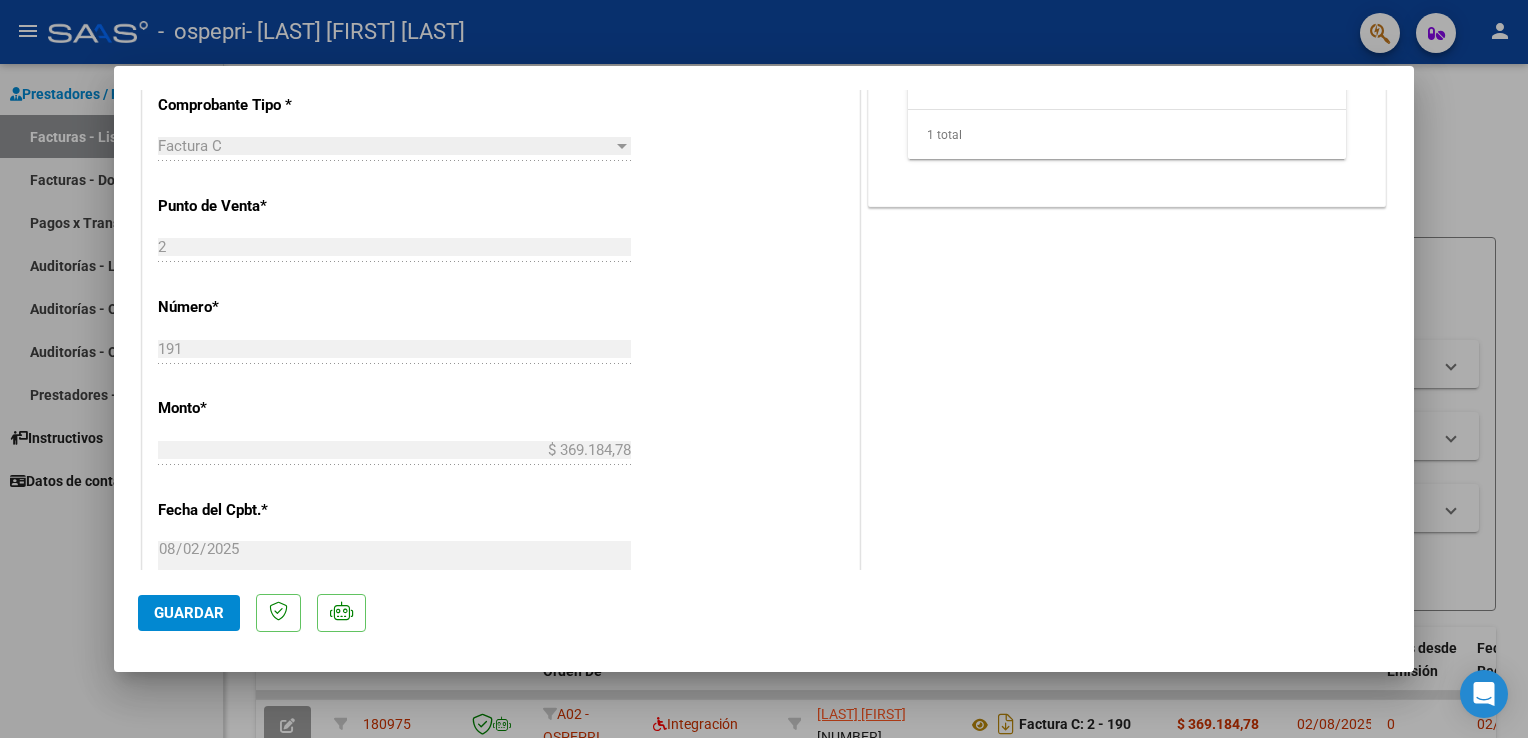 click on "Guardar" 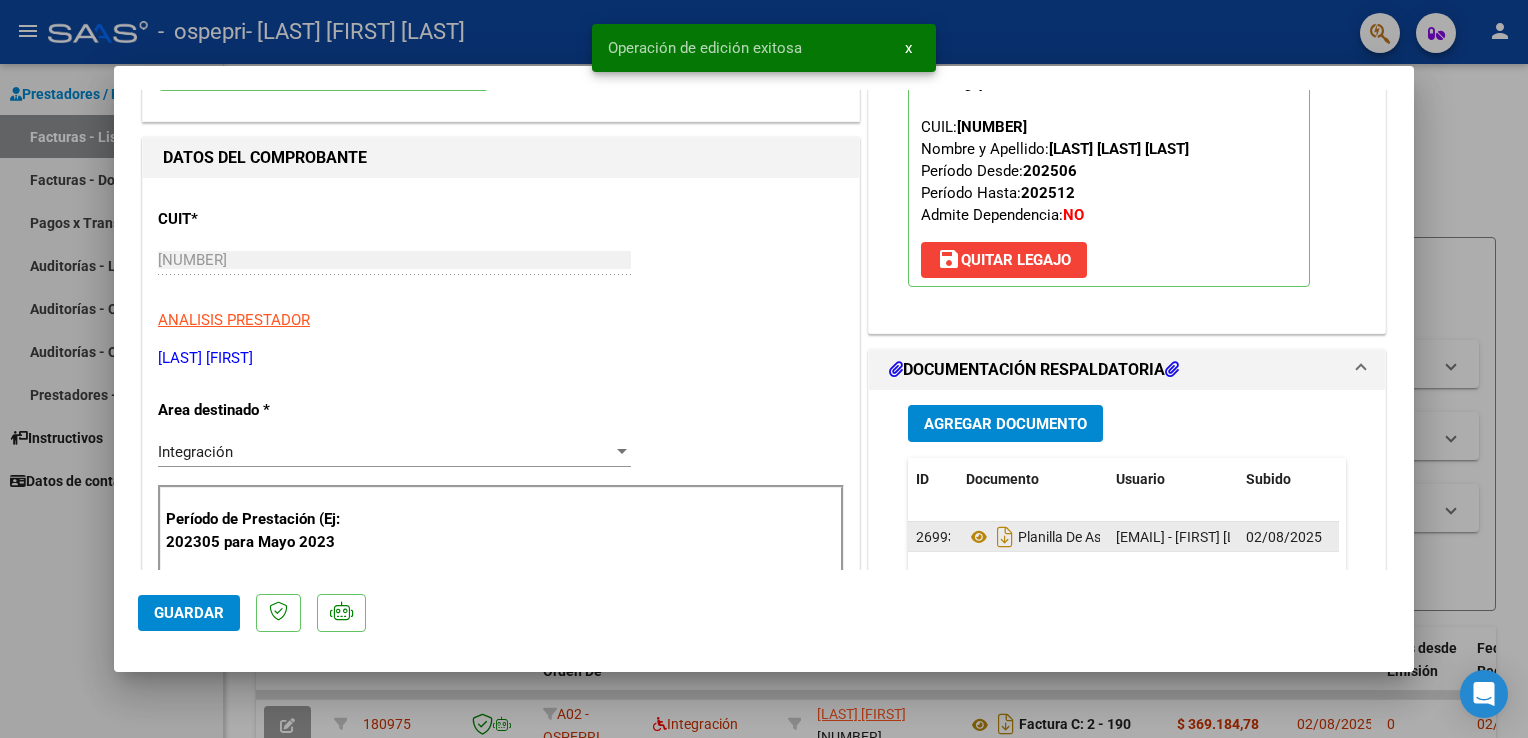 scroll, scrollTop: 0, scrollLeft: 0, axis: both 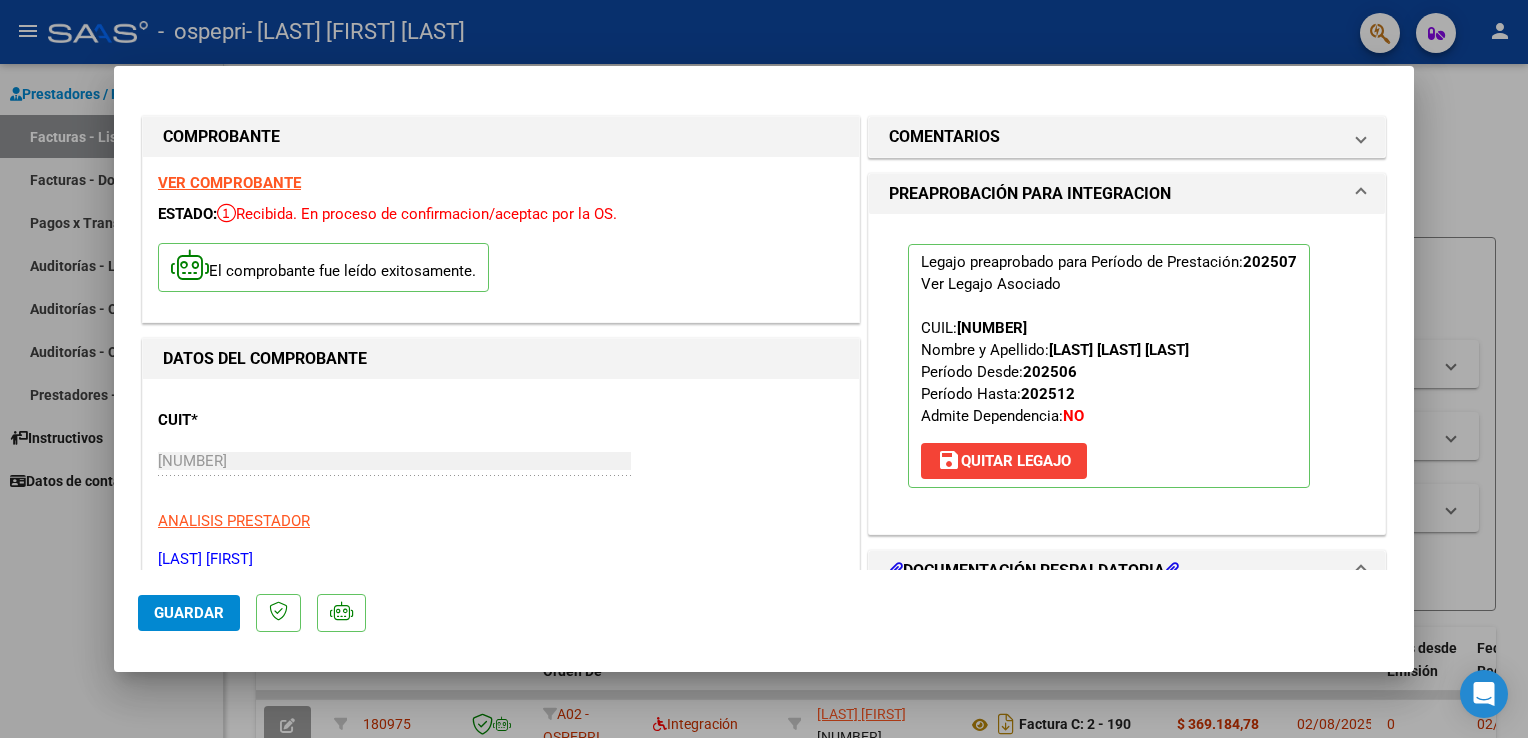 click at bounding box center [764, 369] 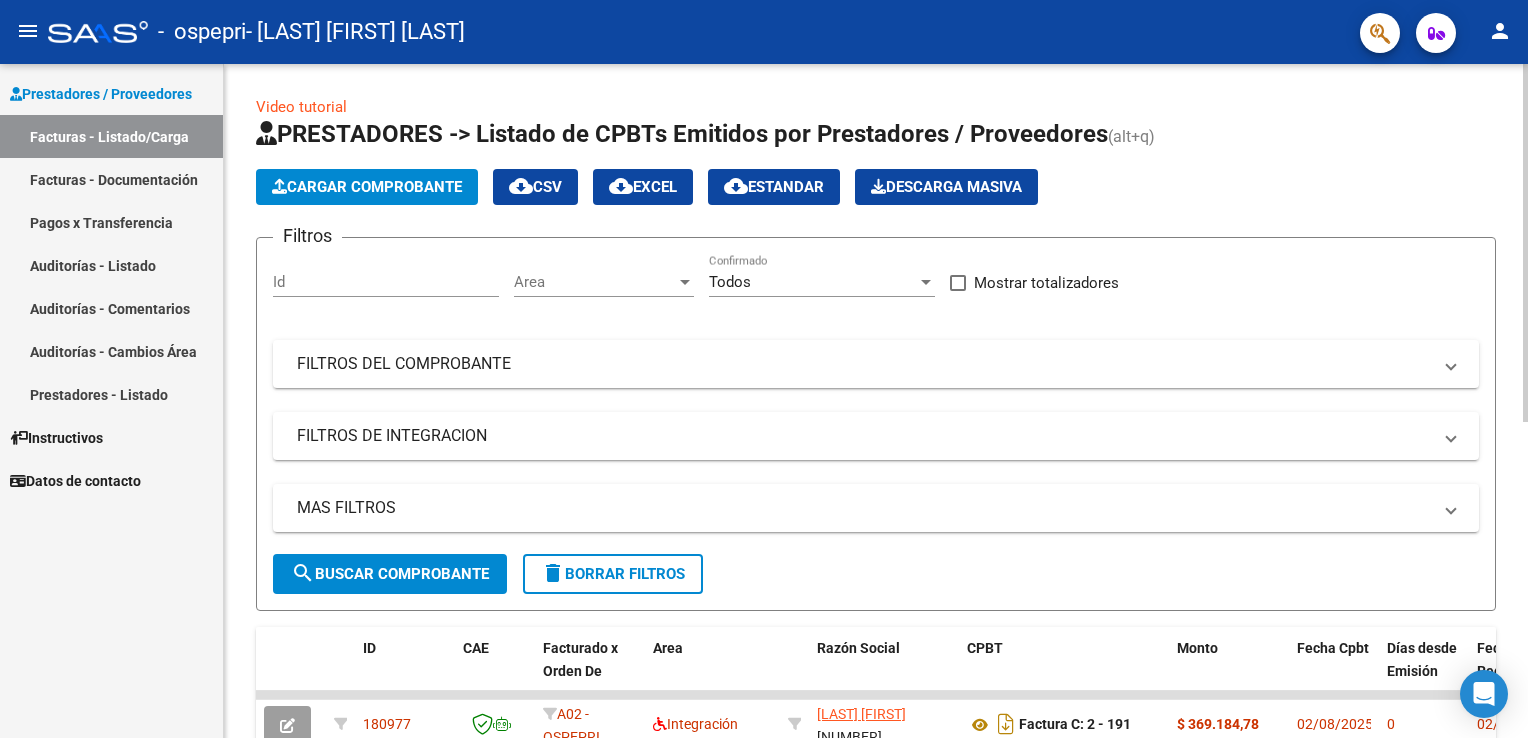 click on "Cargar Comprobante" 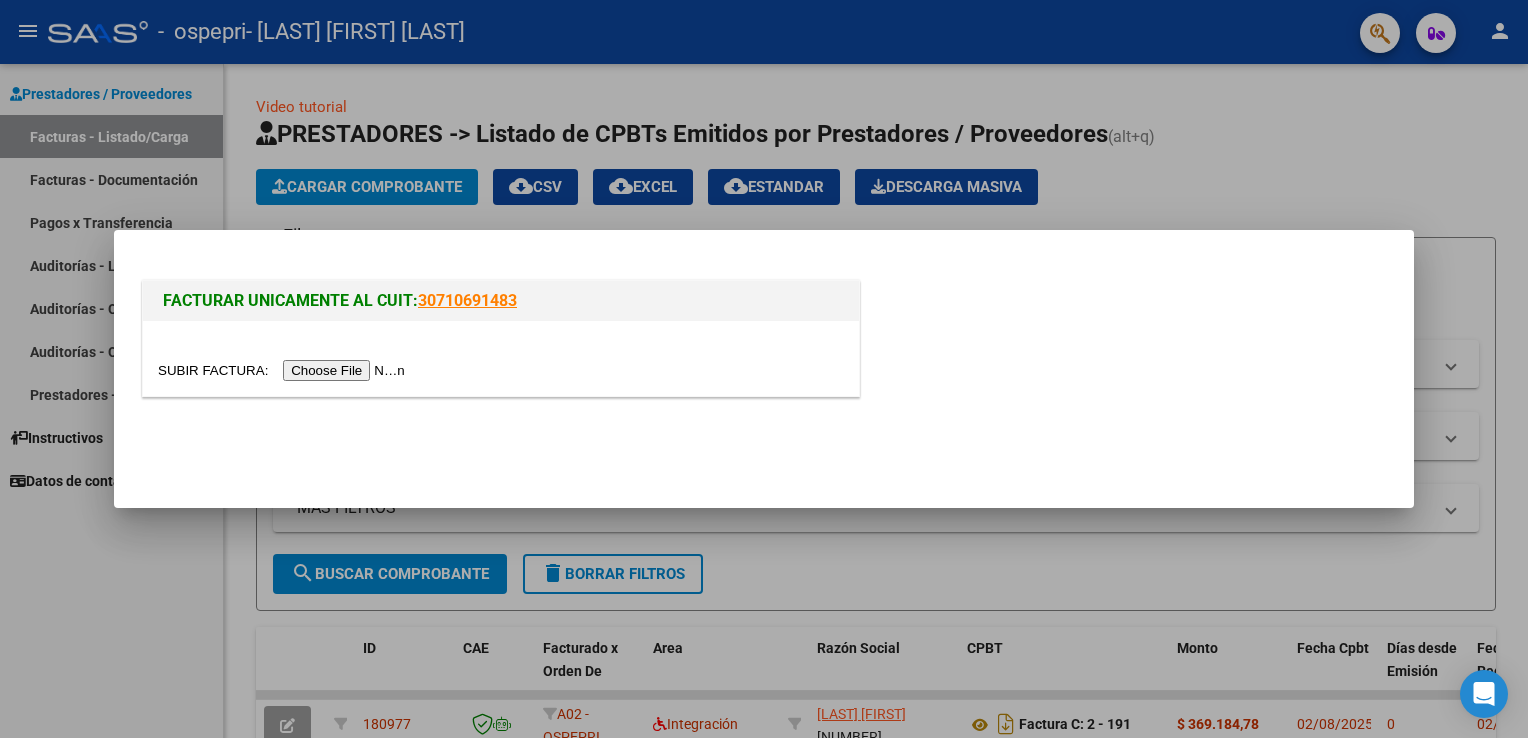 click at bounding box center (284, 370) 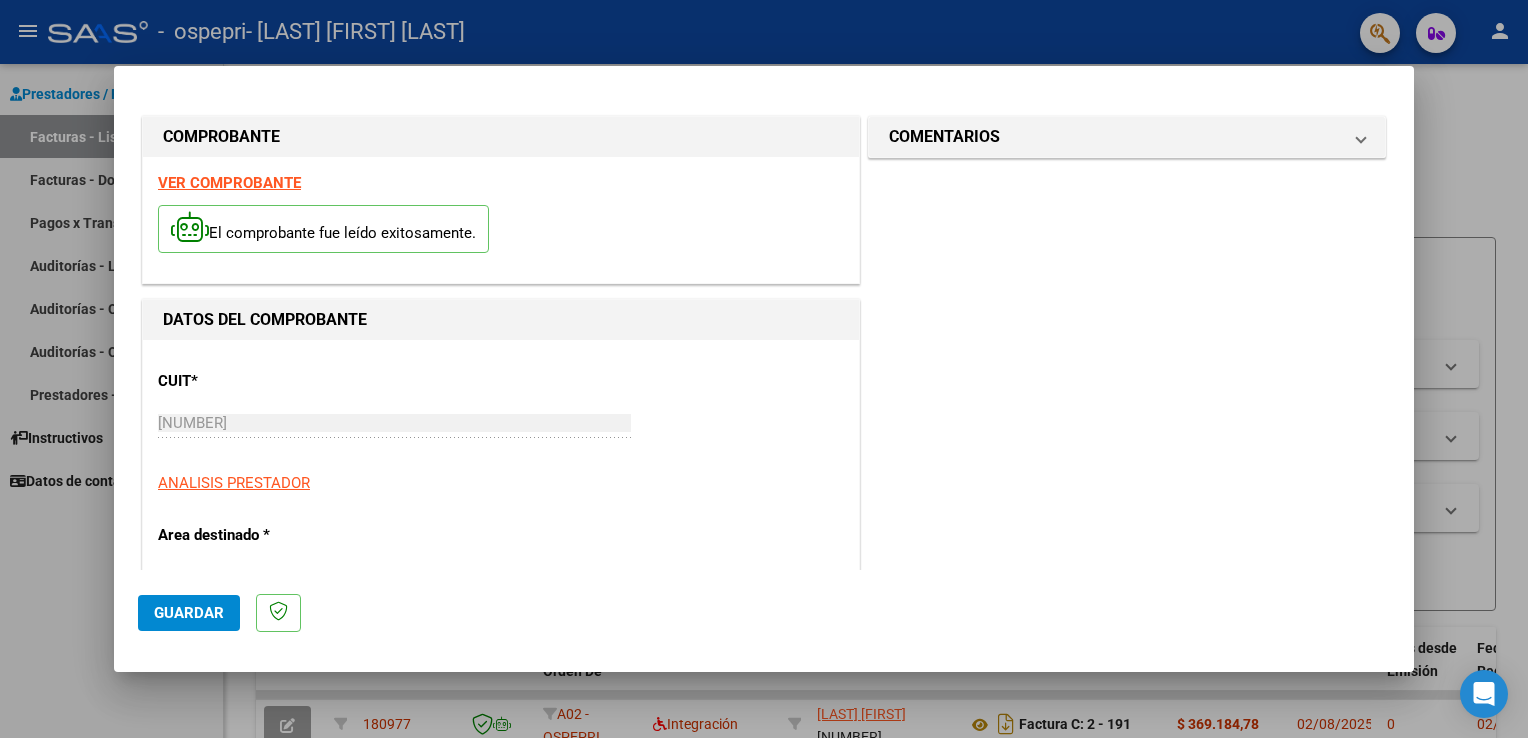 click on "VER COMPROBANTE" at bounding box center [229, 183] 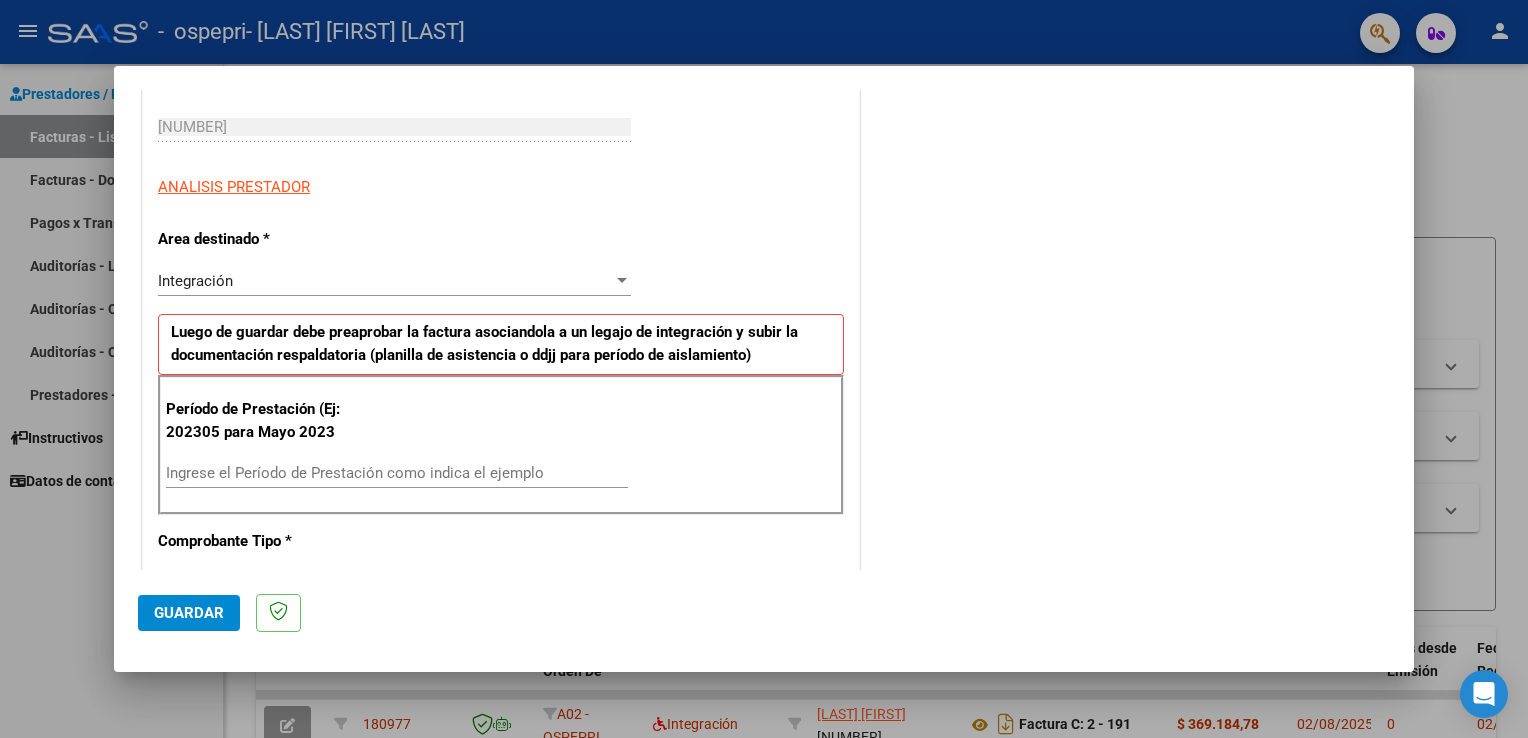 scroll, scrollTop: 300, scrollLeft: 0, axis: vertical 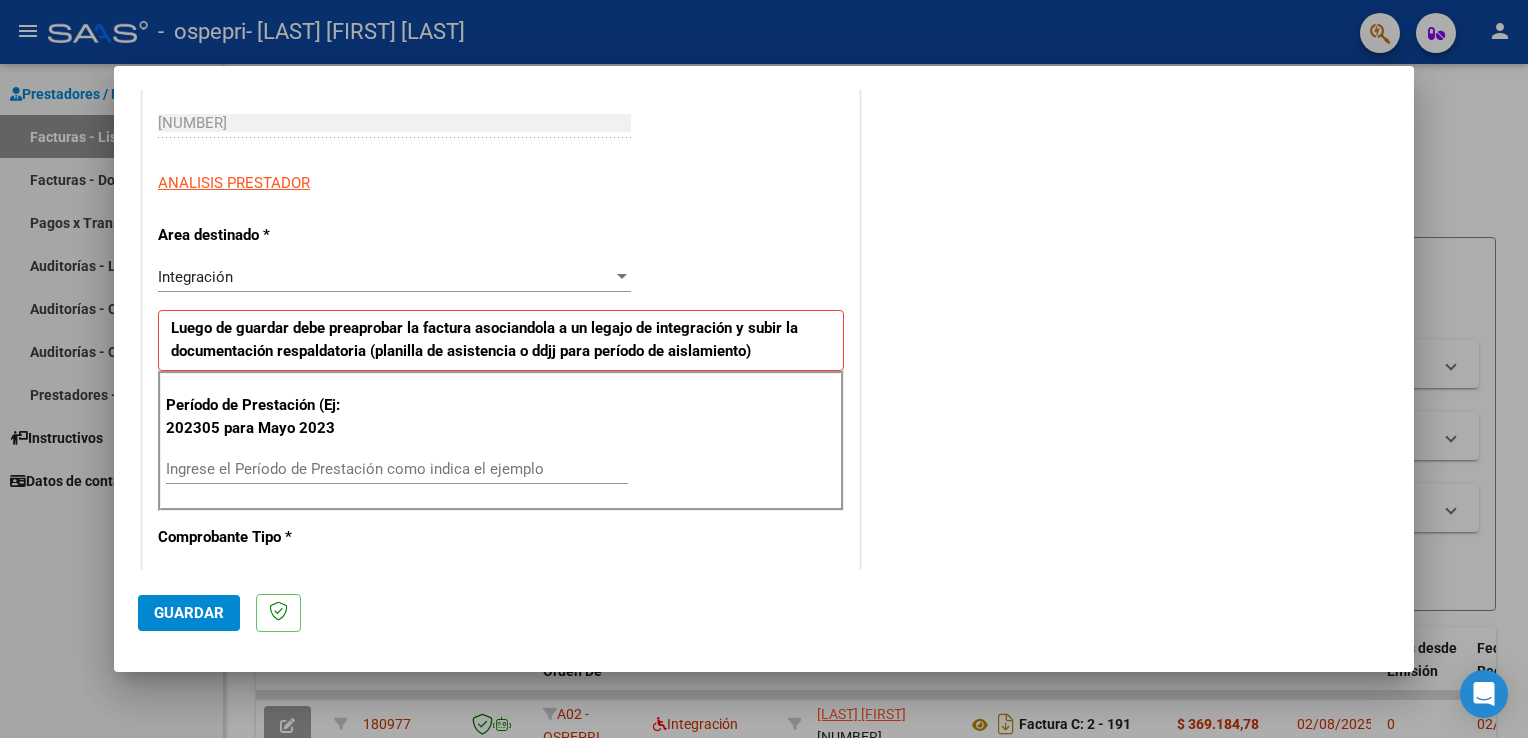 click on "Ingrese el Período de Prestación como indica el ejemplo" at bounding box center (397, 469) 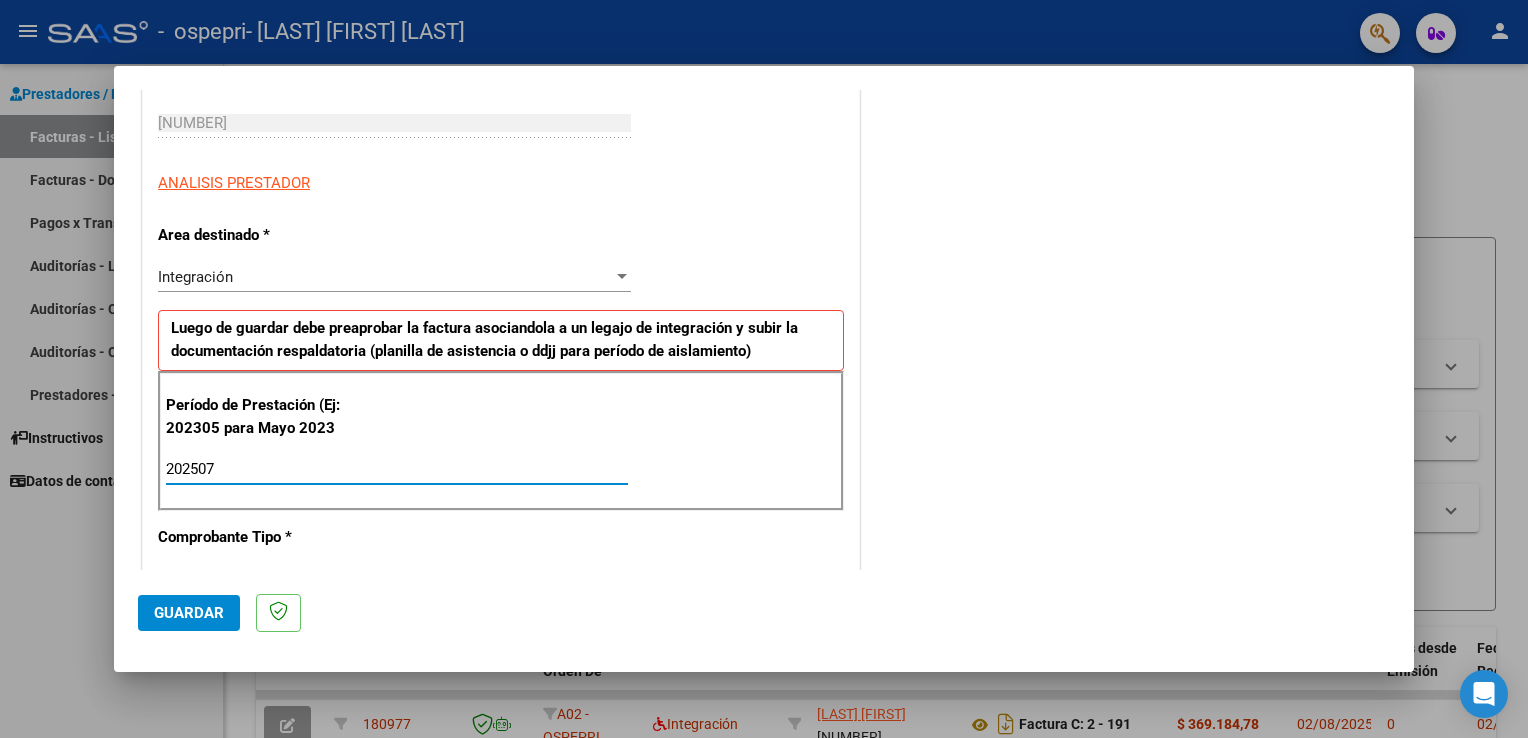 type on "202507" 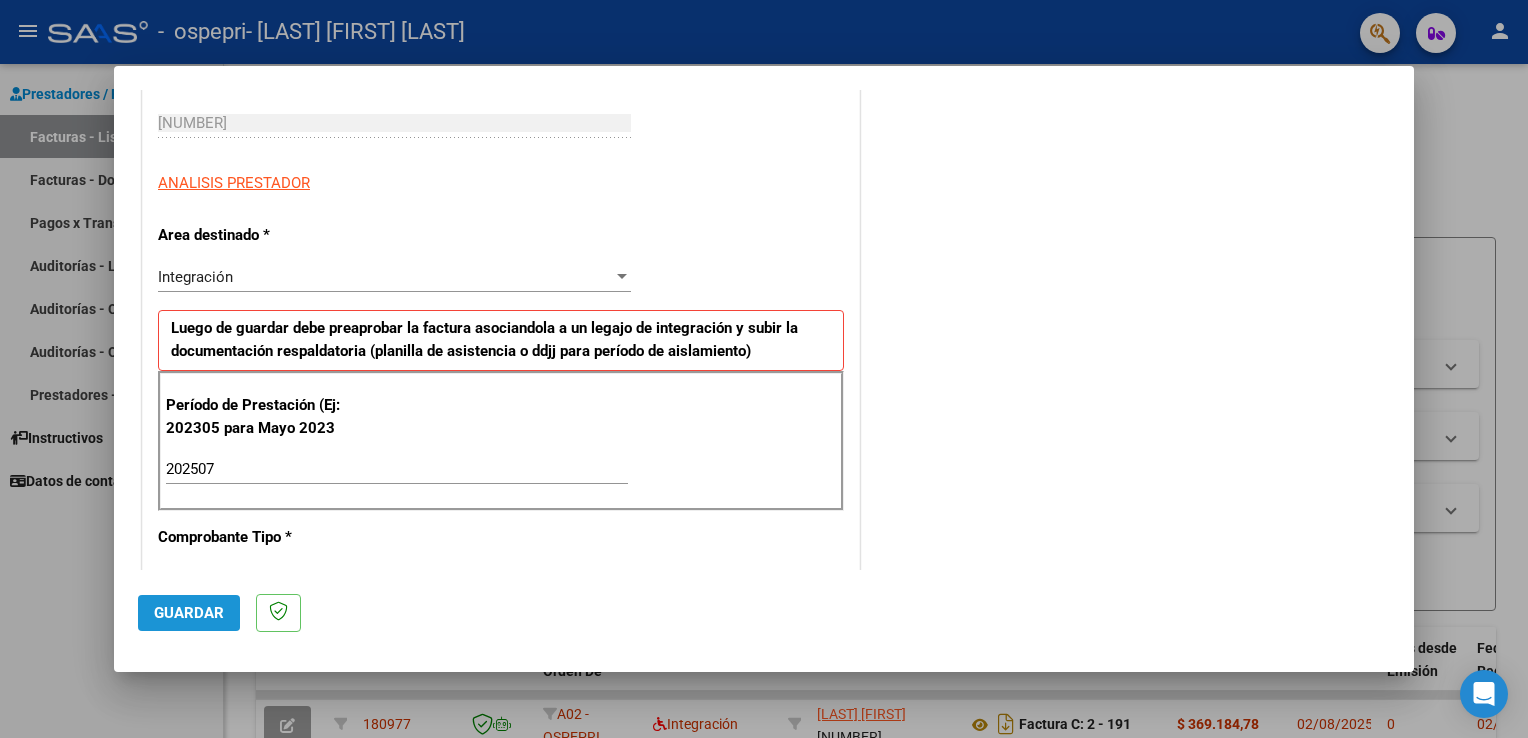 click on "Guardar" 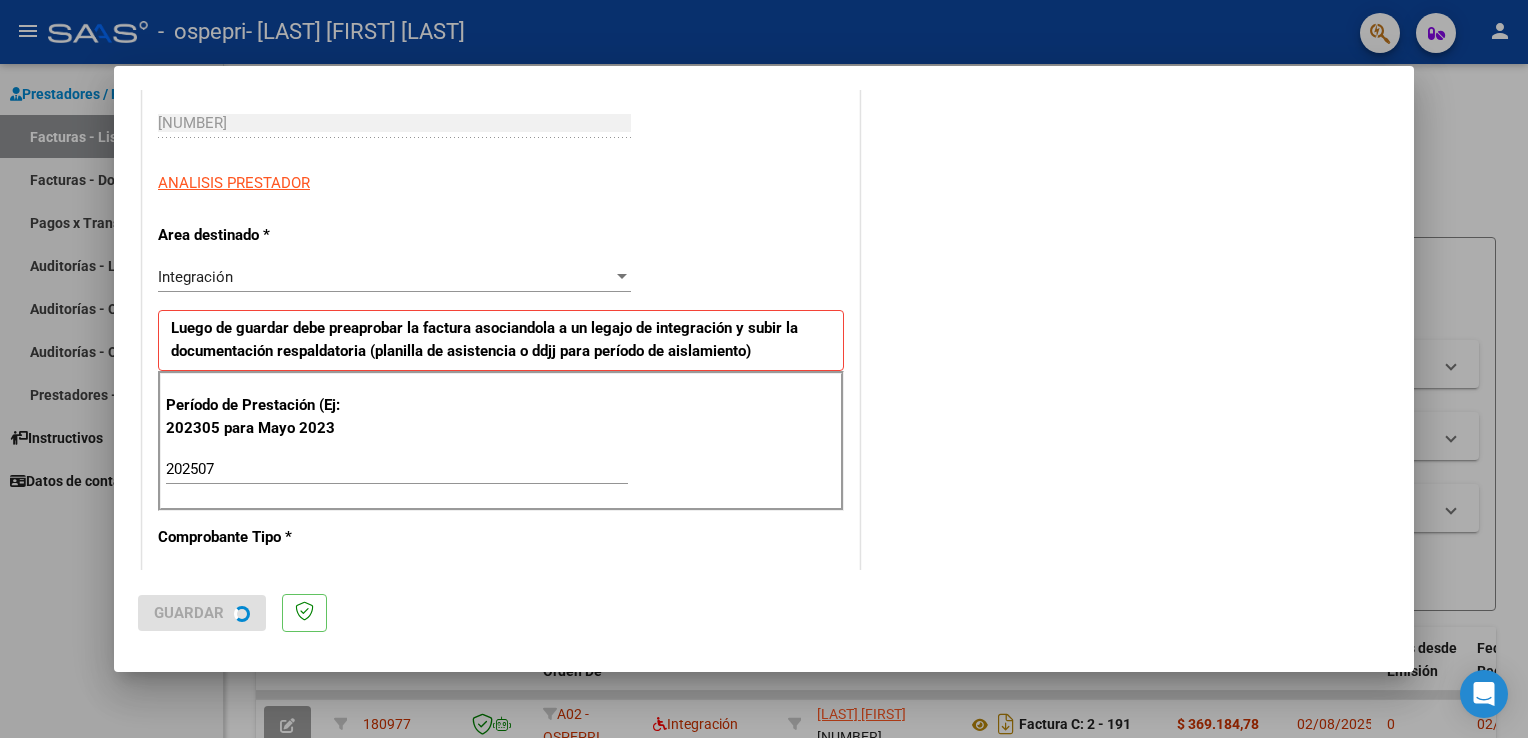 scroll, scrollTop: 0, scrollLeft: 0, axis: both 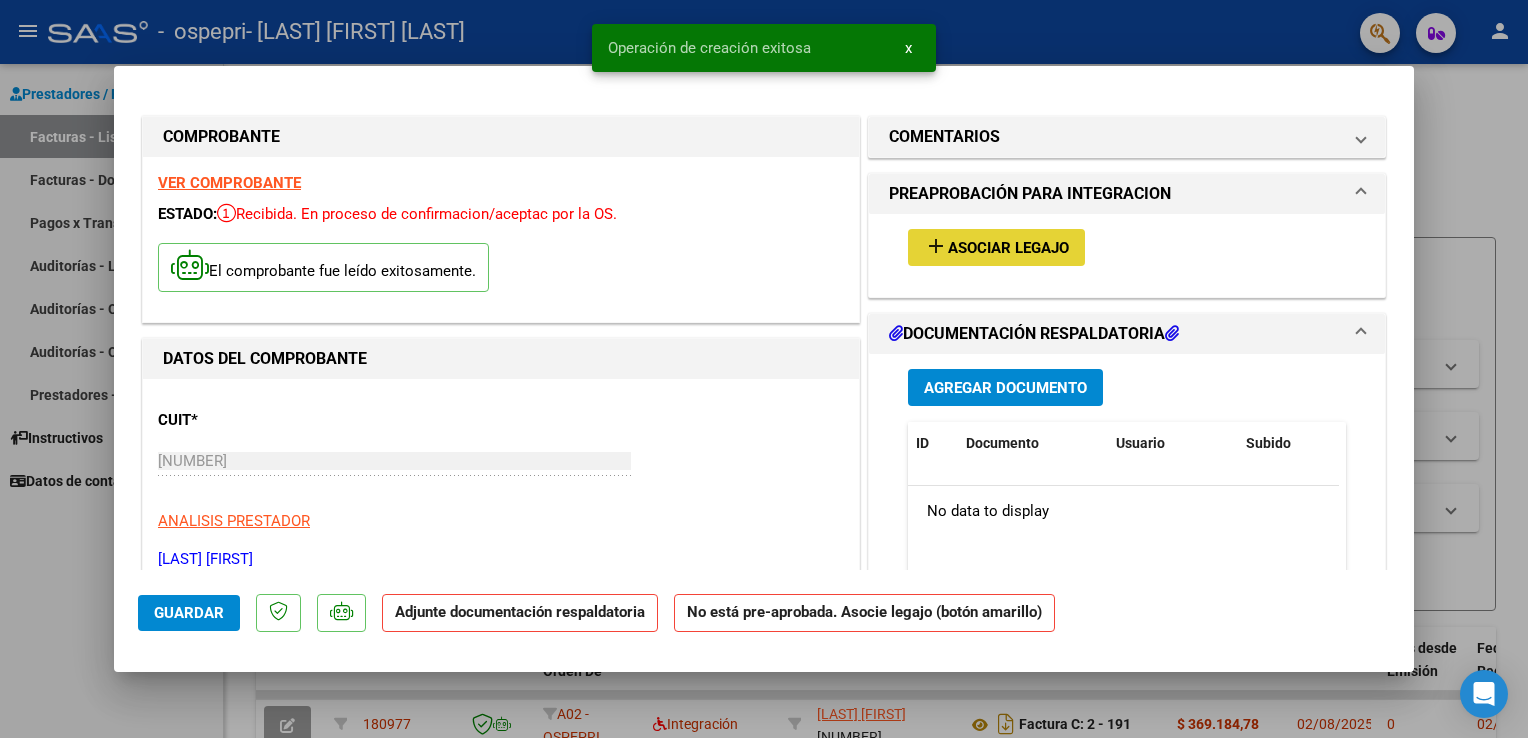 click on "Asociar Legajo" at bounding box center (1008, 248) 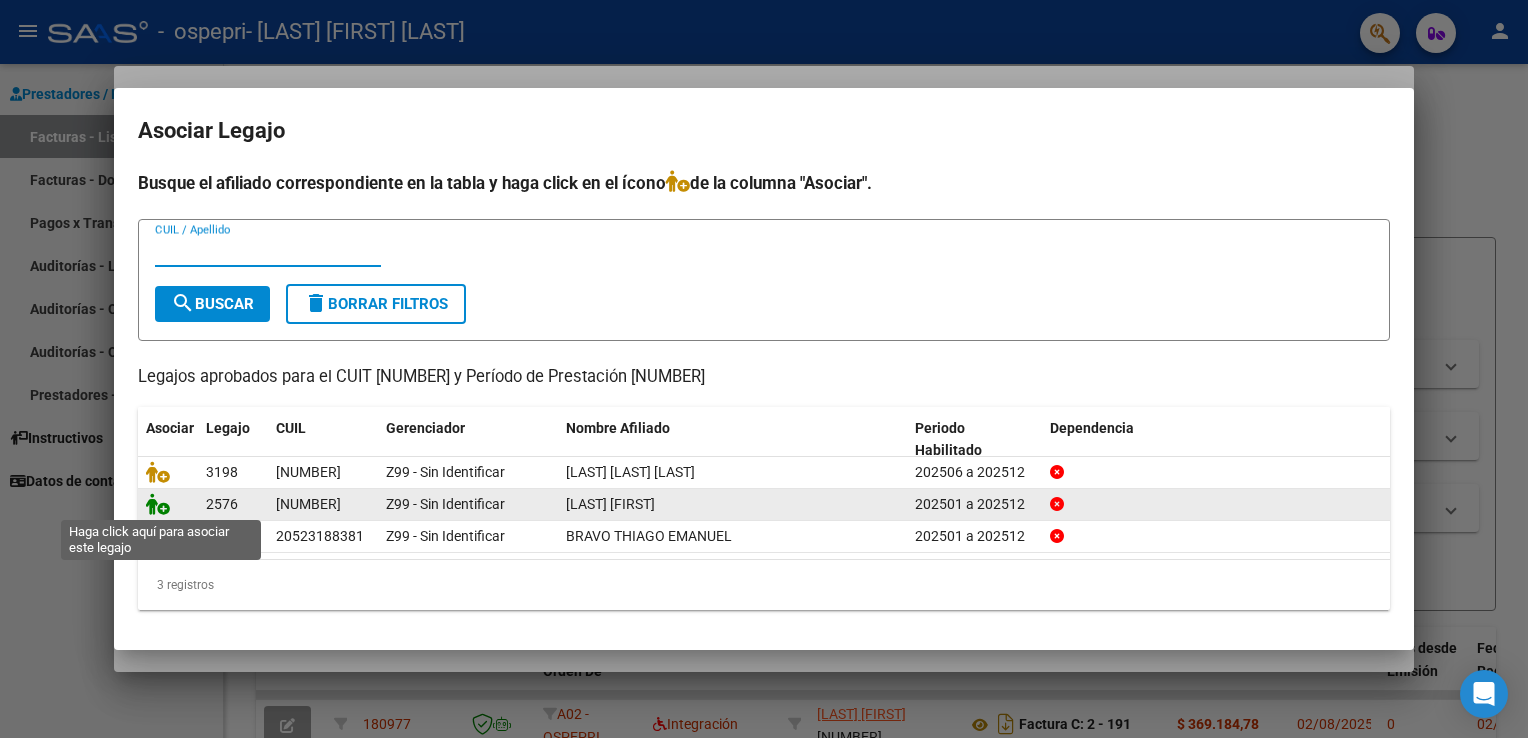click 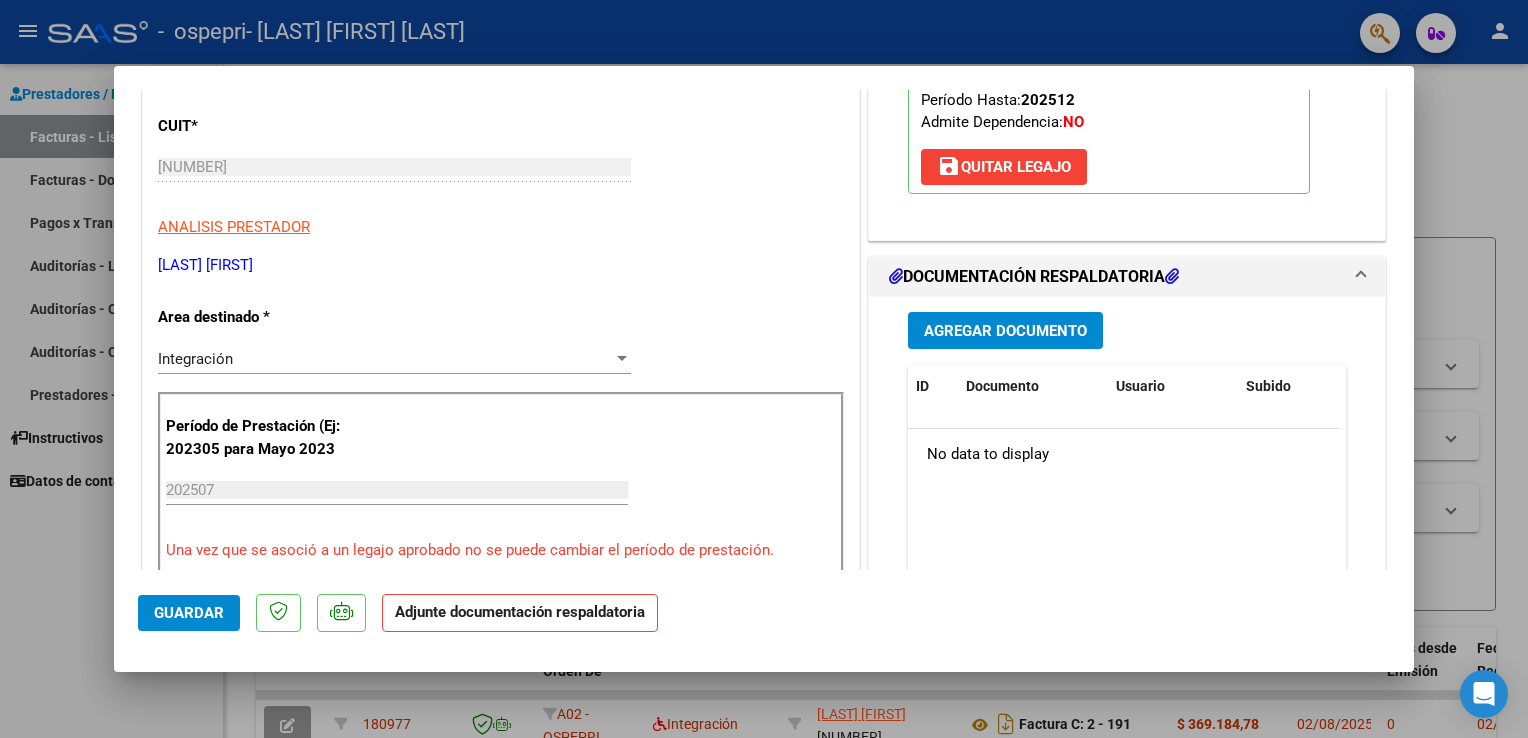 scroll, scrollTop: 300, scrollLeft: 0, axis: vertical 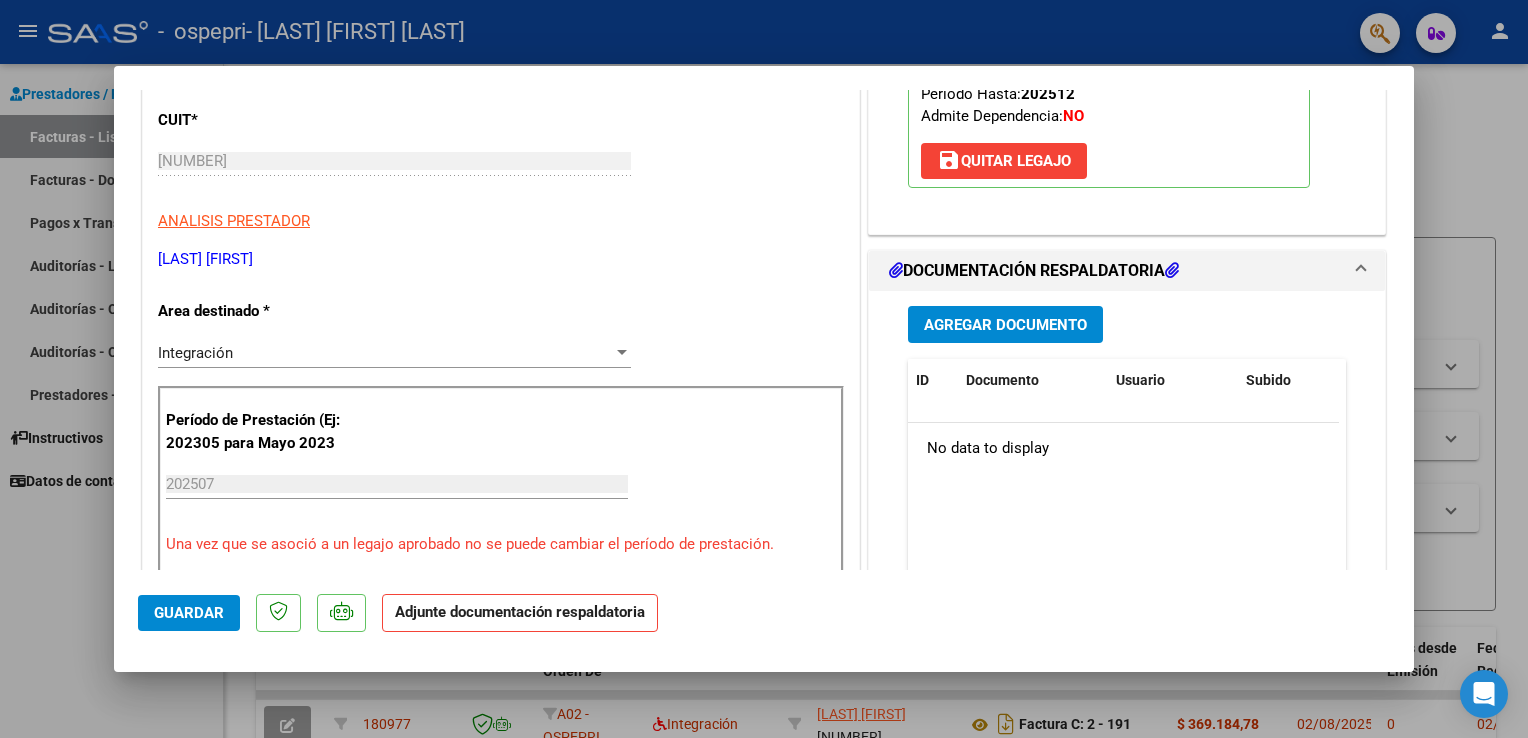 click on "Agregar Documento" at bounding box center [1005, 325] 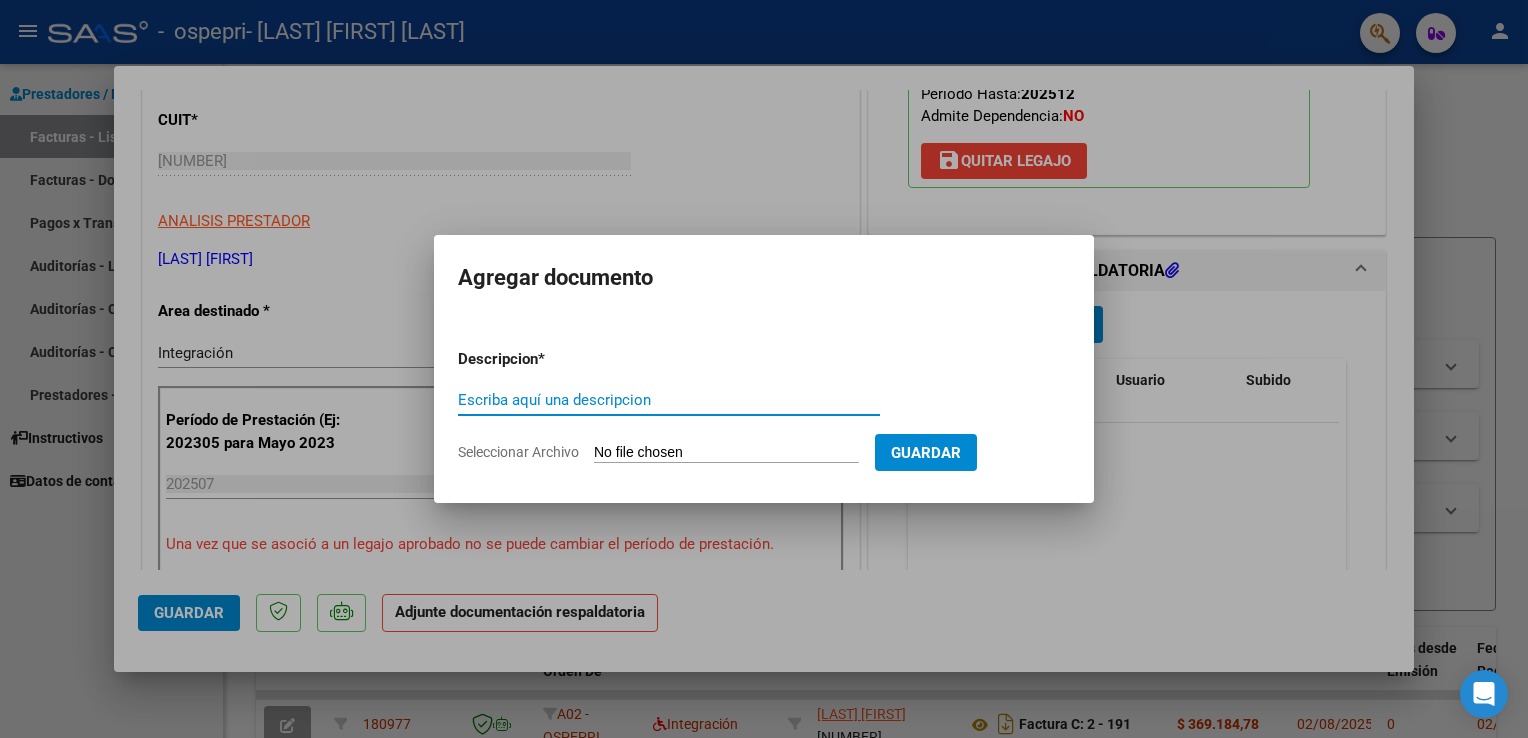 click on "Escriba aquí una descripcion" at bounding box center (669, 400) 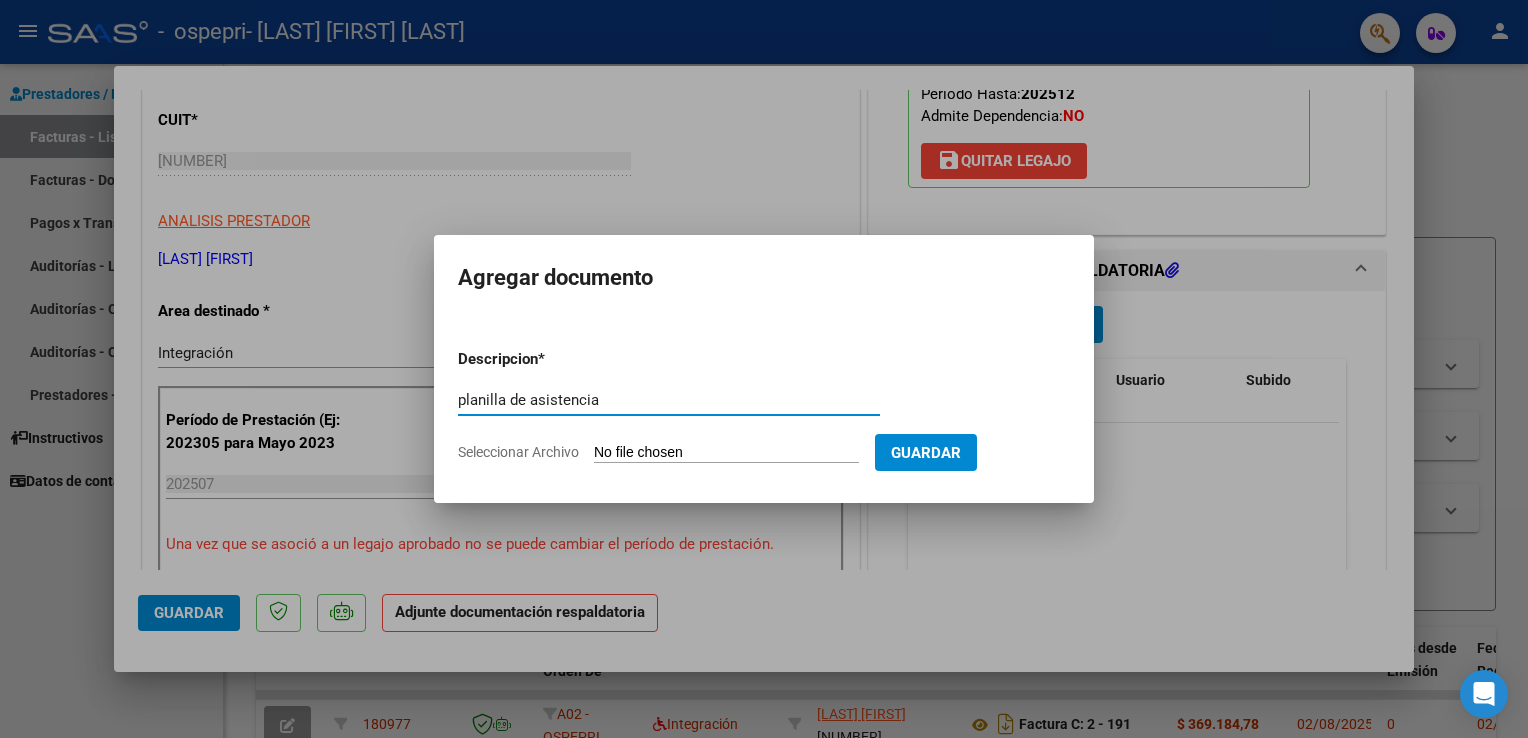 type on "planilla de asistencia" 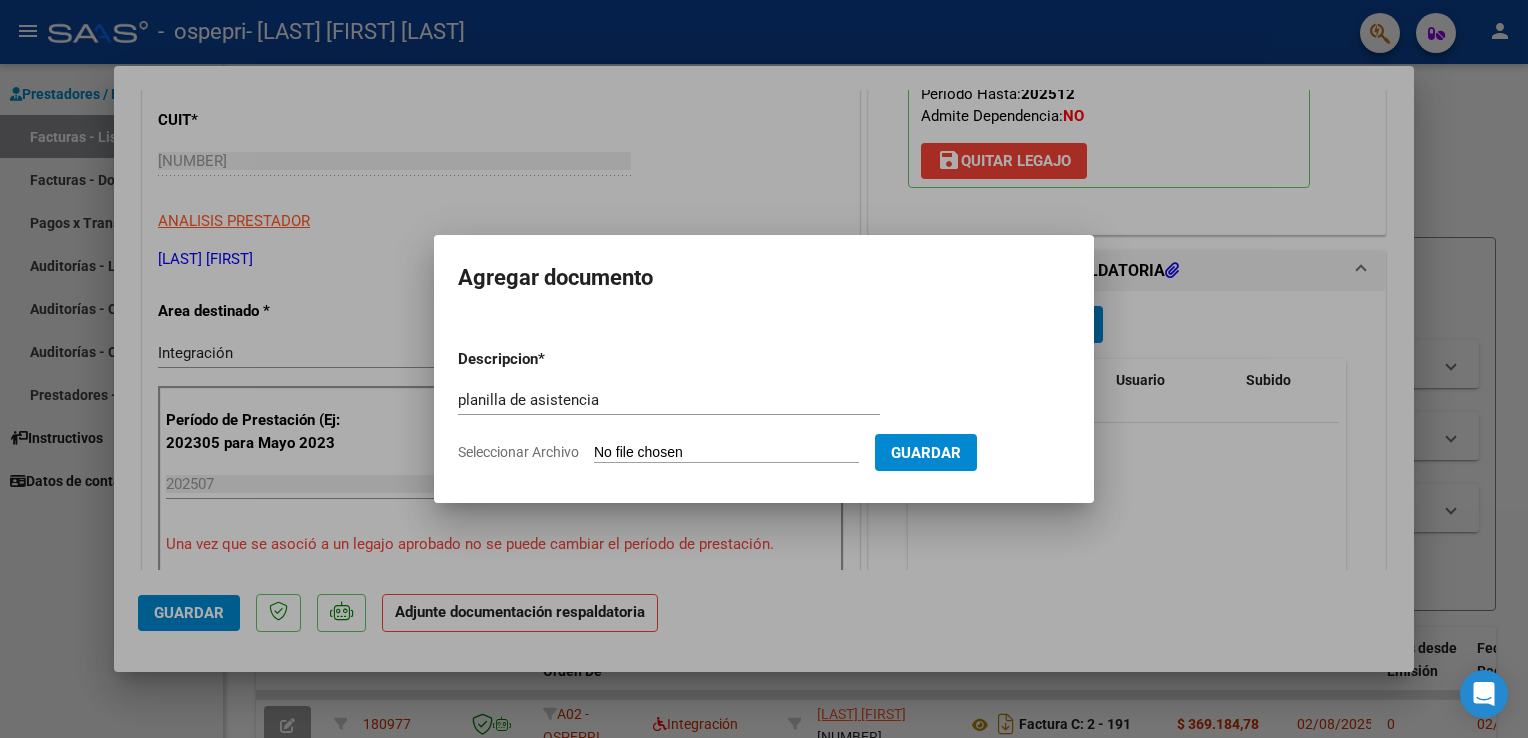 click on "Seleccionar Archivo" at bounding box center [726, 453] 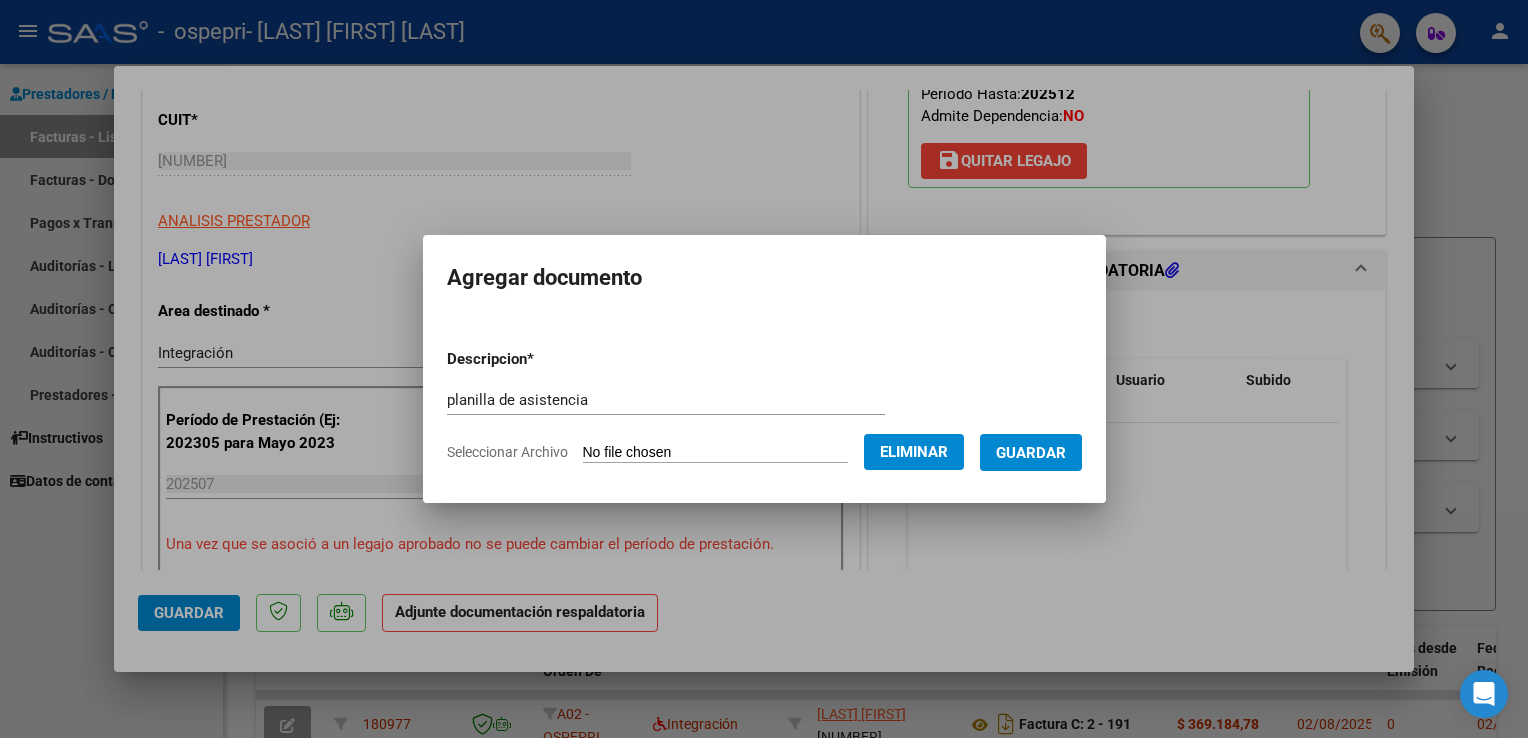 click on "Guardar" at bounding box center [1031, 453] 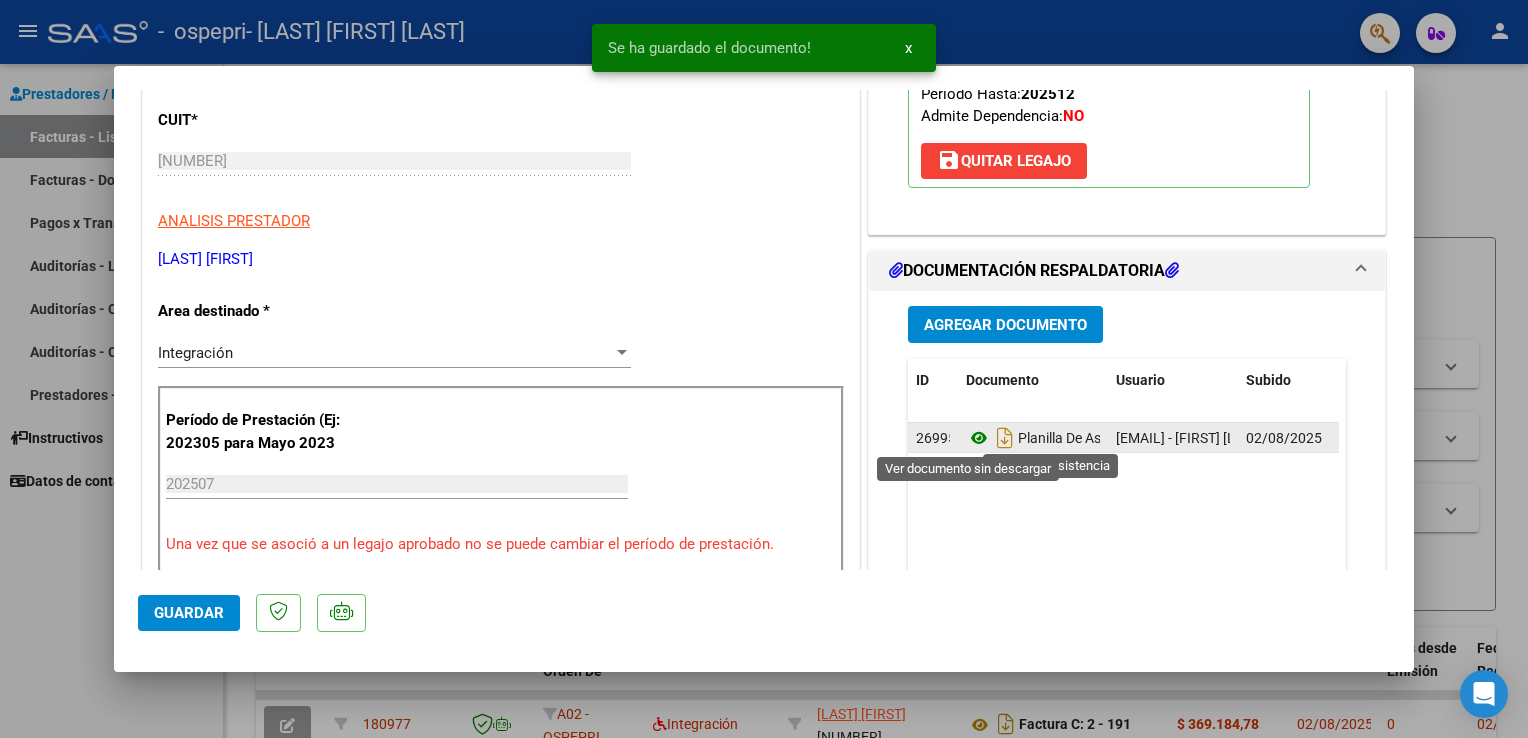 click 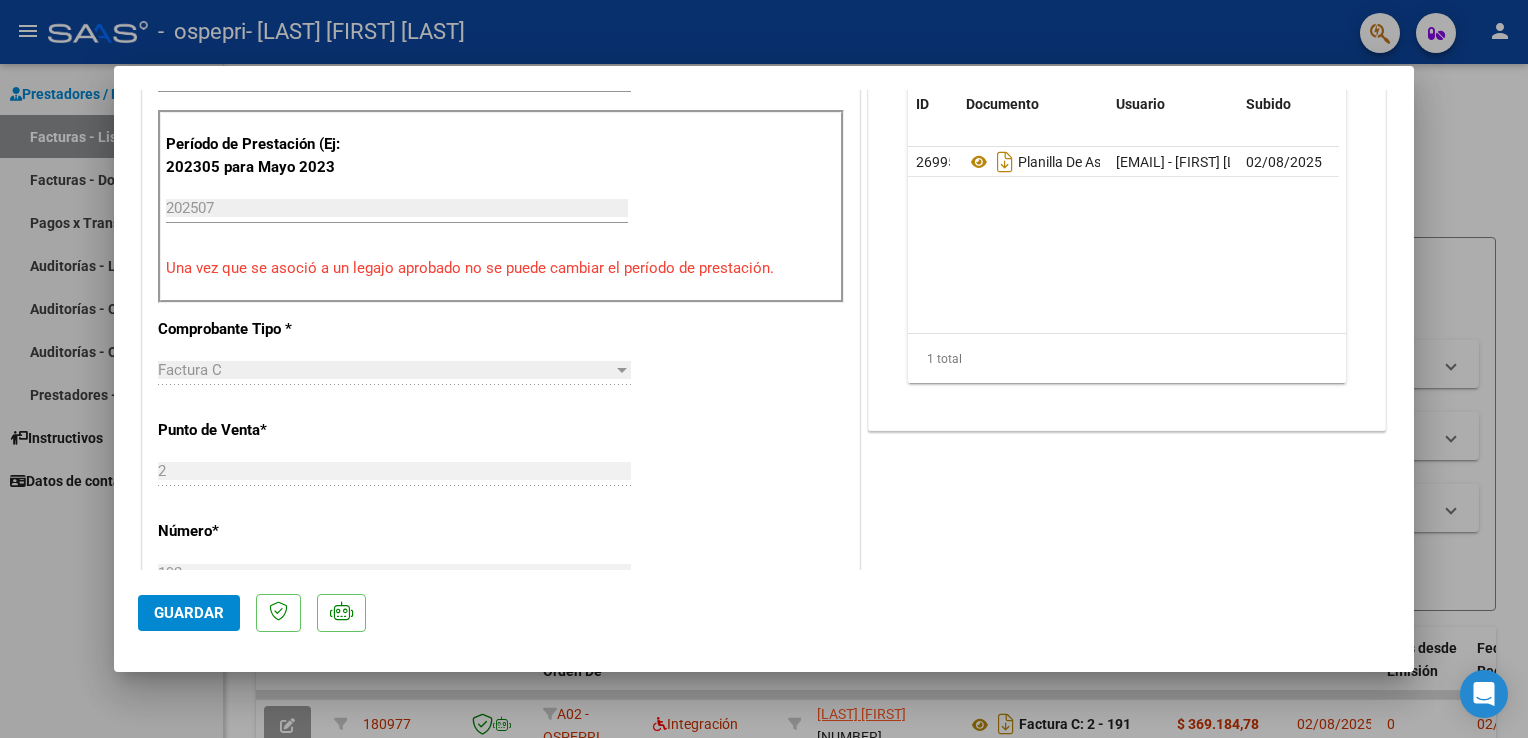 scroll, scrollTop: 800, scrollLeft: 0, axis: vertical 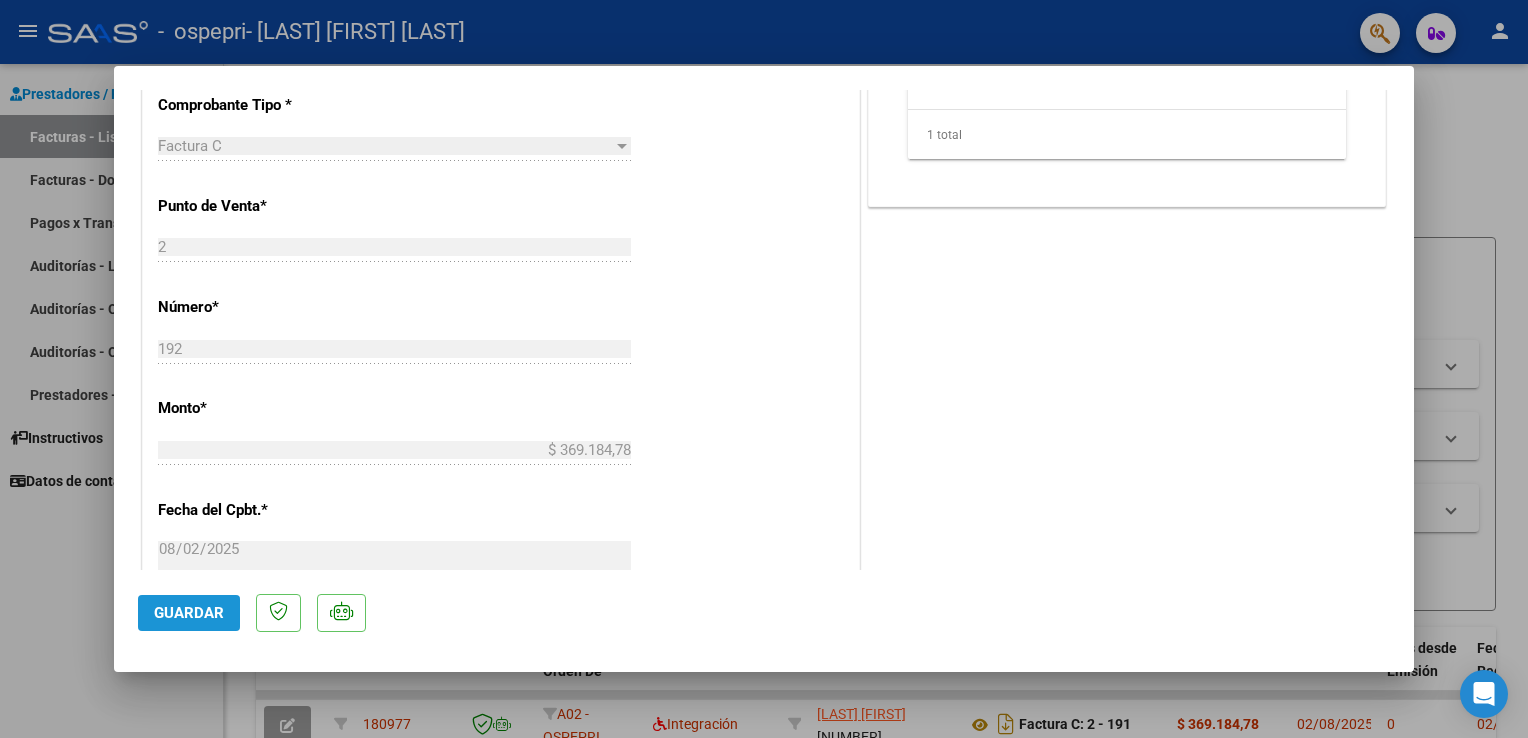 click on "Guardar" 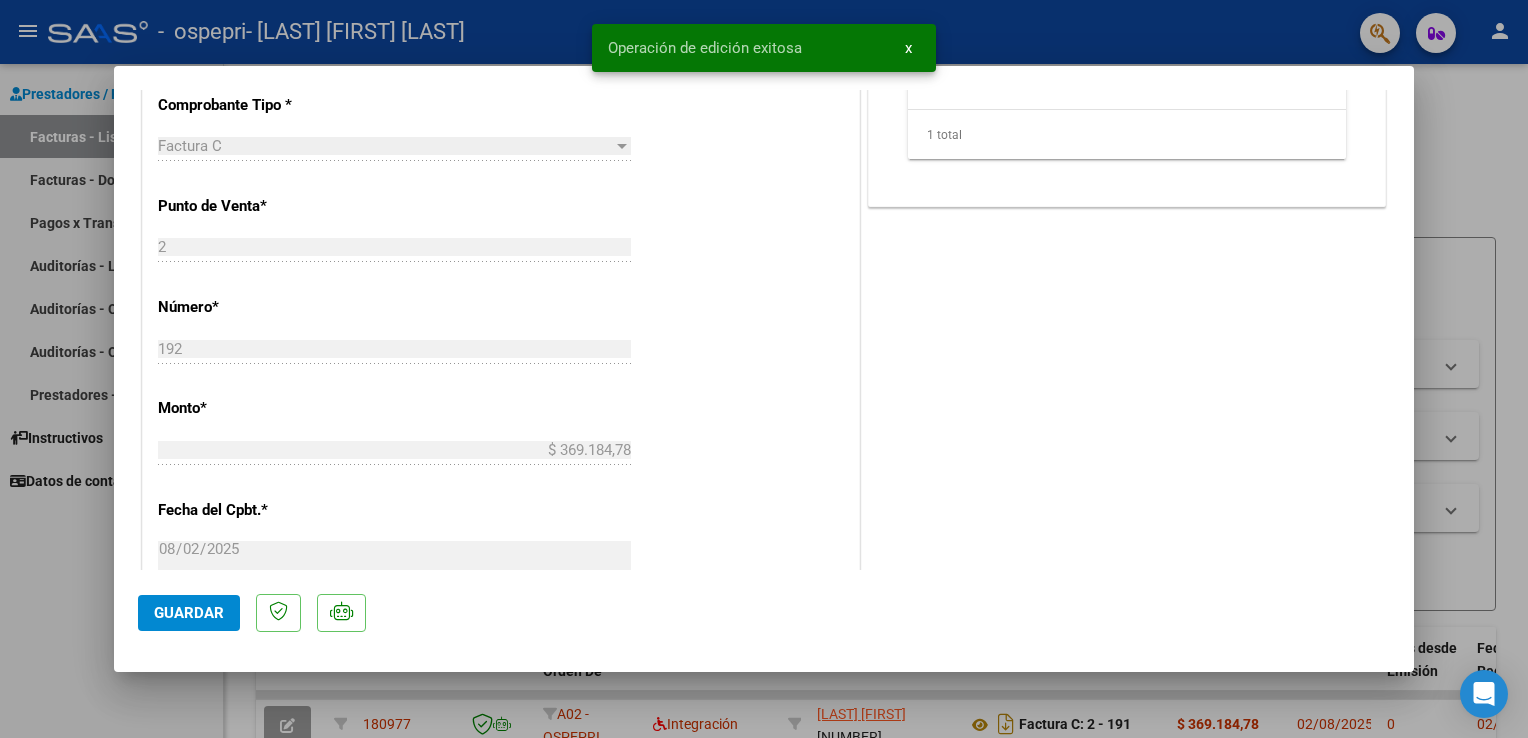click on "x" at bounding box center [908, 48] 